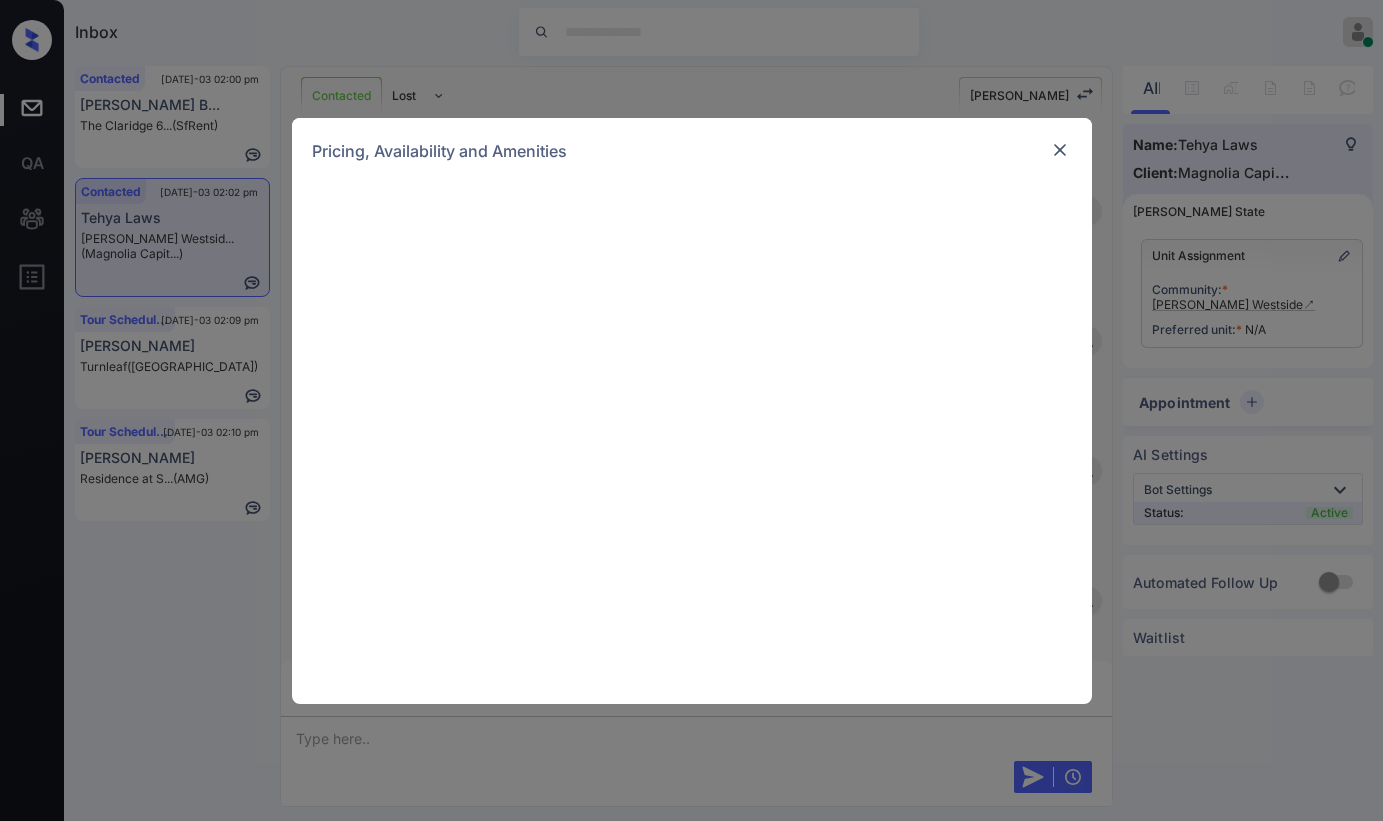 scroll, scrollTop: 0, scrollLeft: 0, axis: both 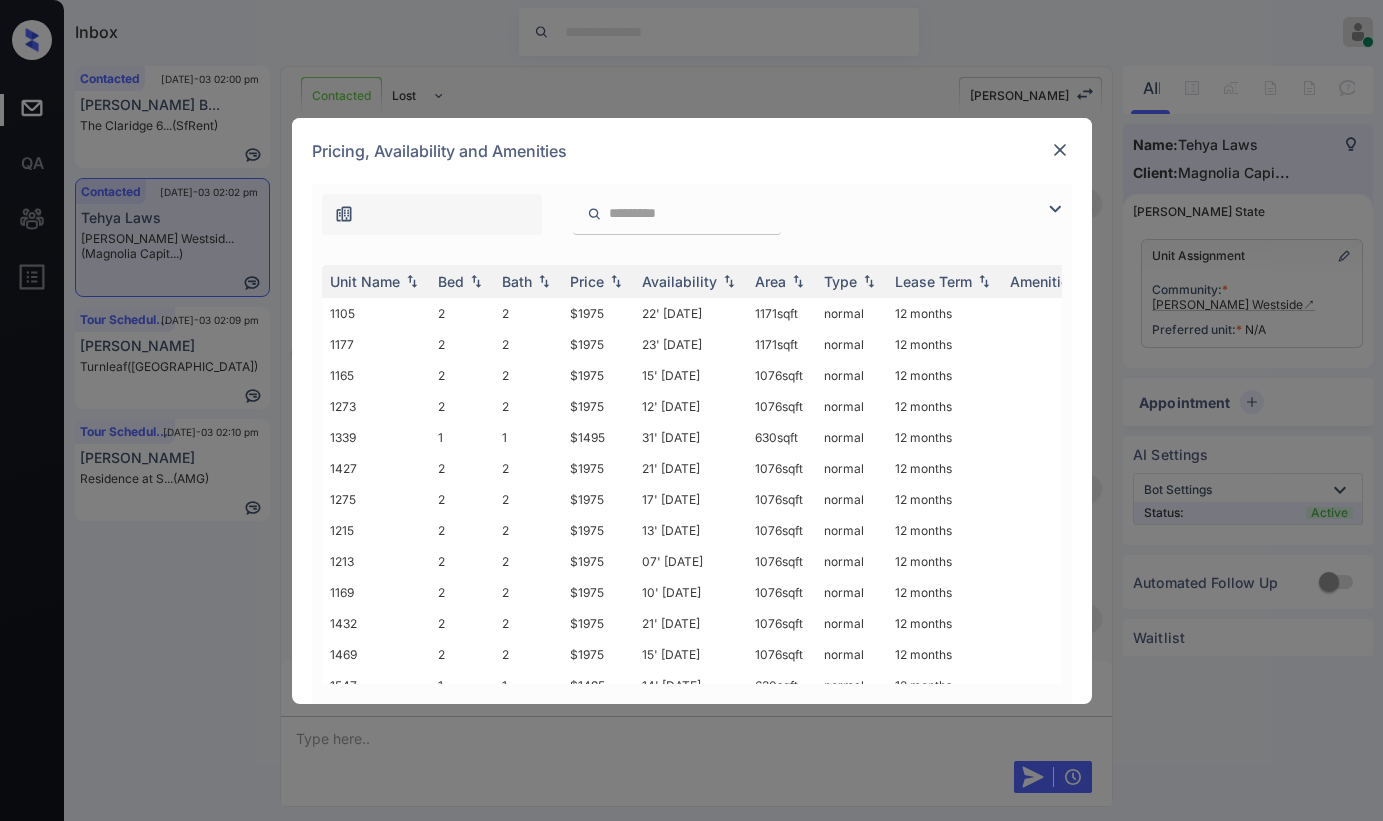 click at bounding box center (1055, 209) 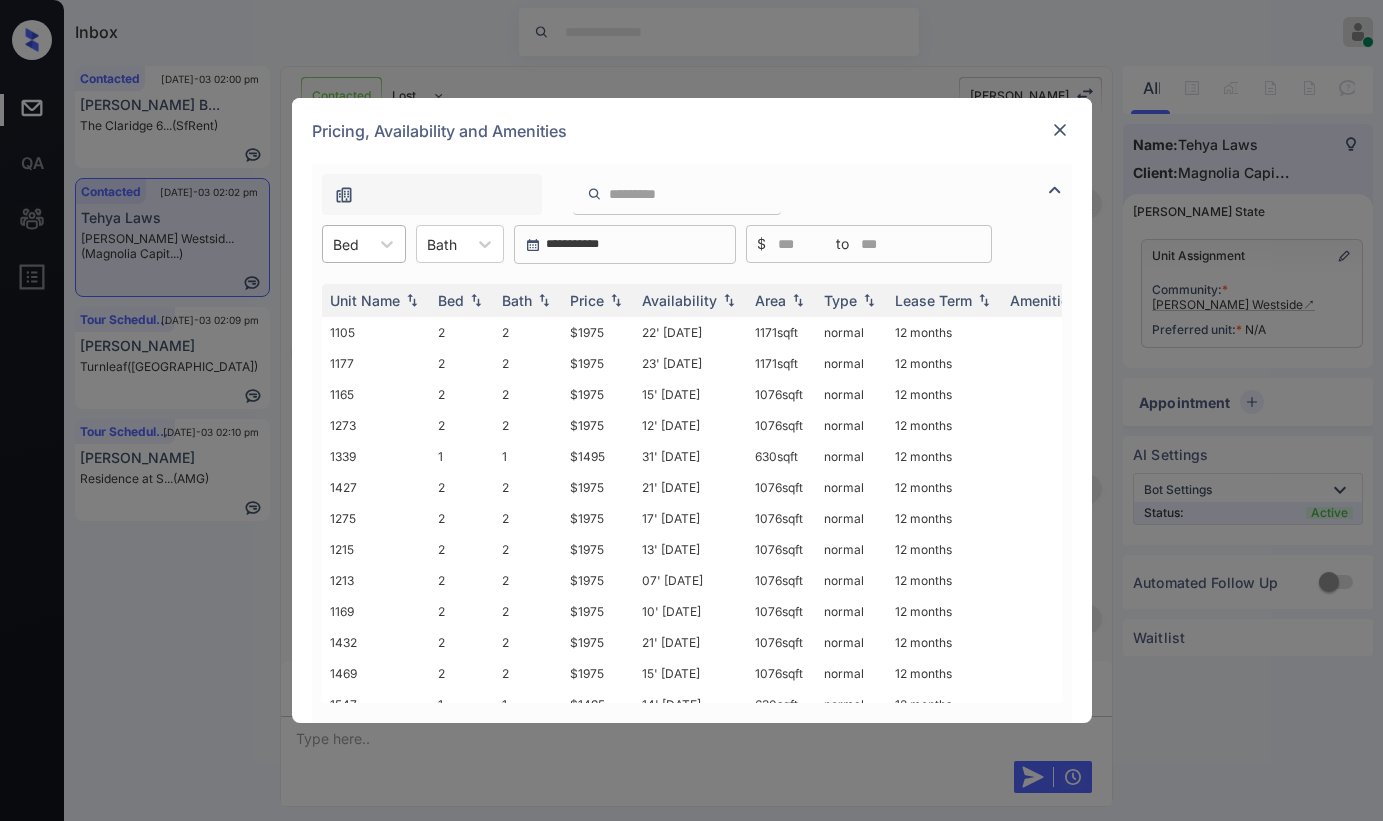 click at bounding box center [346, 244] 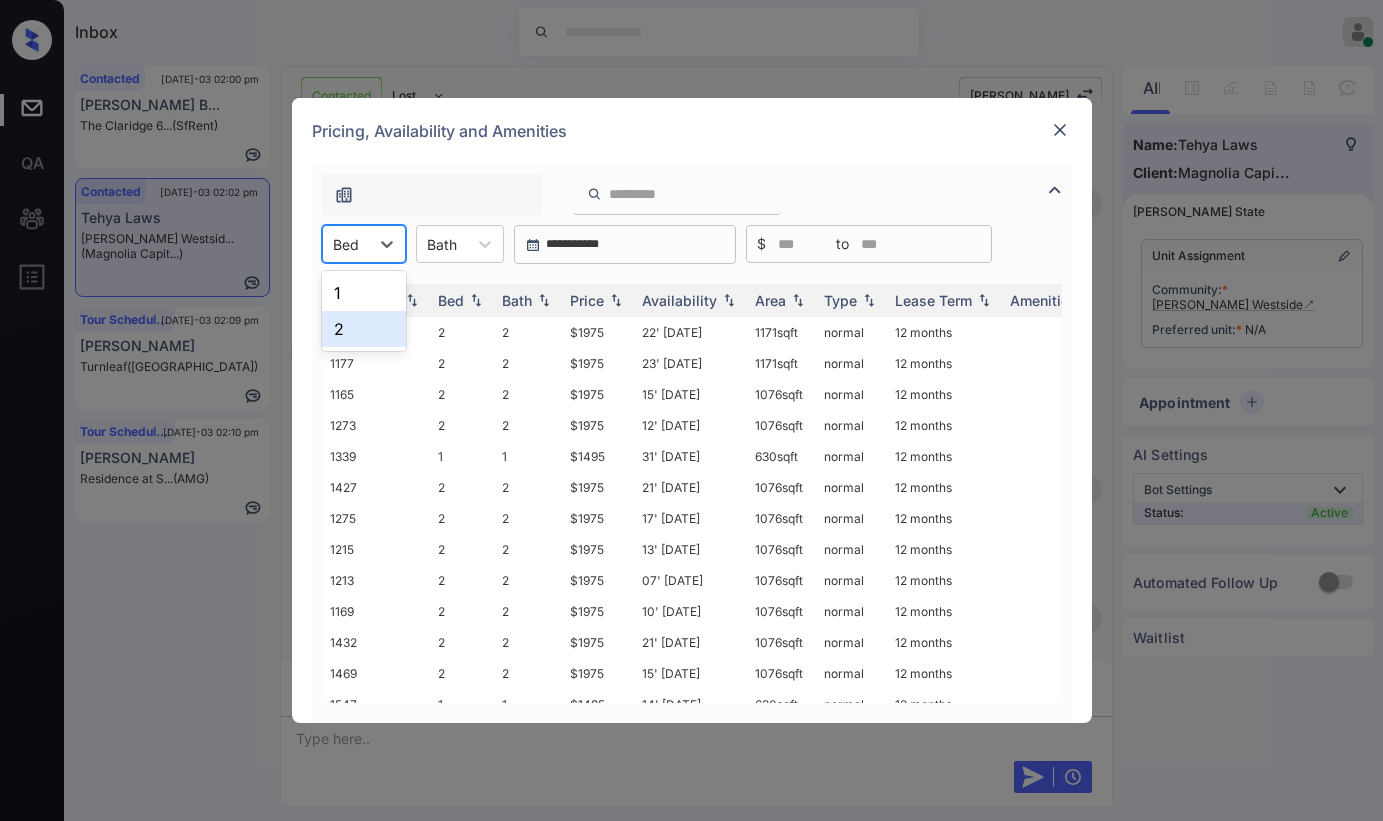 click on "2" at bounding box center (364, 329) 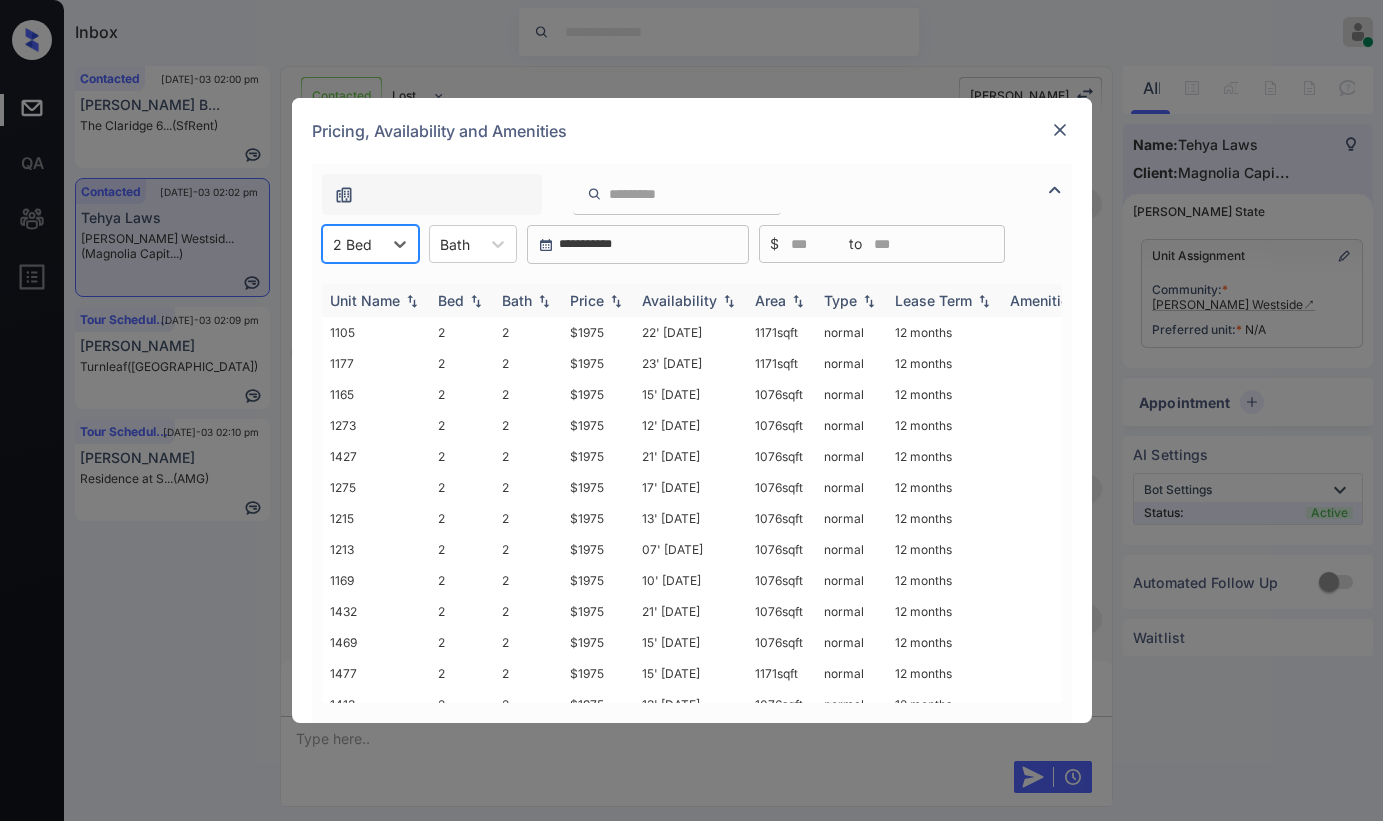 click on "Bath" at bounding box center (517, 300) 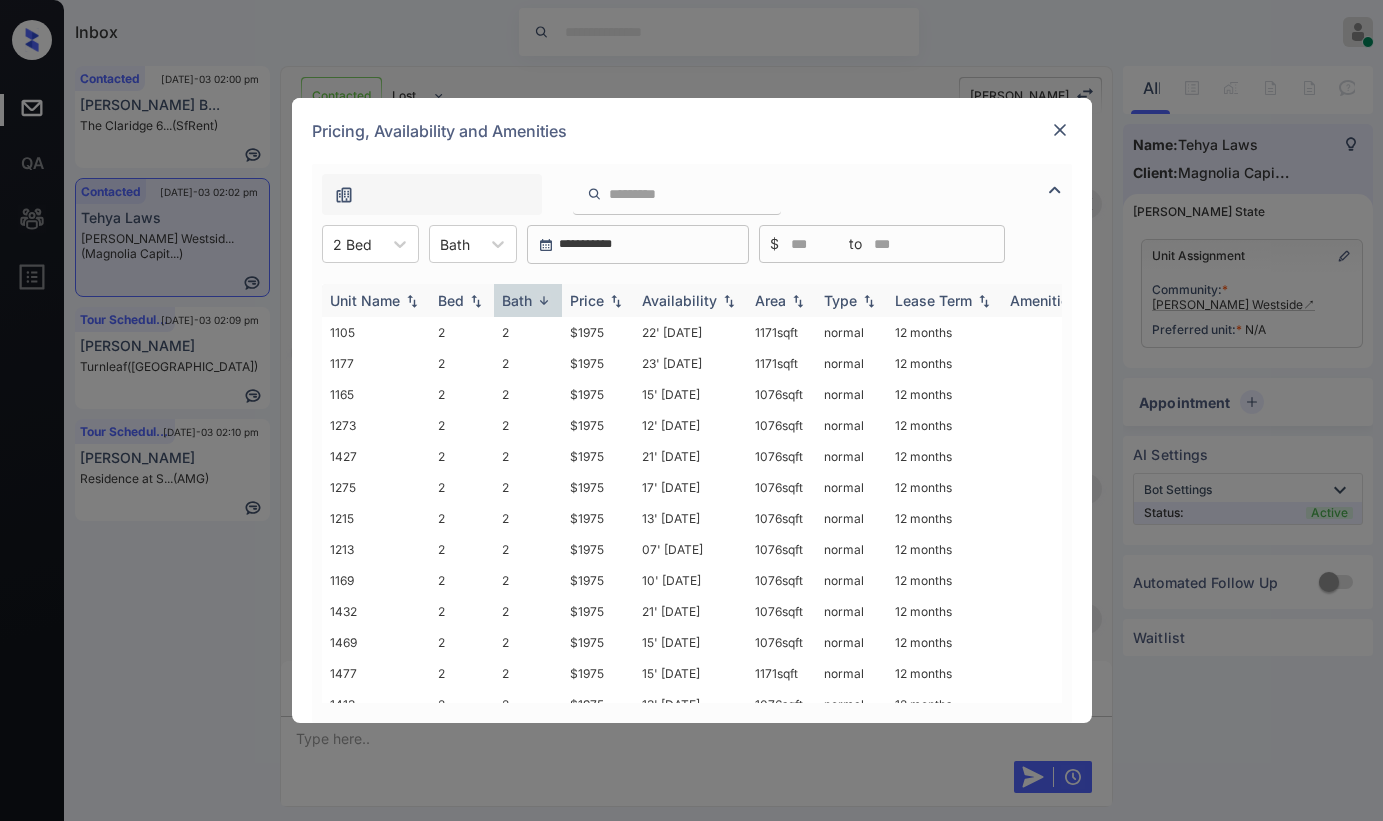 click on "Bath" at bounding box center [517, 300] 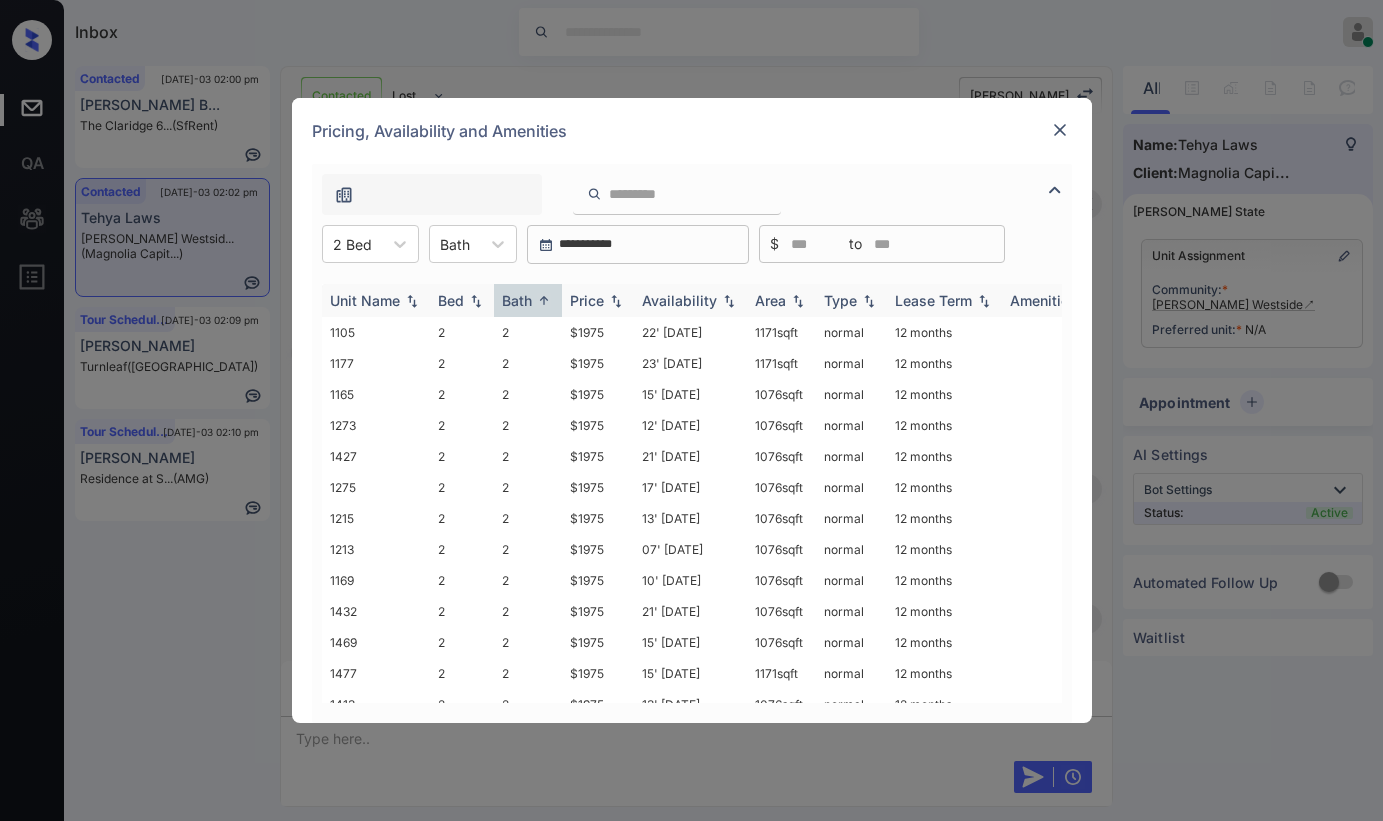 click on "Price" at bounding box center (587, 300) 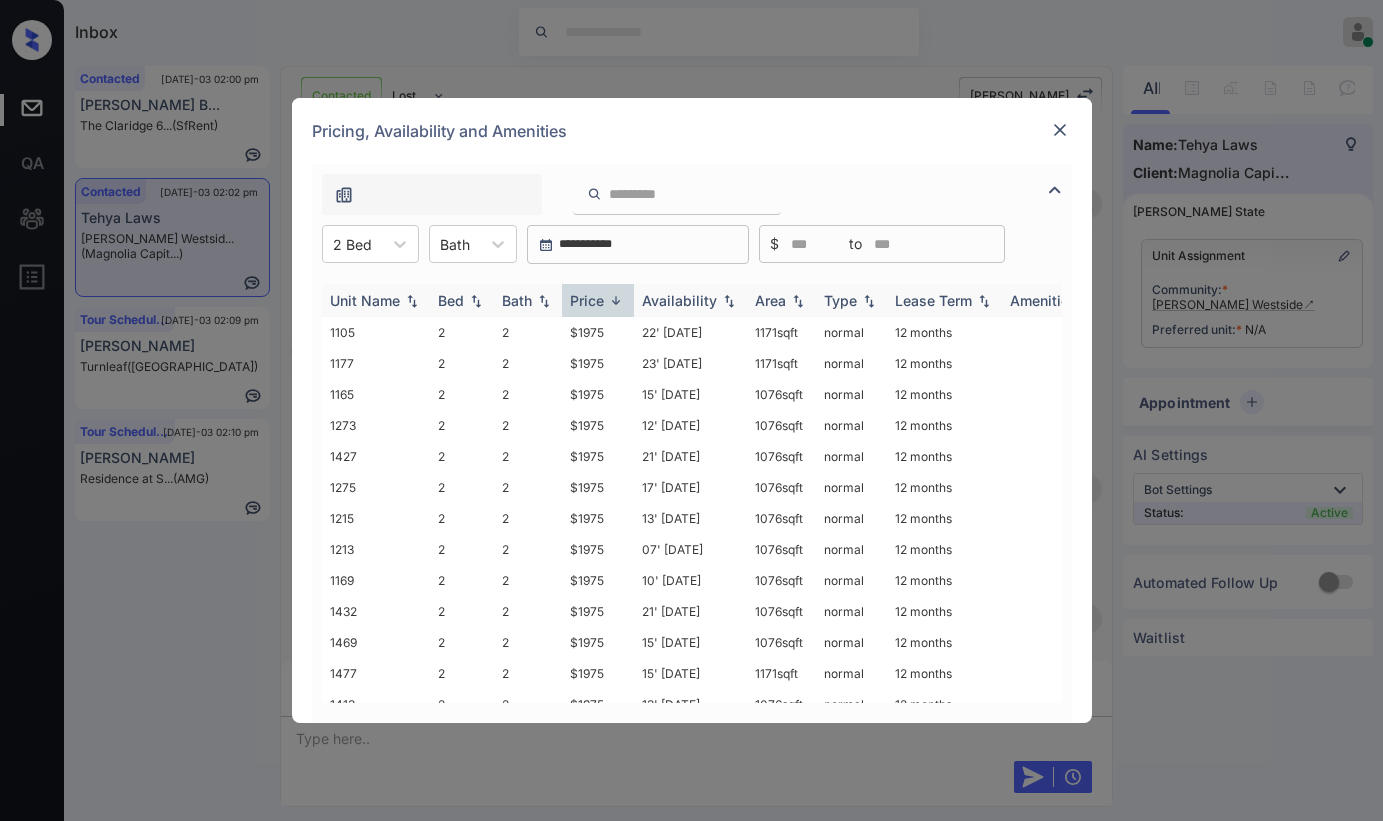 click on "Price" at bounding box center [587, 300] 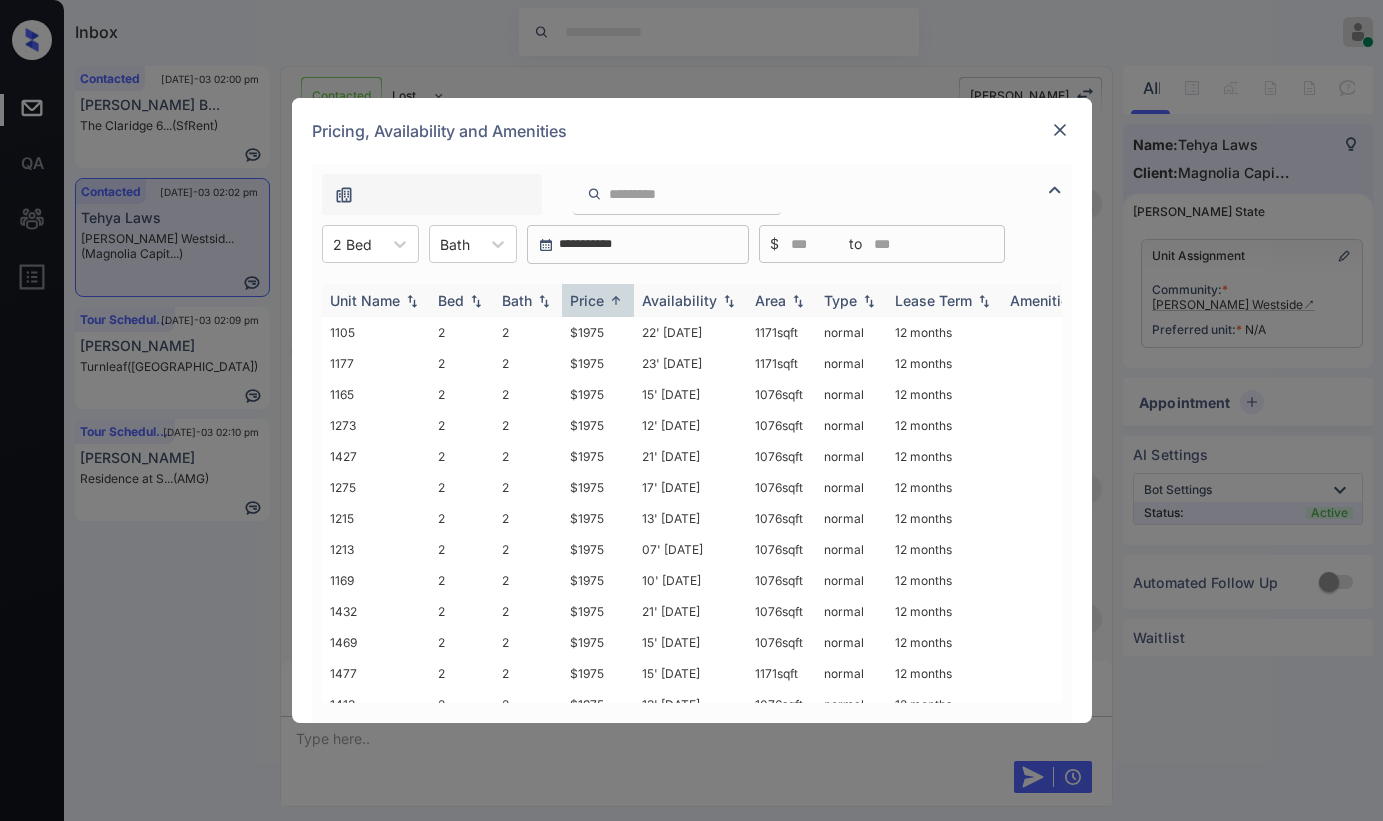 click on "Price" at bounding box center (587, 300) 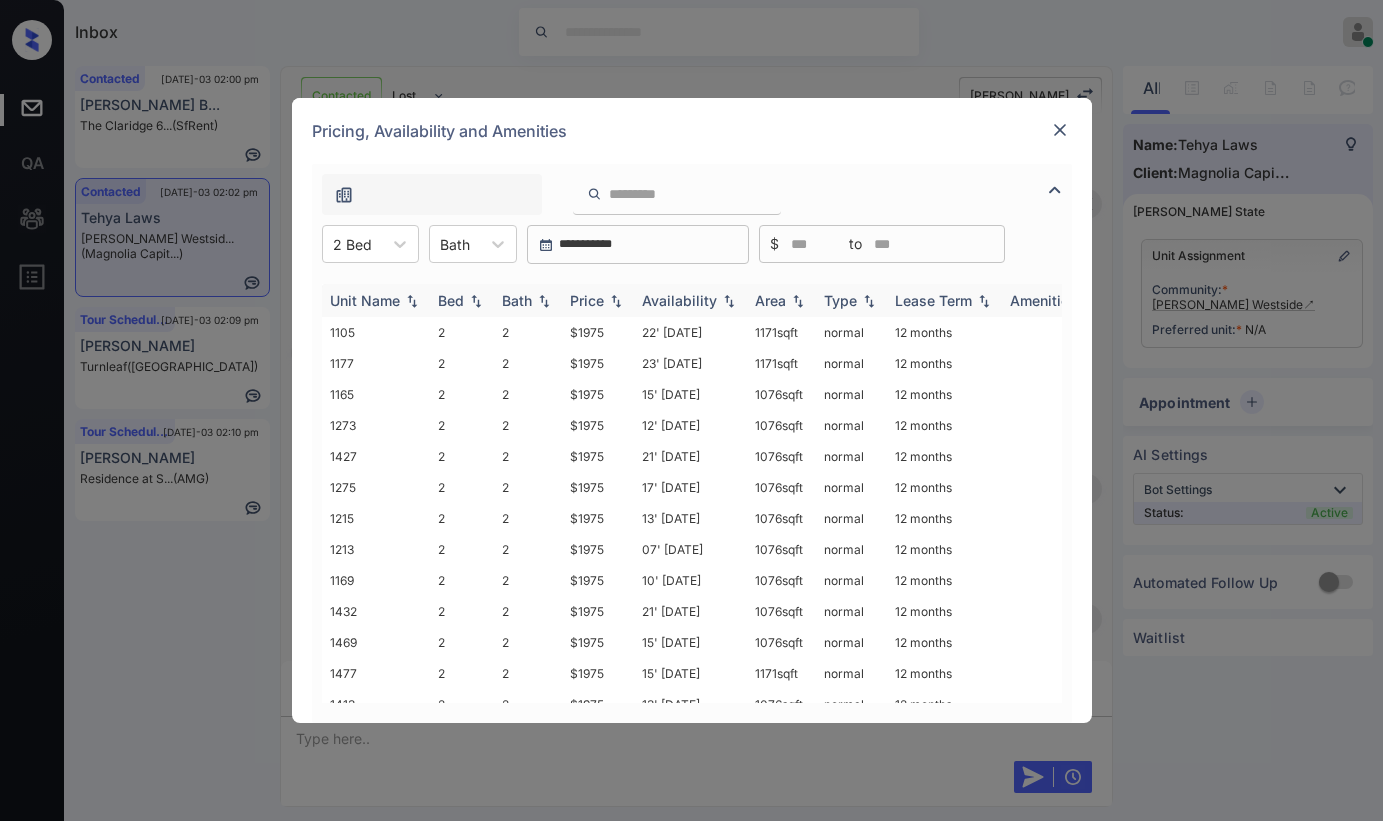 click on "Price" at bounding box center [587, 300] 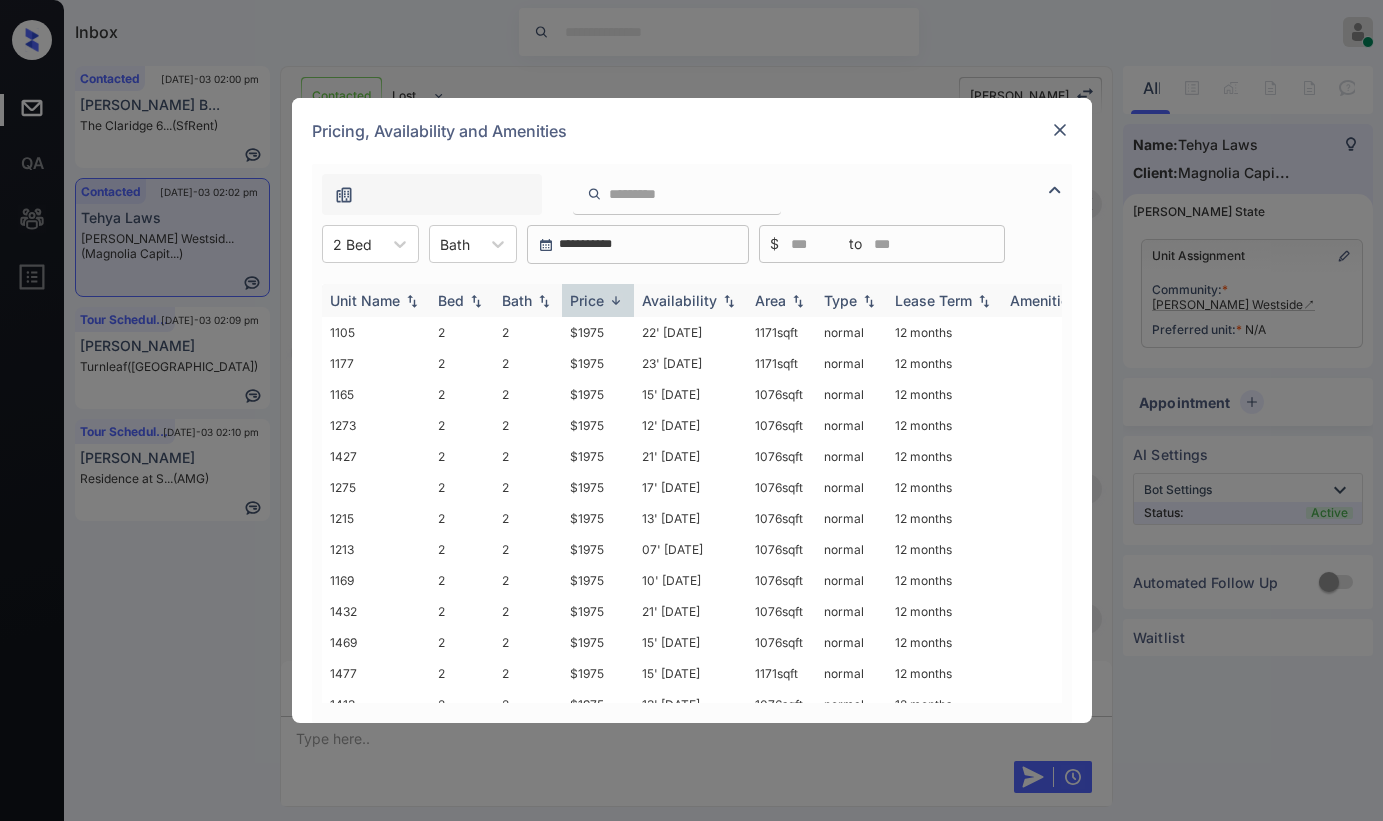 click on "Price" at bounding box center (587, 300) 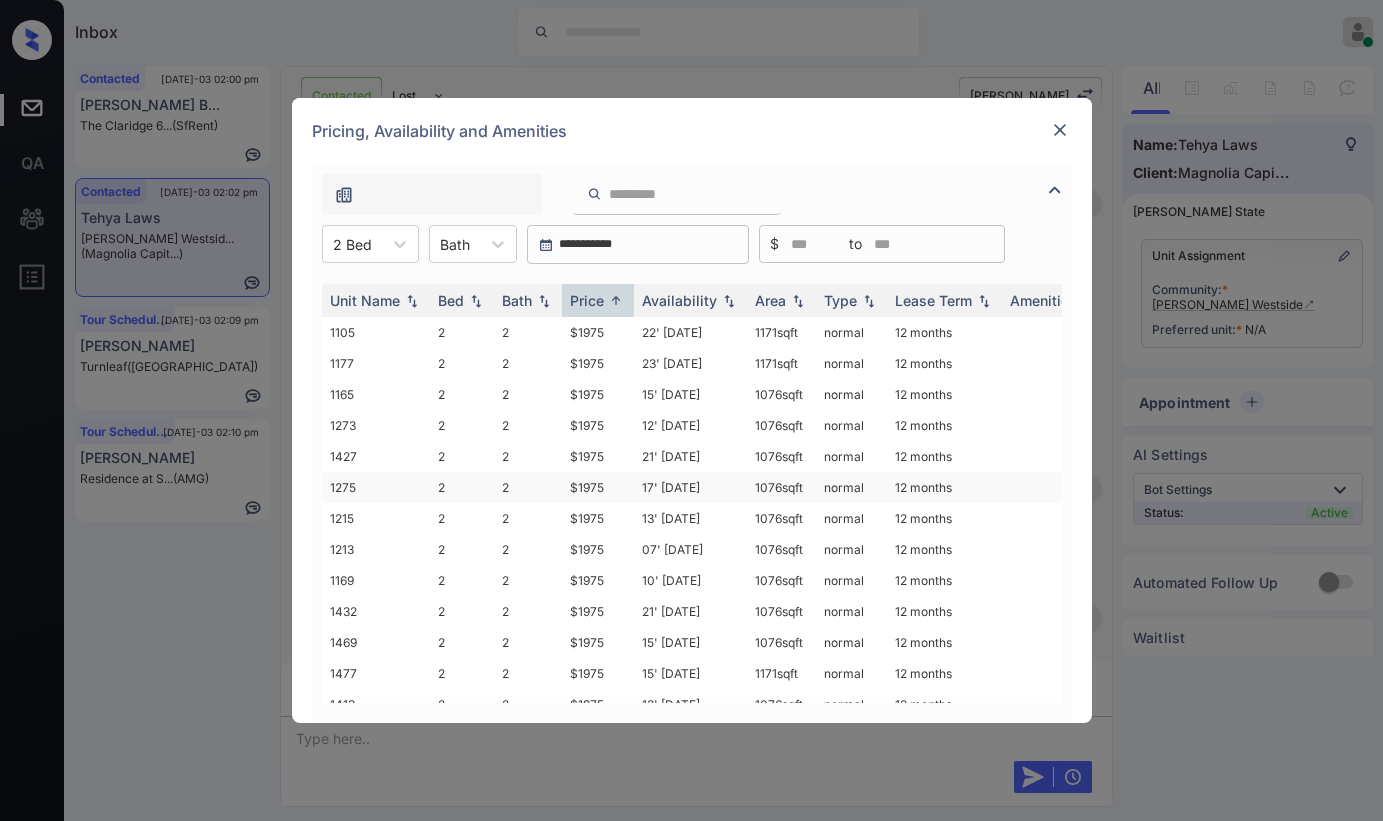 click on "$1975" at bounding box center [598, 487] 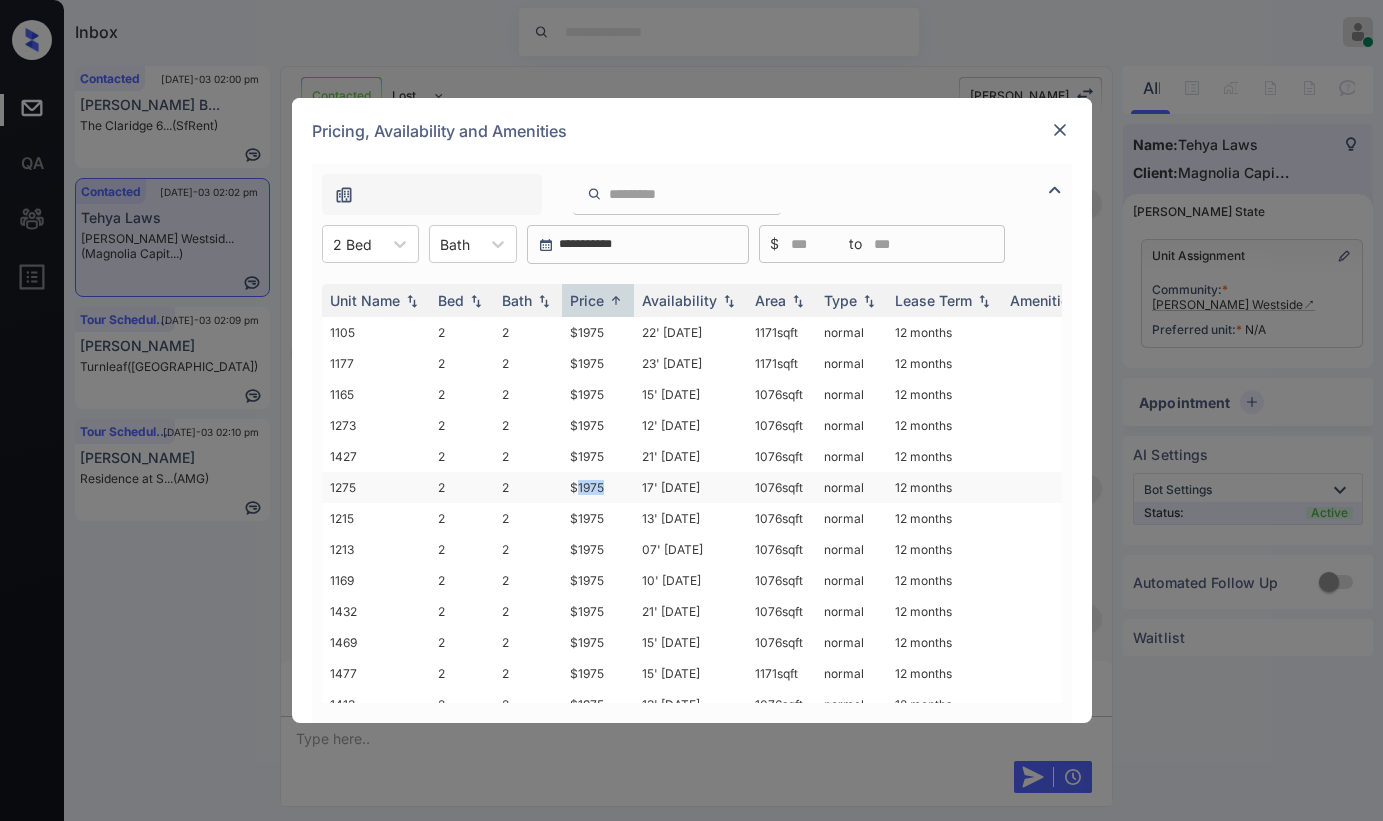 click on "$1975" at bounding box center [598, 487] 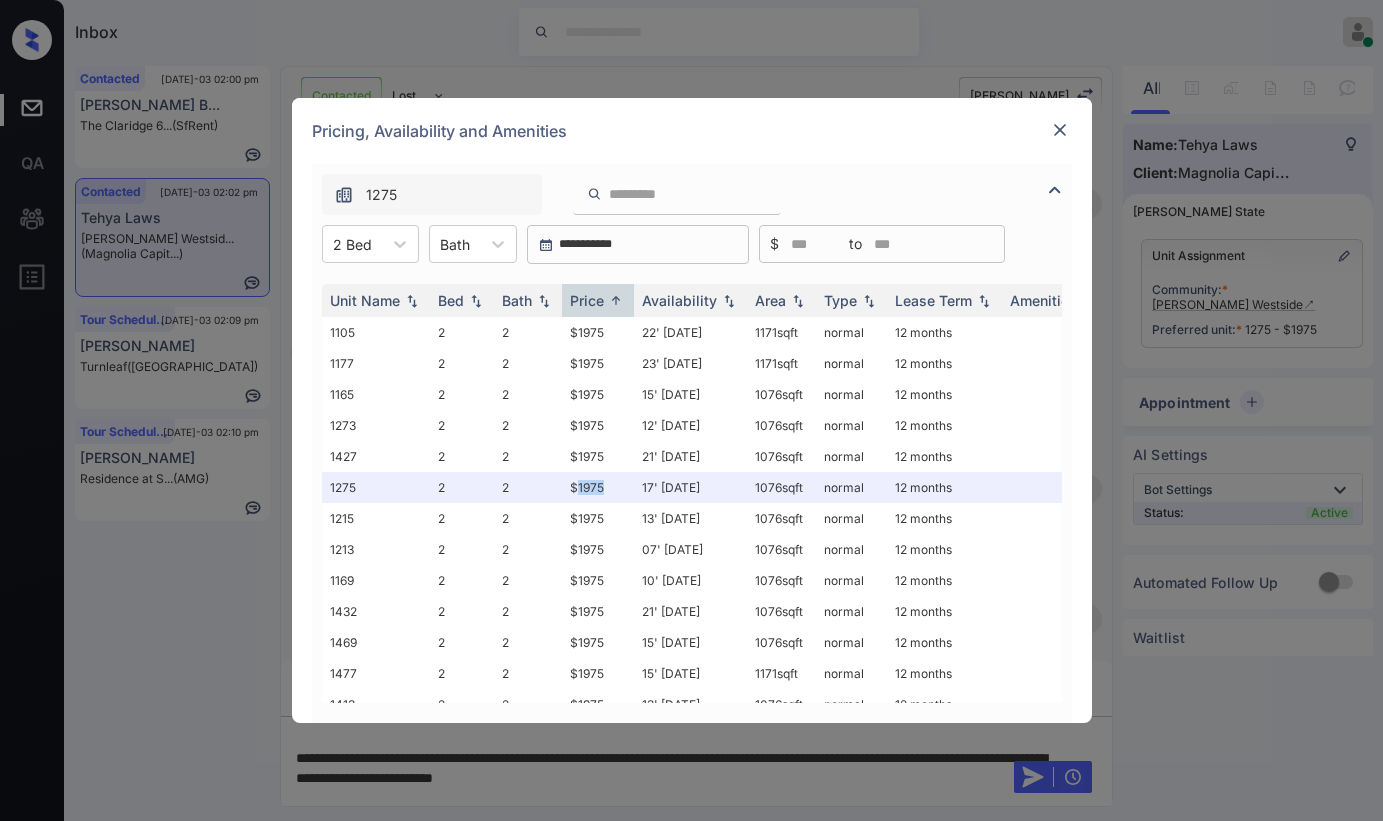 click at bounding box center [1060, 130] 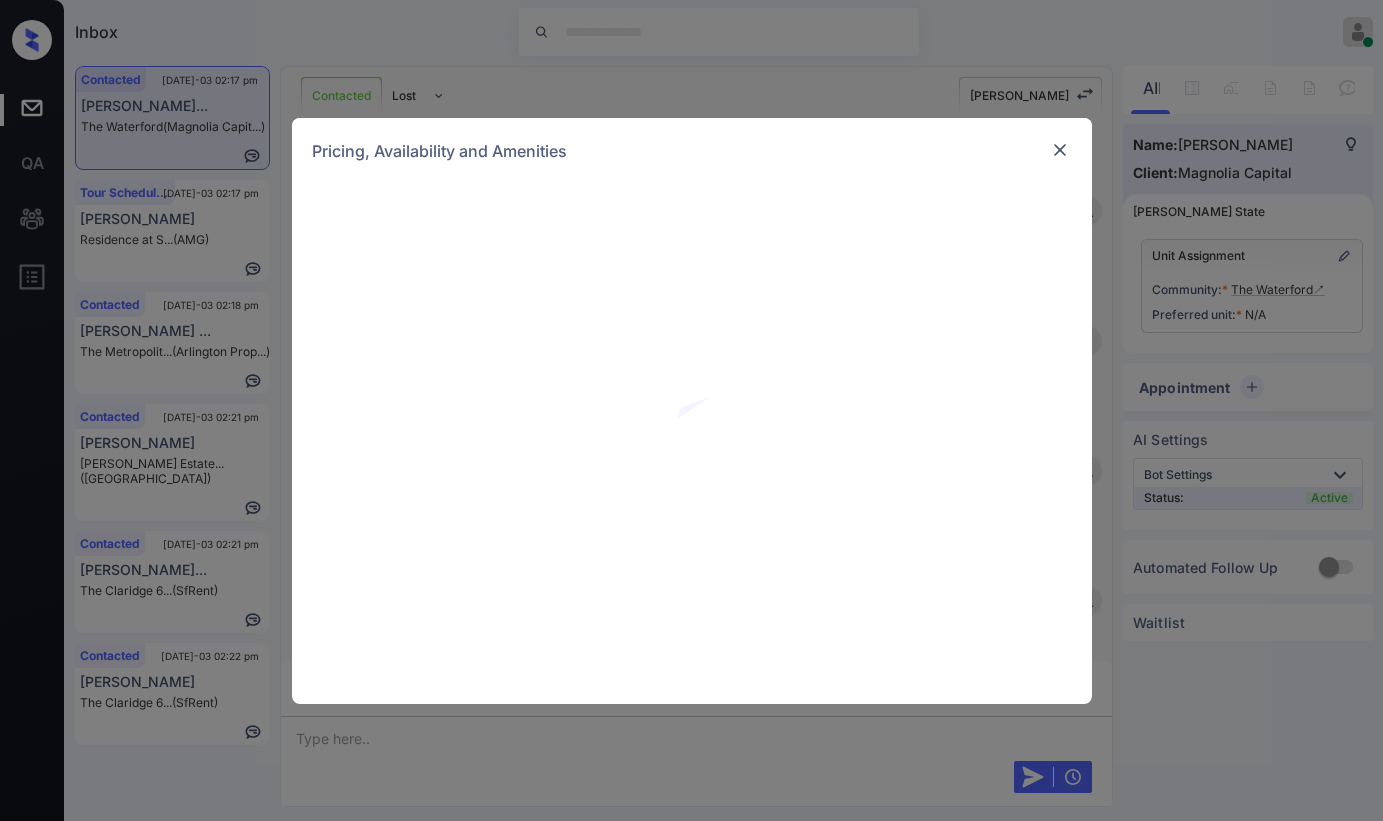 scroll, scrollTop: 0, scrollLeft: 0, axis: both 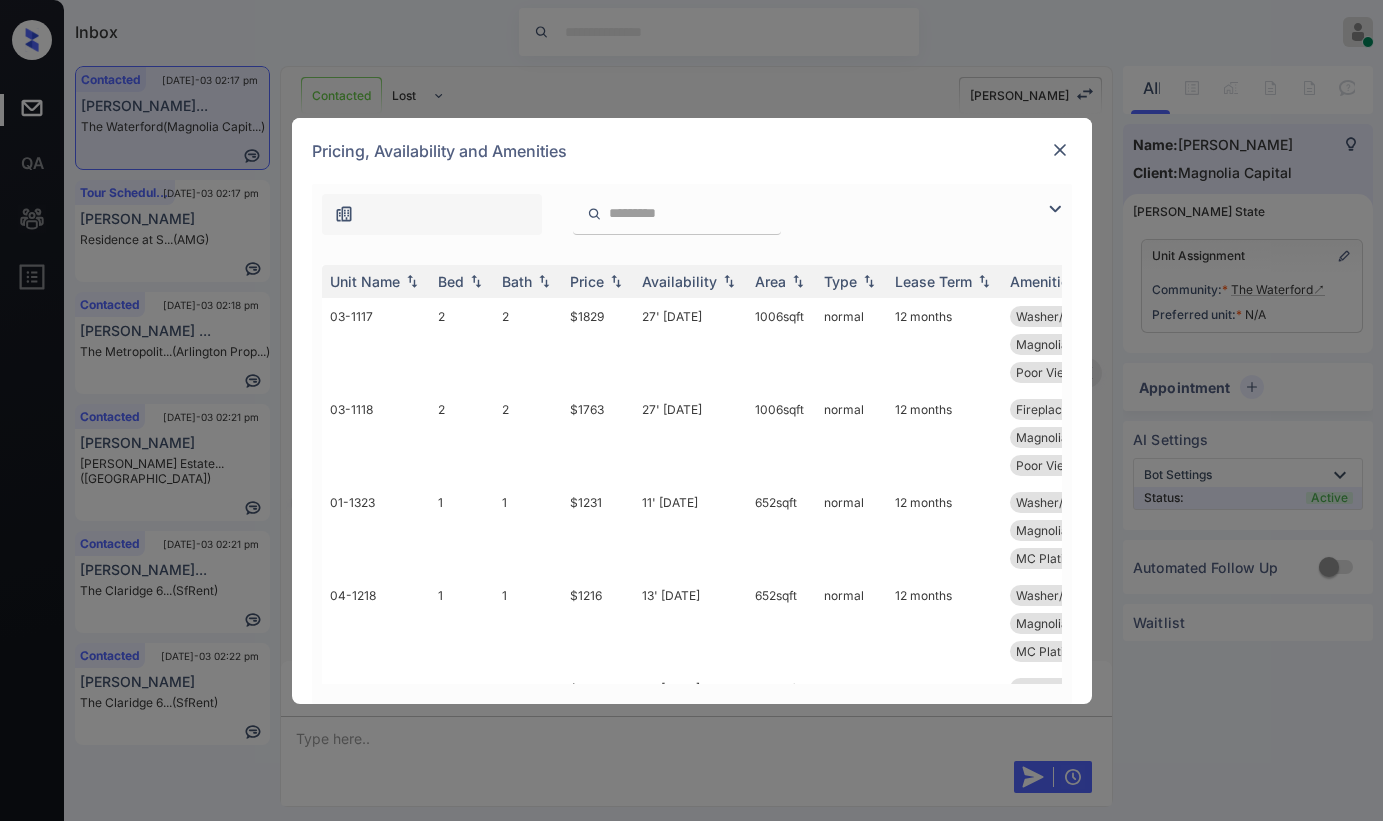 click at bounding box center (1055, 209) 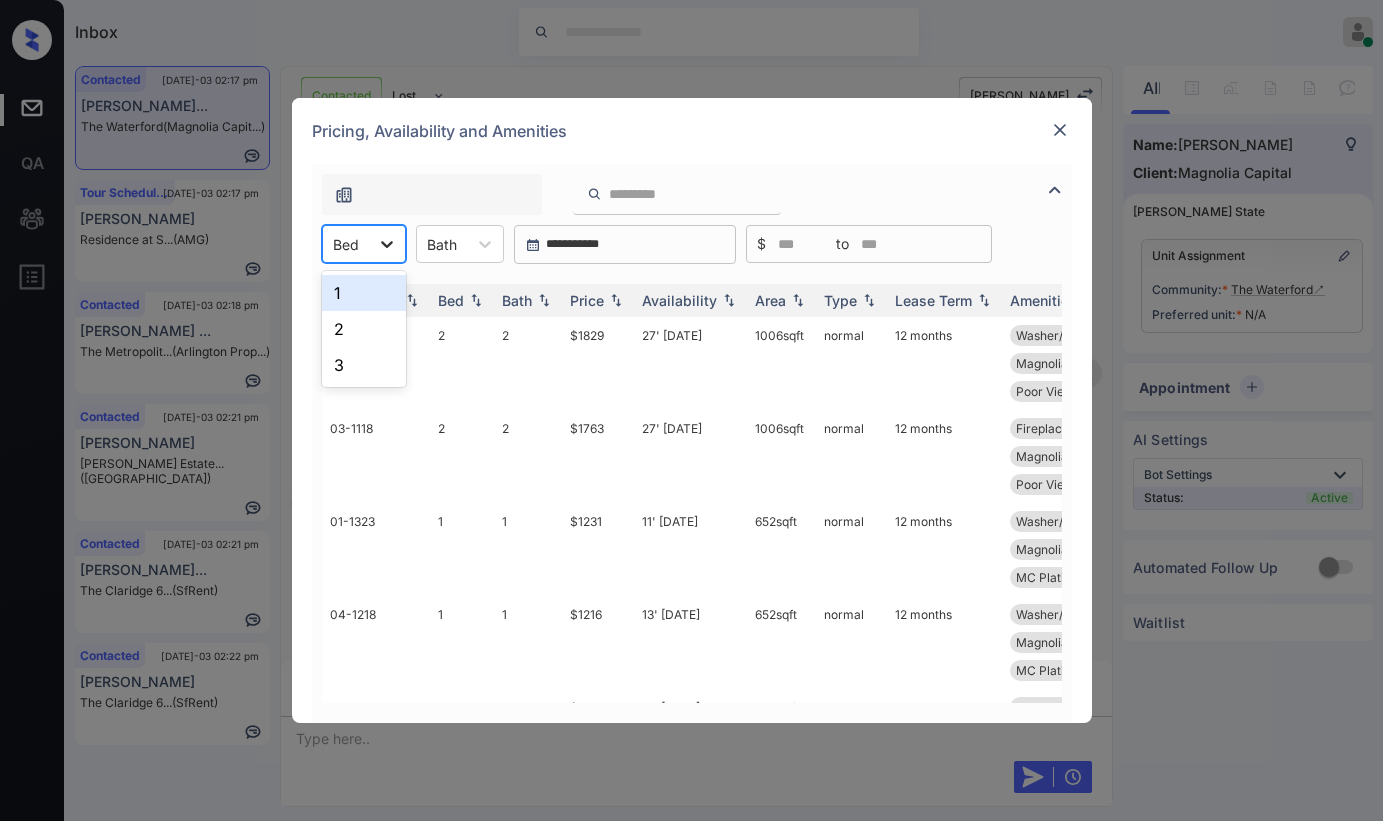 click 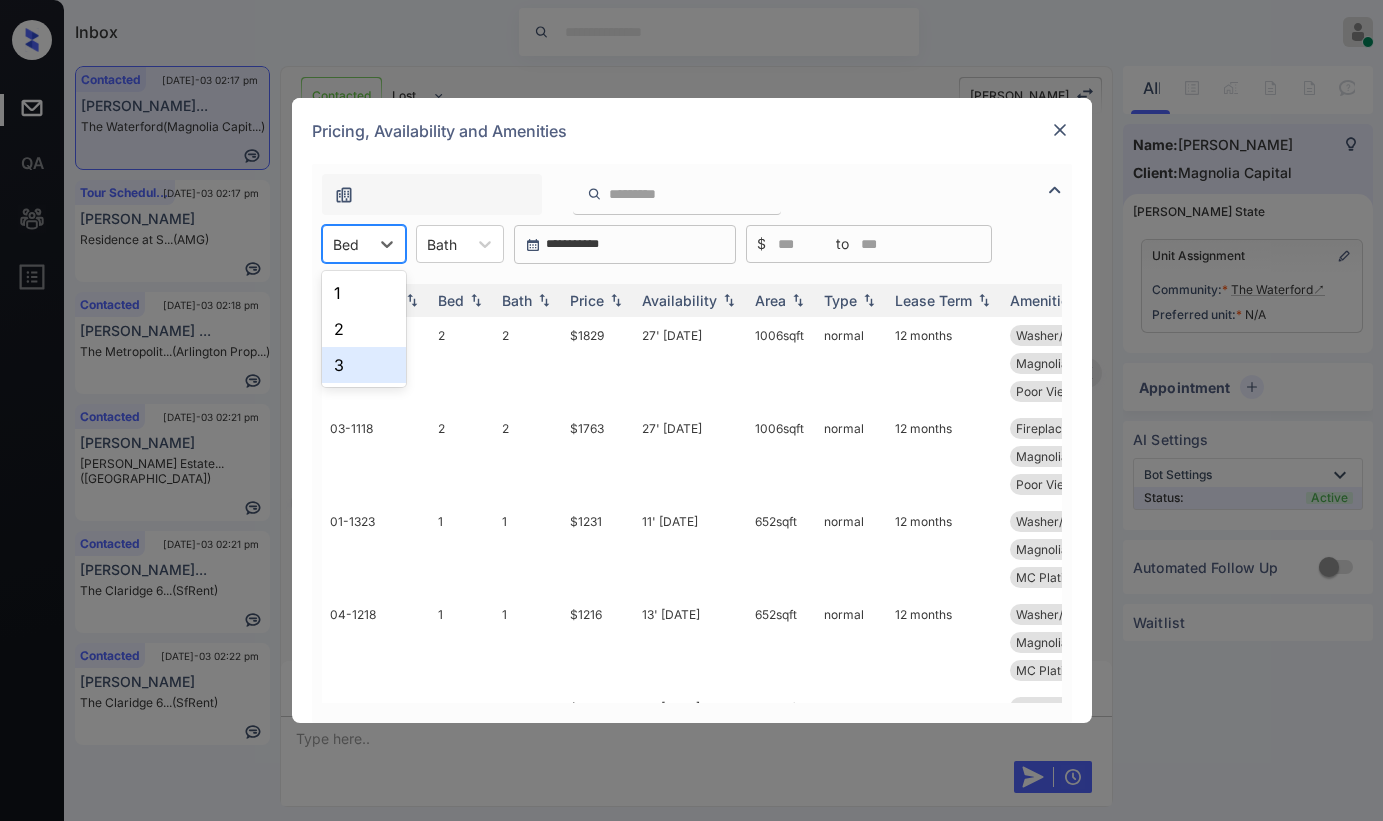 click on "3" at bounding box center [364, 365] 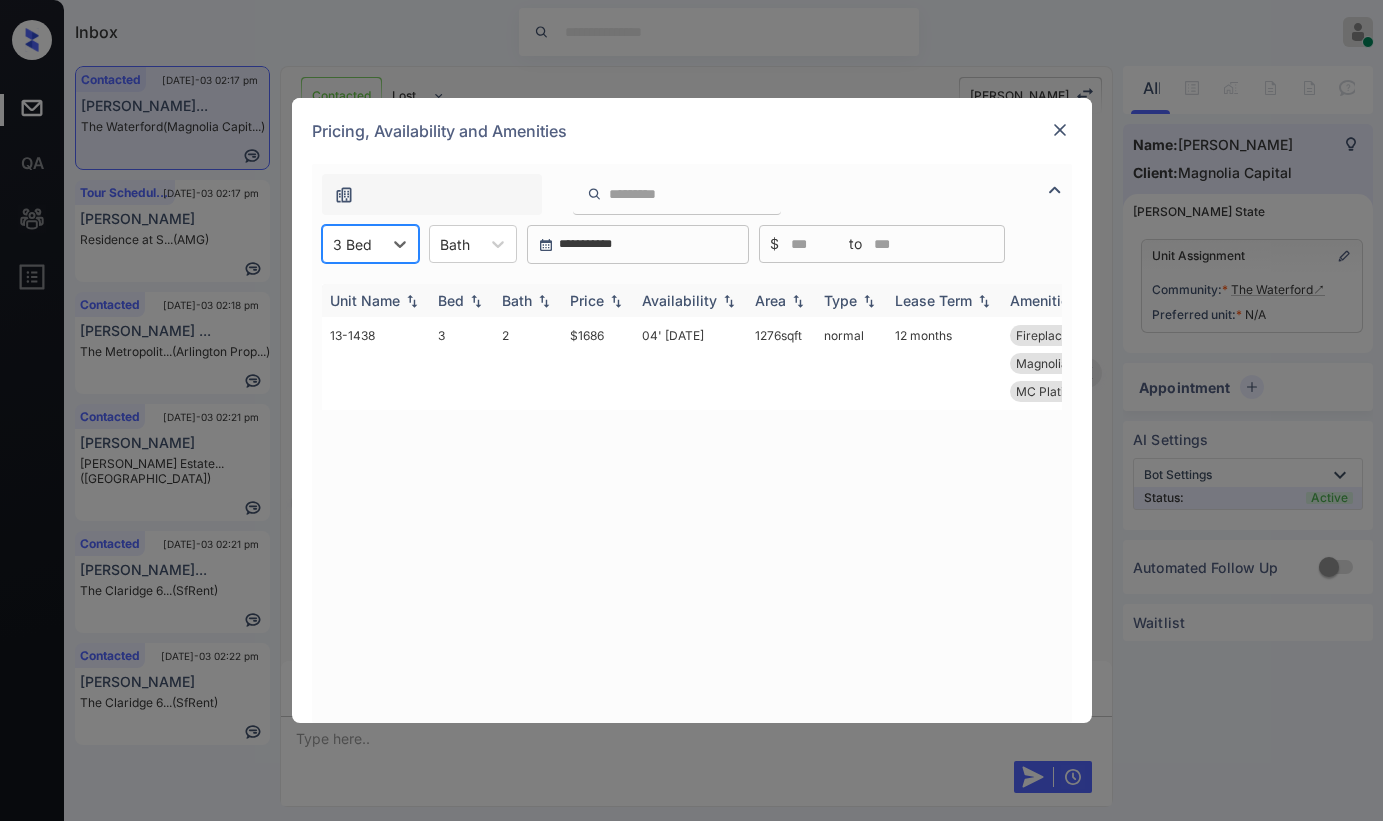 click on "Price" at bounding box center (587, 300) 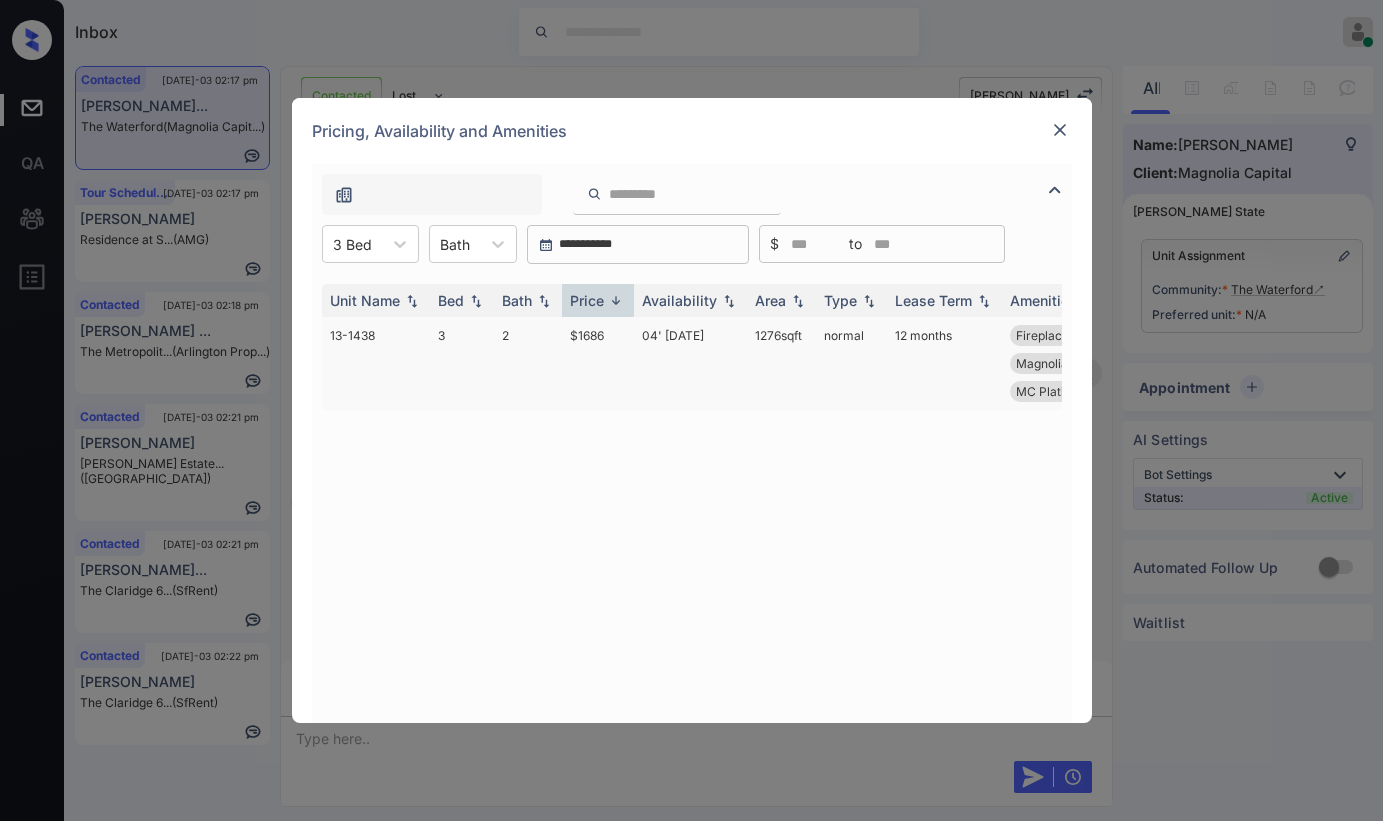 click on "$1686" at bounding box center [598, 363] 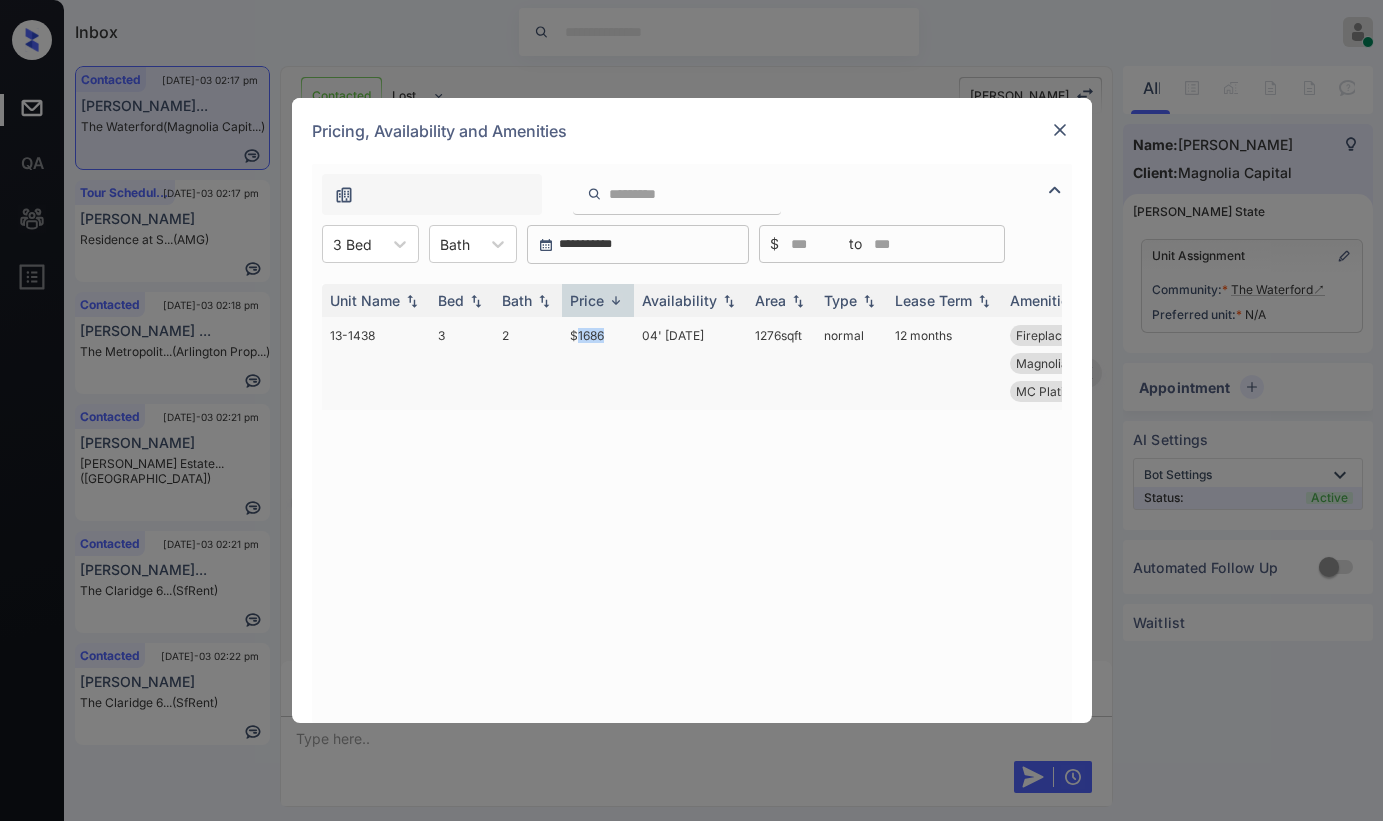 click on "$1686" at bounding box center [598, 363] 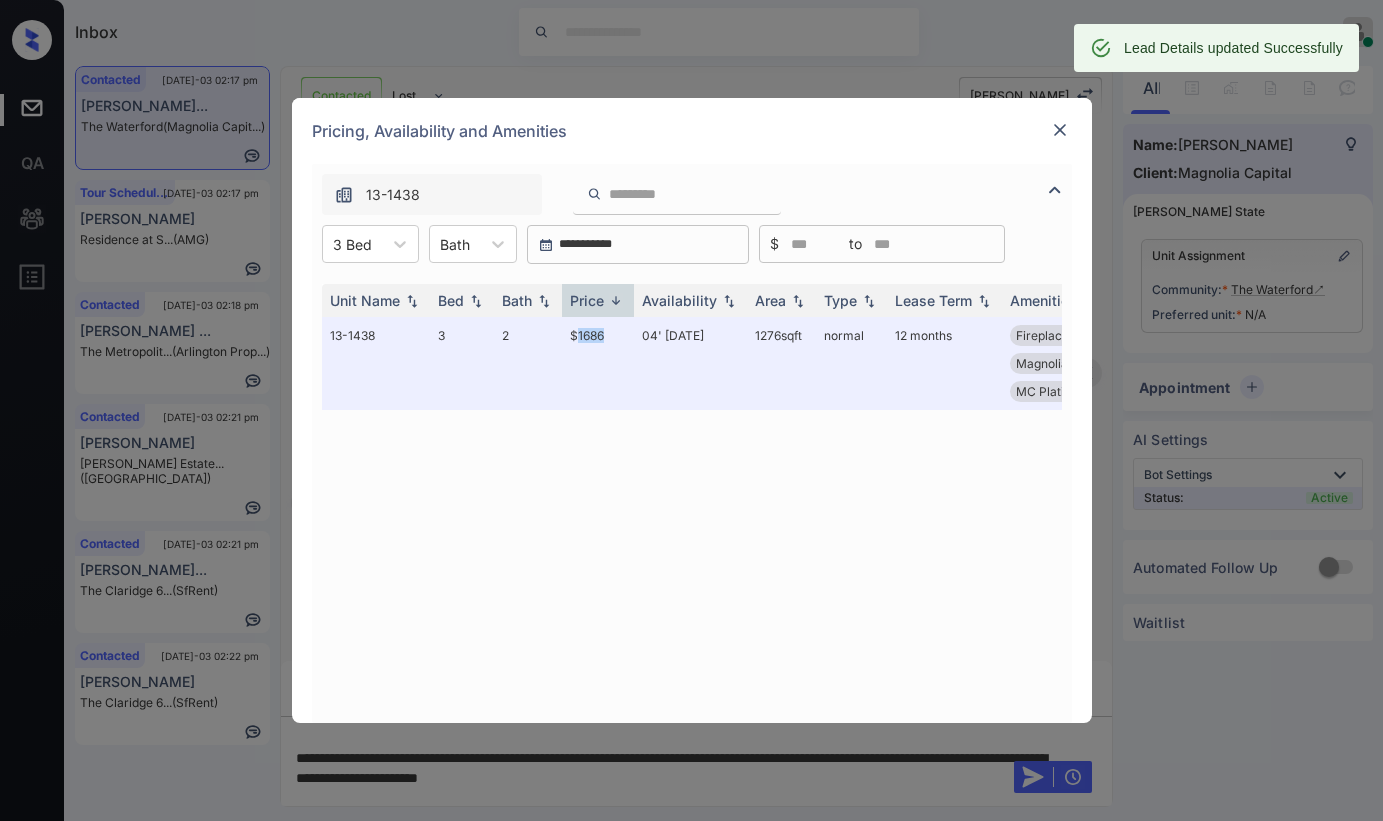 click at bounding box center [1060, 130] 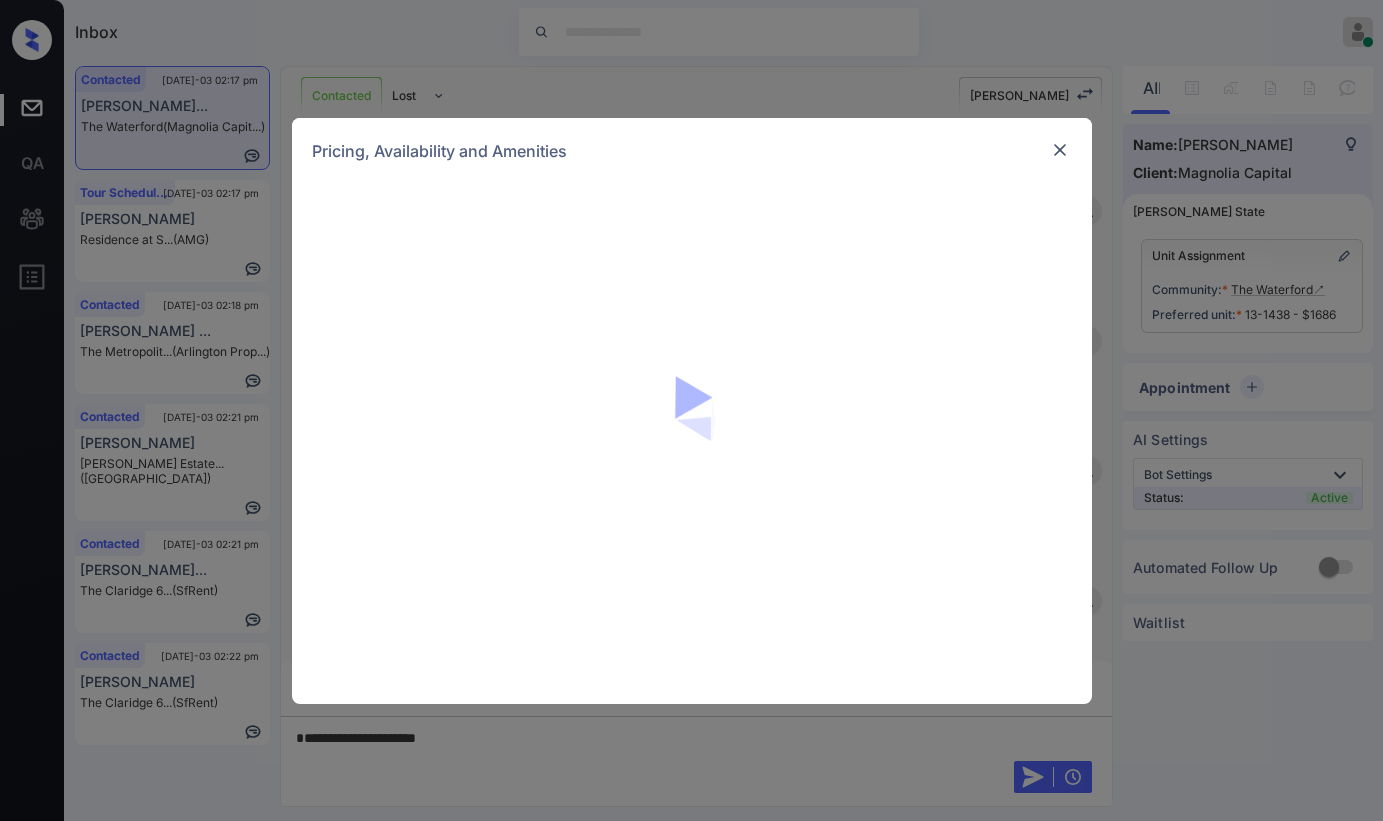 scroll, scrollTop: 0, scrollLeft: 0, axis: both 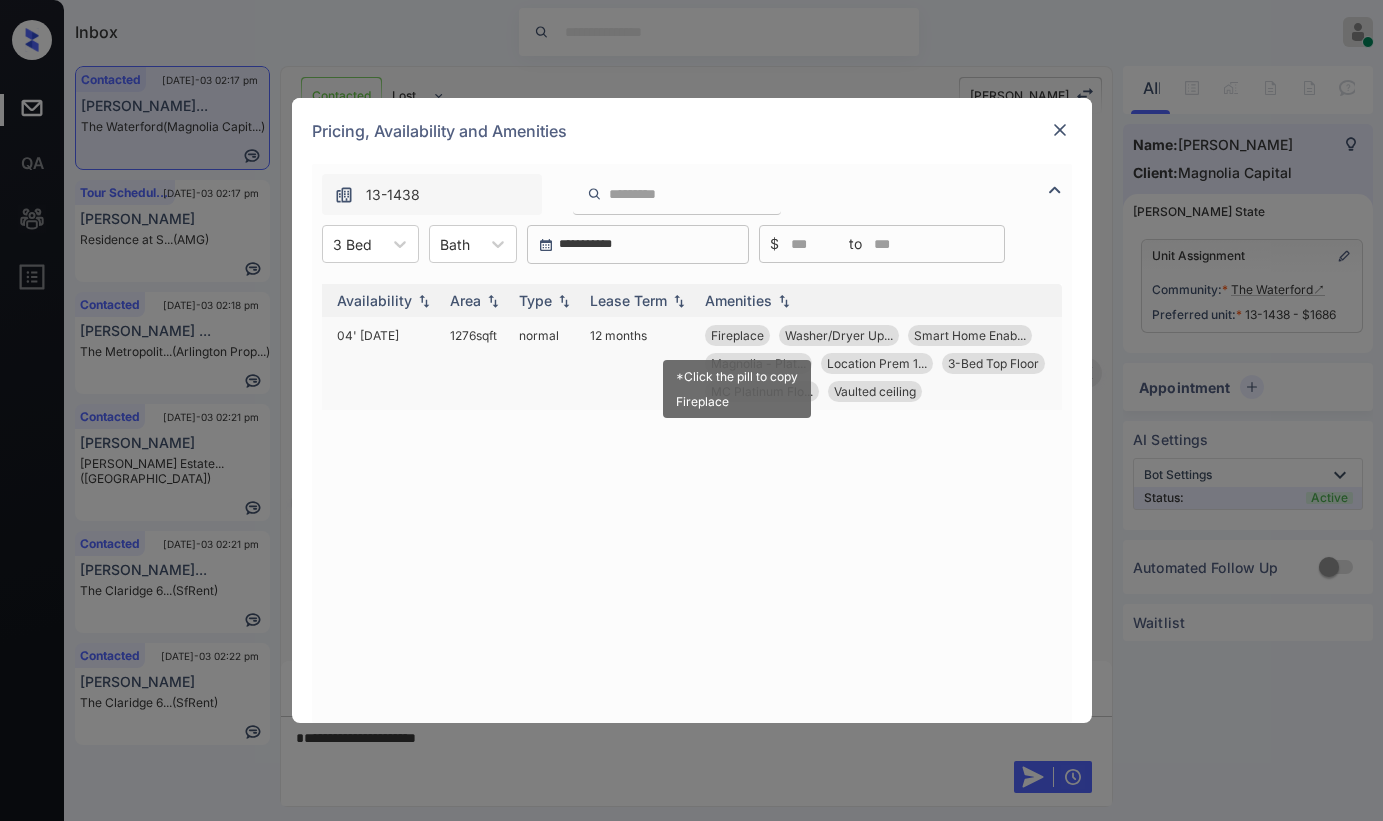 drag, startPoint x: 738, startPoint y: 332, endPoint x: 753, endPoint y: 332, distance: 15 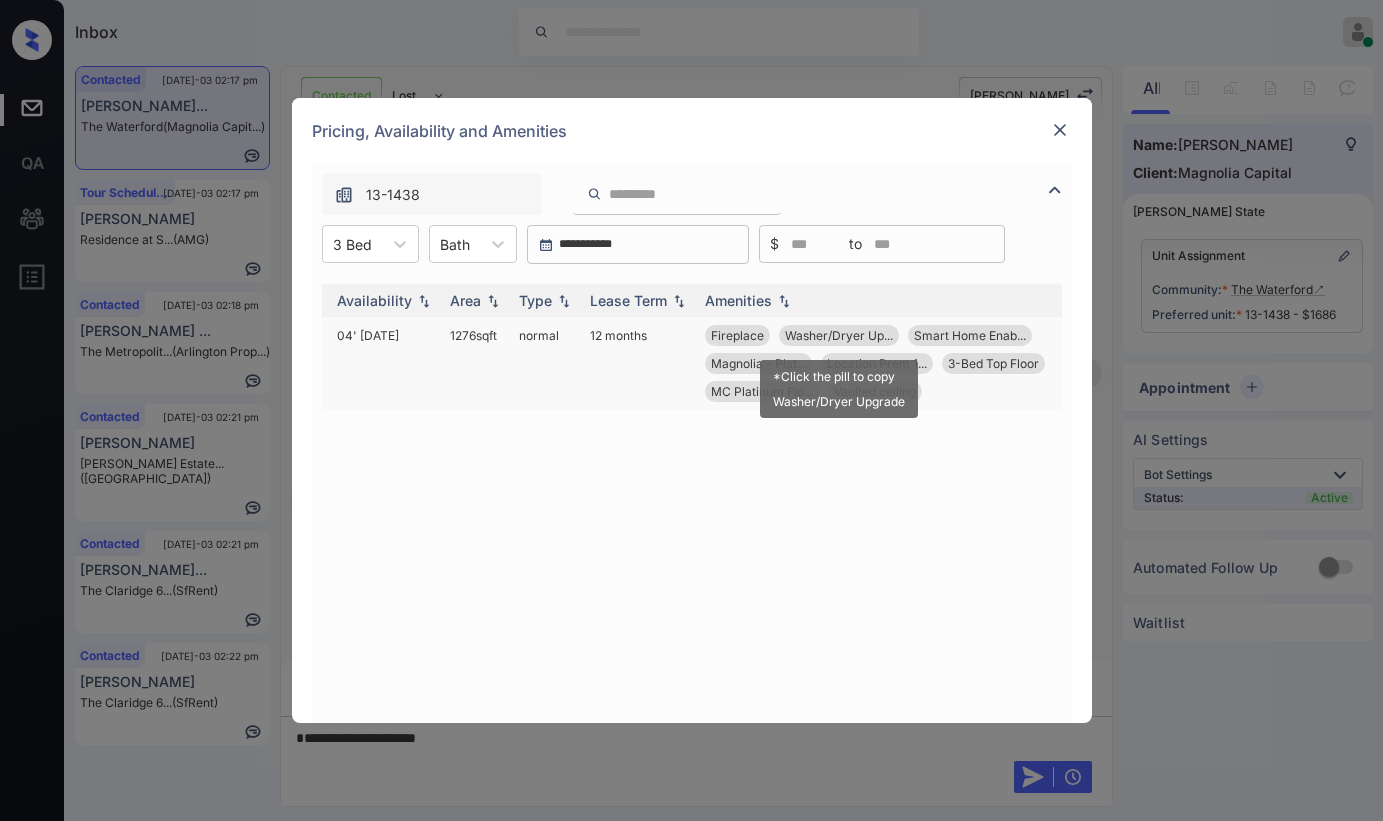 click on "Fireplace" at bounding box center [737, 335] 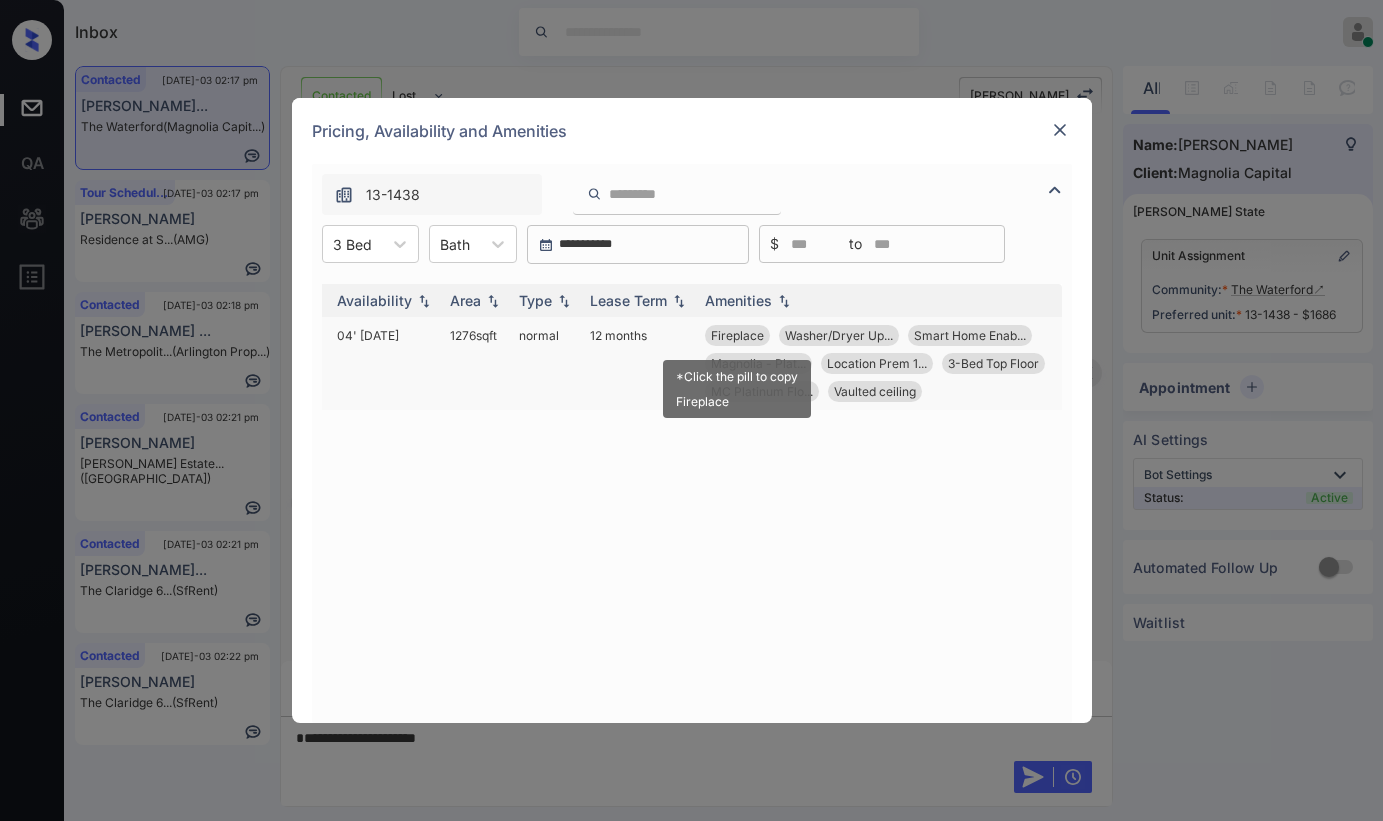 click on "Fireplace" at bounding box center (737, 335) 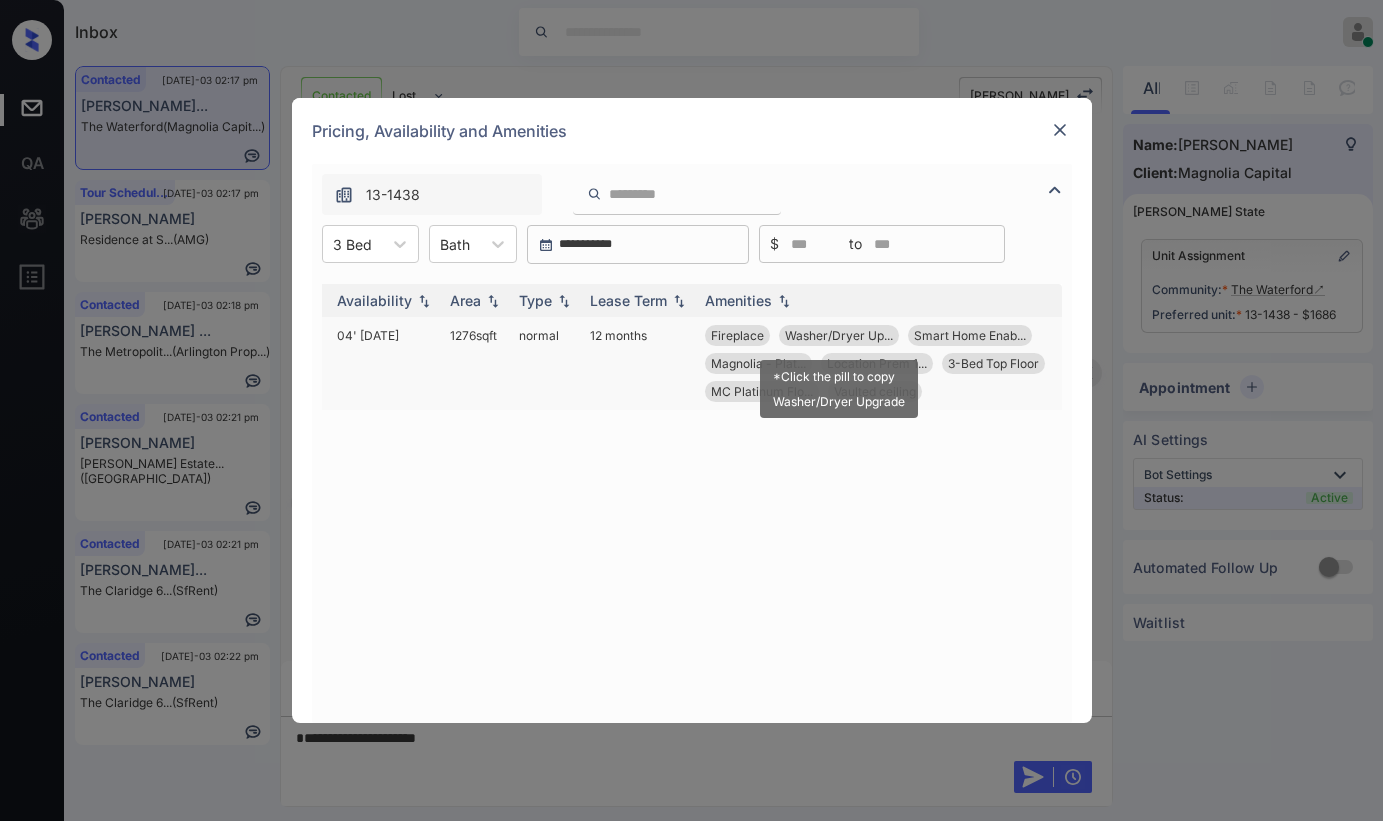 click on "Washer/Dryer Up..." at bounding box center [839, 335] 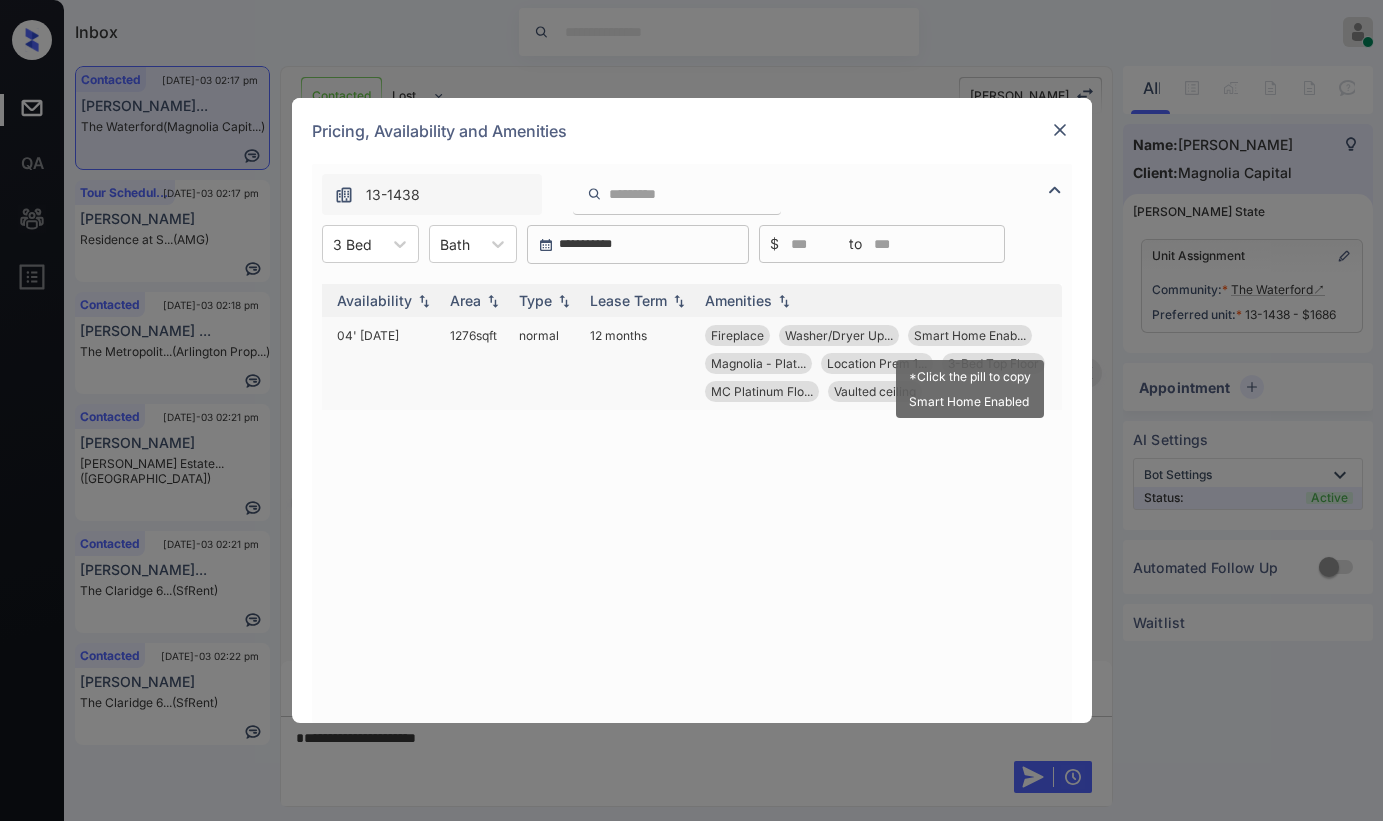 drag, startPoint x: 977, startPoint y: 339, endPoint x: 987, endPoint y: 338, distance: 10.049875 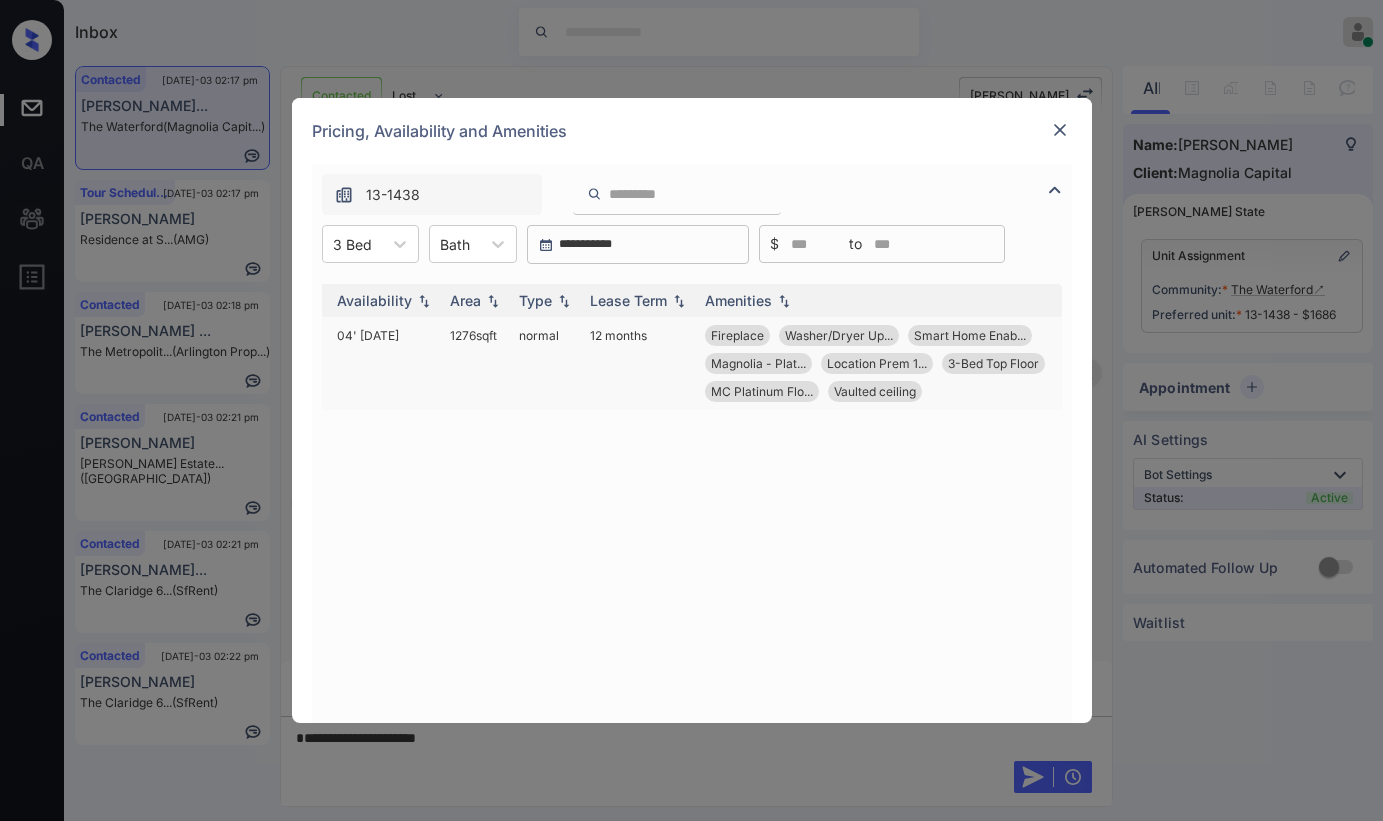 click on "Magnolia - Plat..." at bounding box center [758, 363] 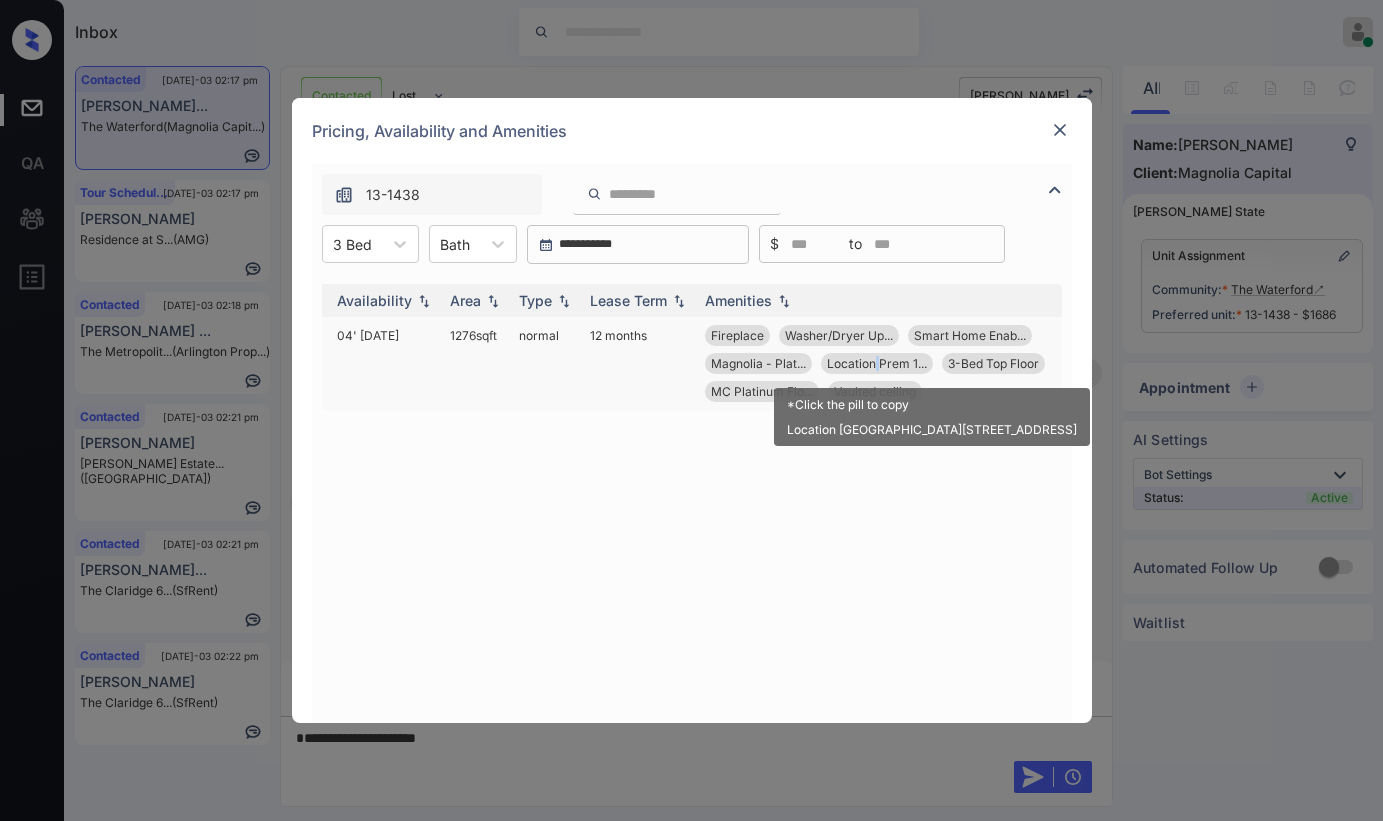click on "Location Prem 1..." at bounding box center [877, 363] 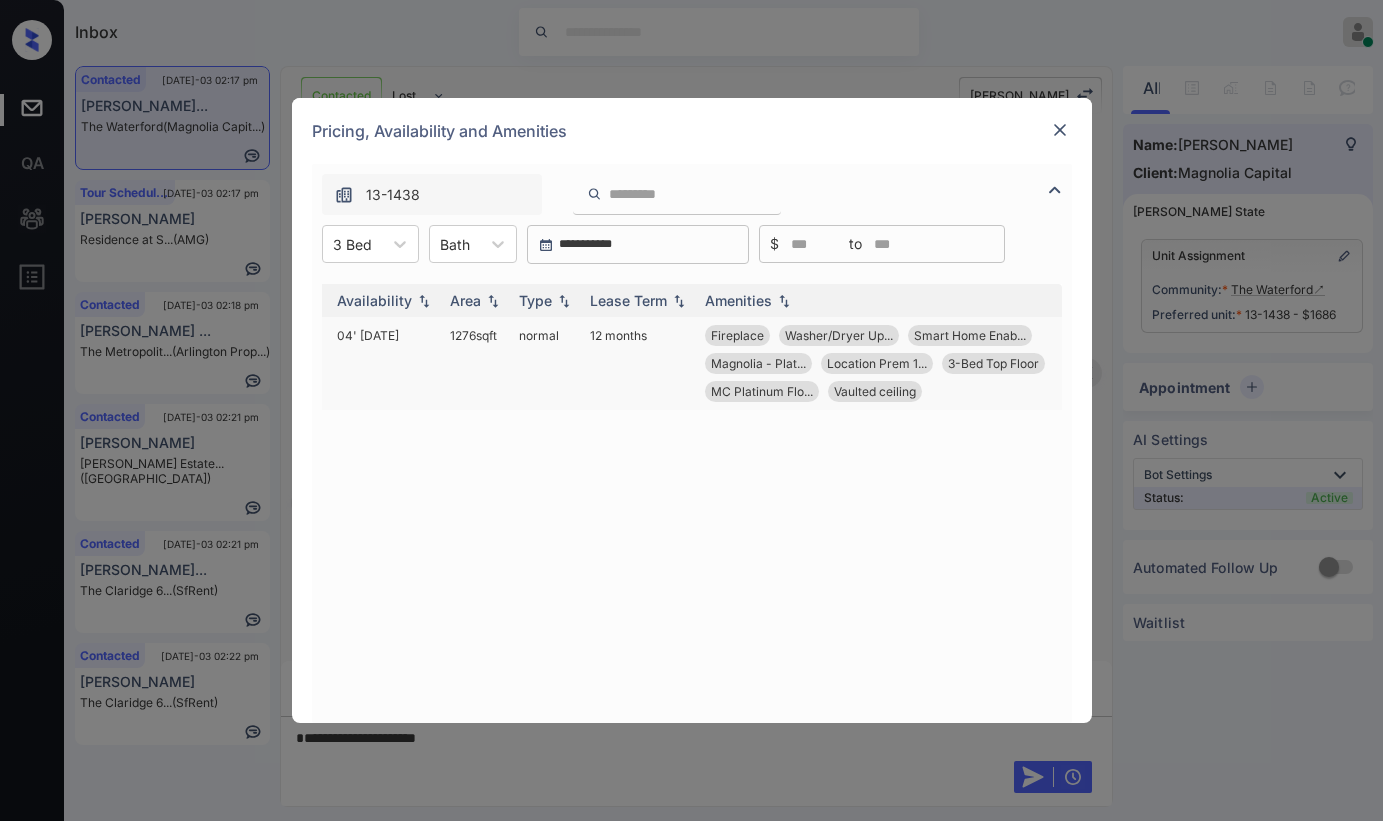 click on "3-Bed Top Floor" at bounding box center [993, 363] 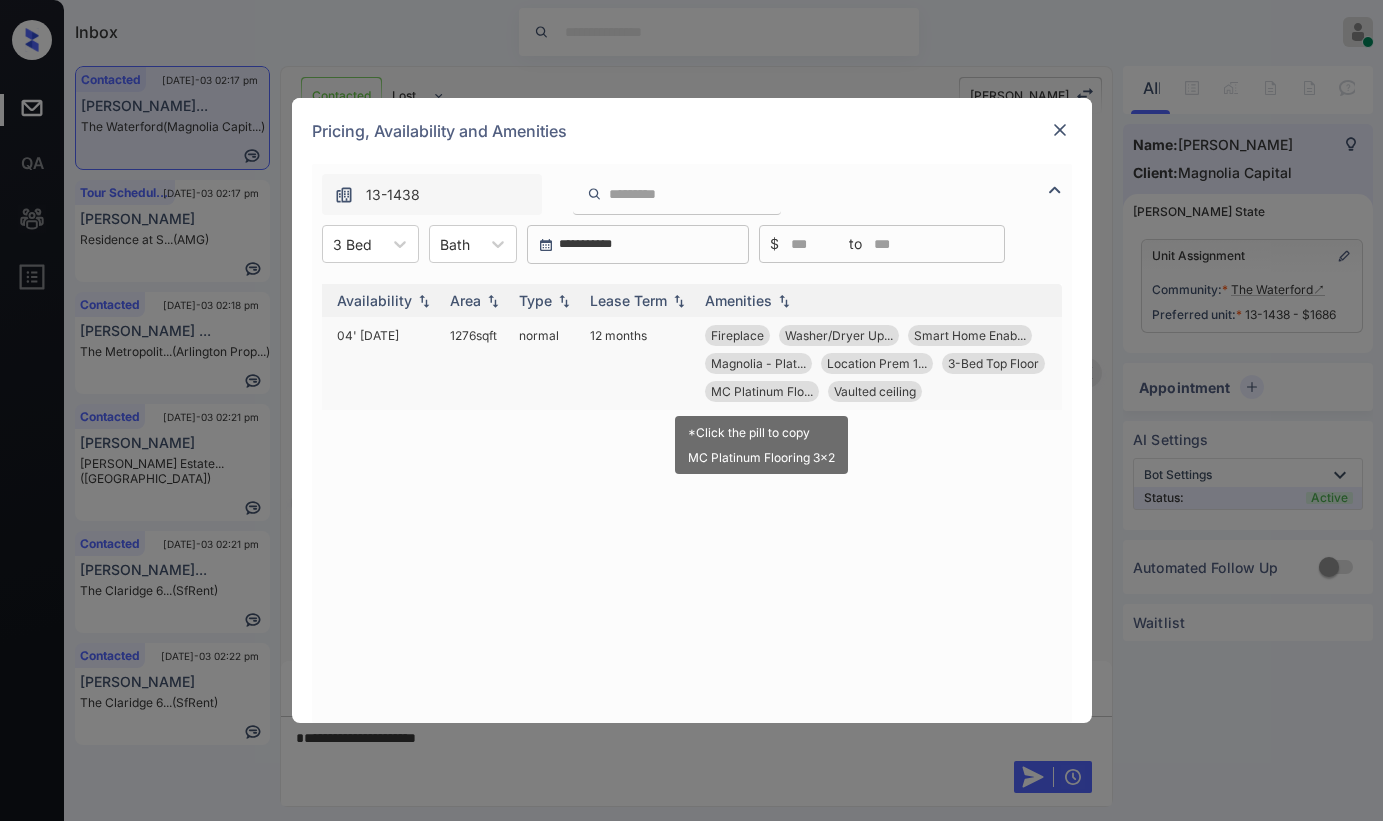 click on "MC Platinum Flo..." at bounding box center [762, 391] 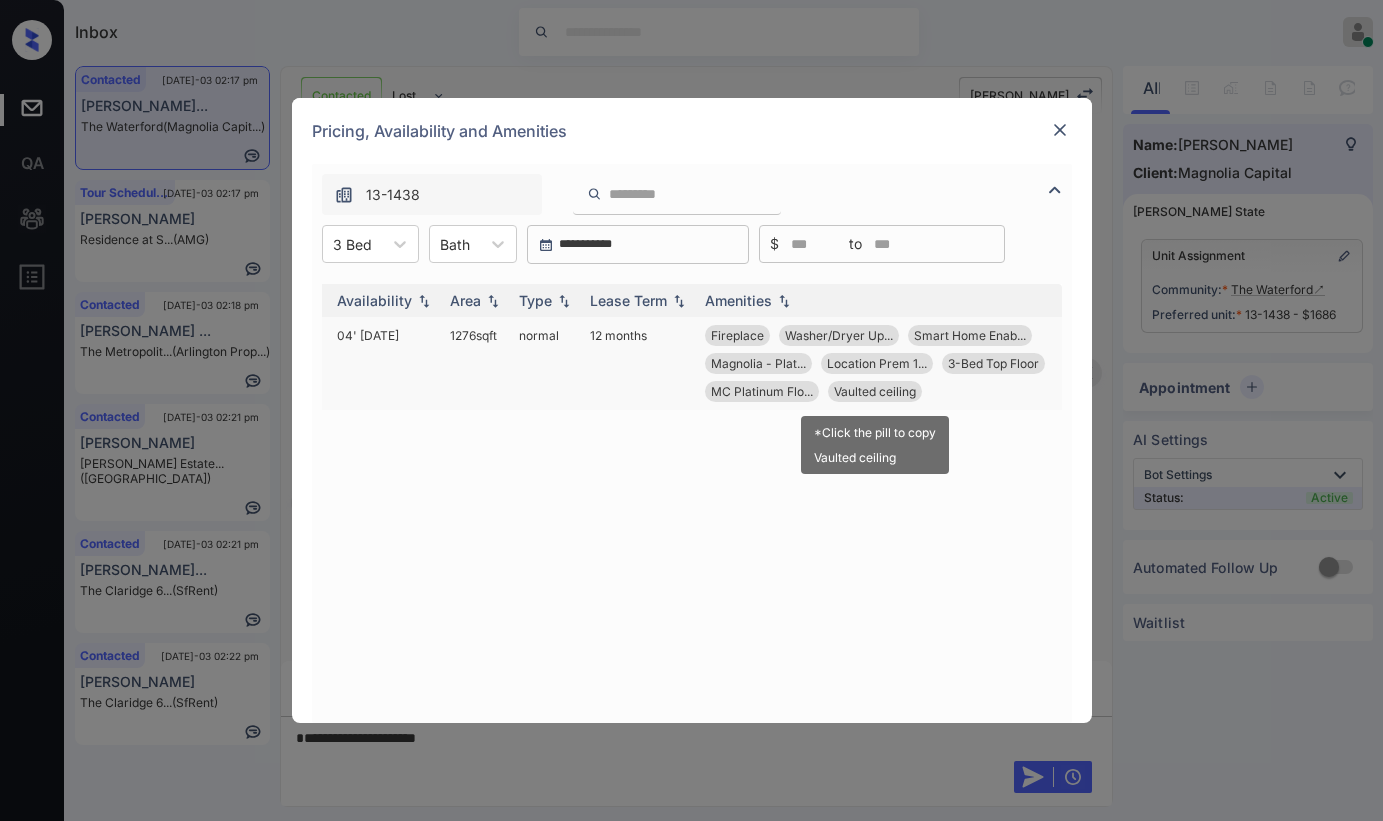 drag, startPoint x: 864, startPoint y: 391, endPoint x: 1008, endPoint y: 390, distance: 144.00348 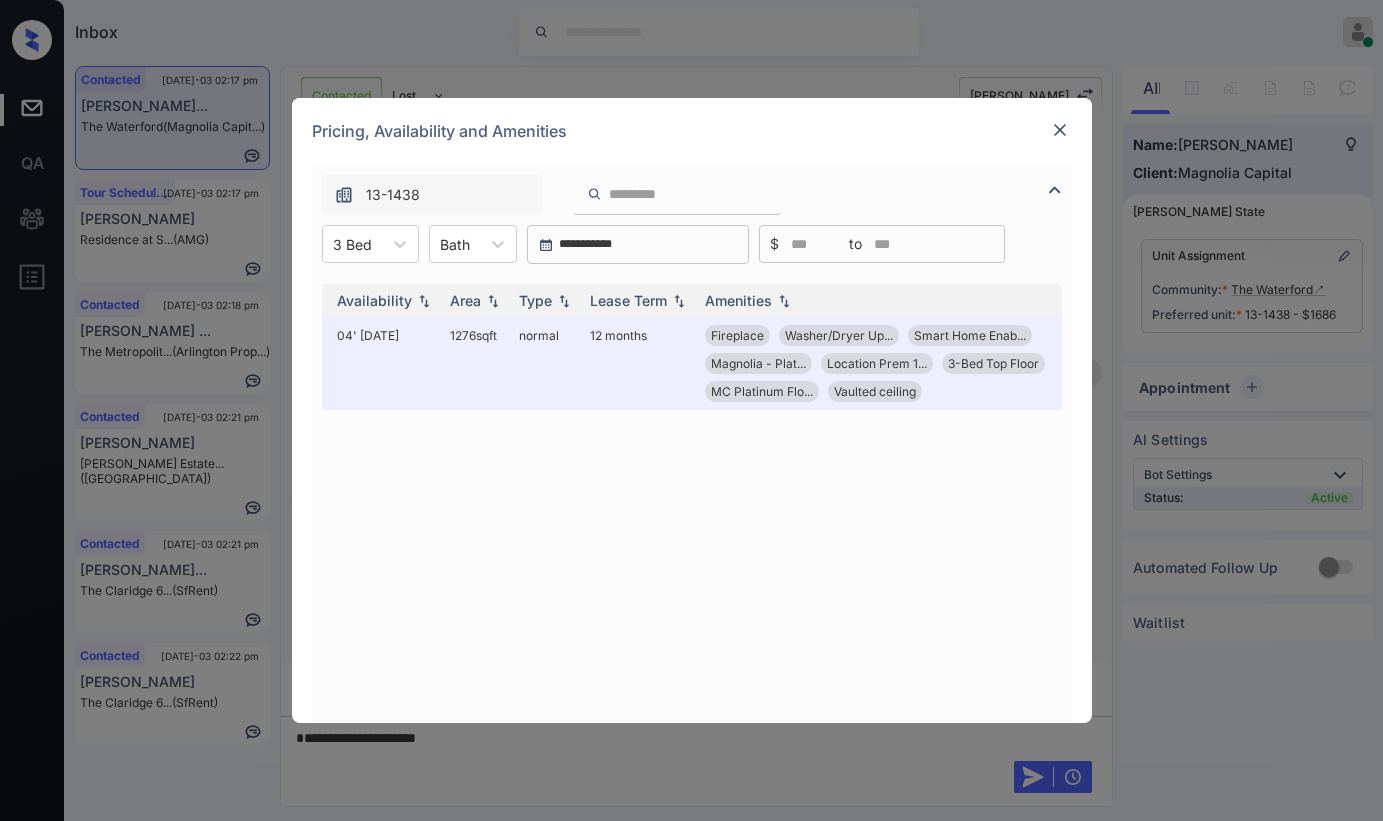 drag, startPoint x: 762, startPoint y: 479, endPoint x: 838, endPoint y: 419, distance: 96.82975 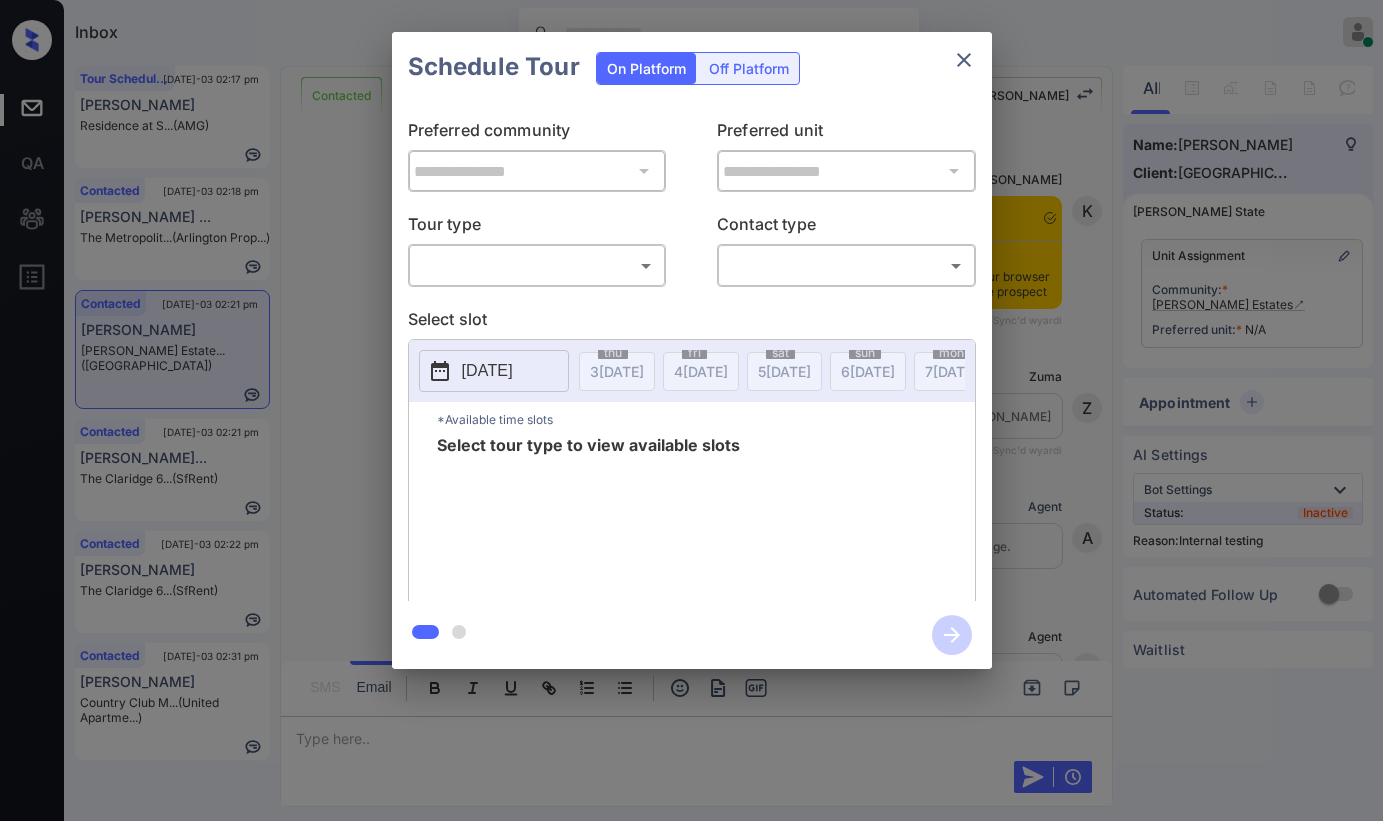 scroll, scrollTop: 0, scrollLeft: 0, axis: both 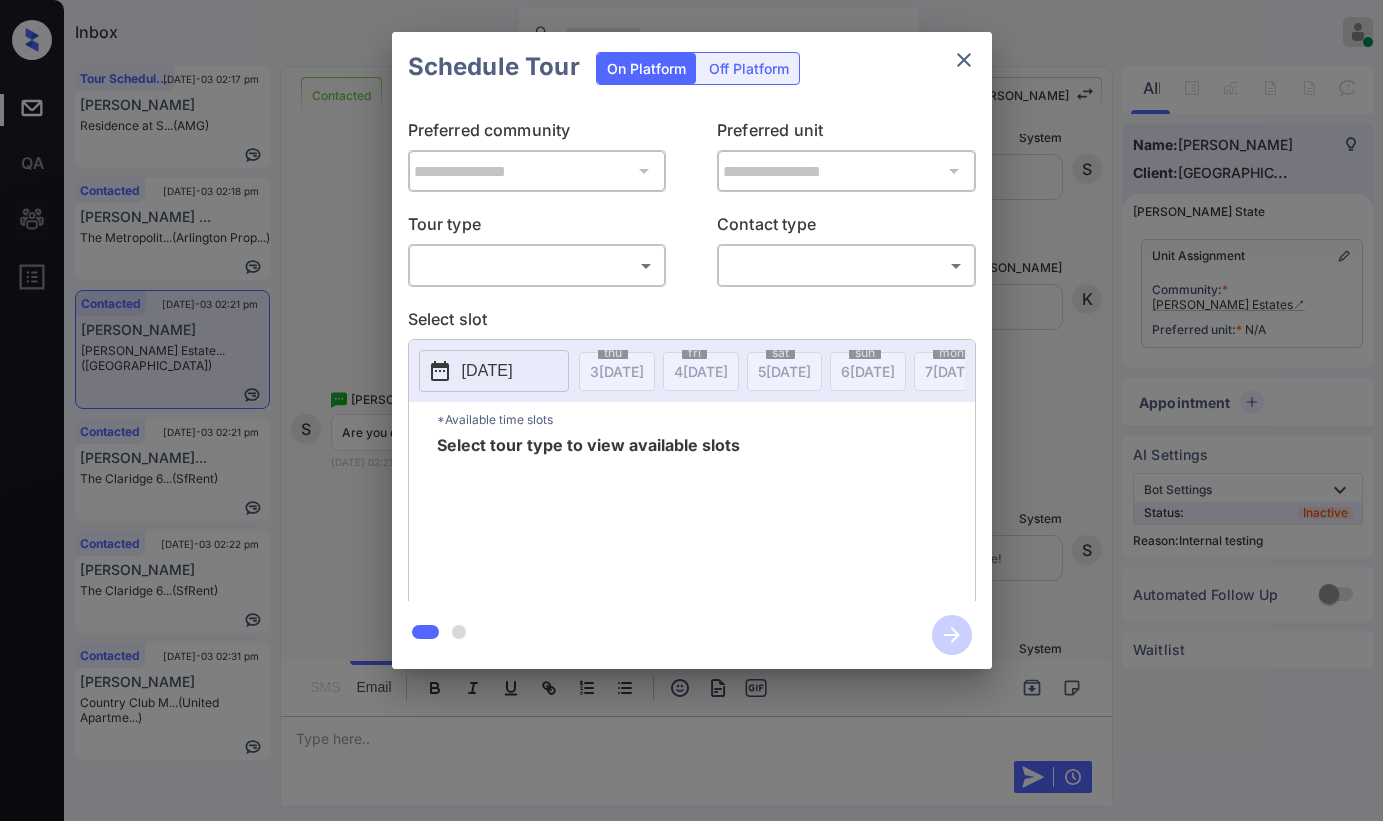 click on "Inbox Paolo Gabriel  Online Set yourself   offline Set yourself   on break Profile Switch to  dark  mode Sign out Tour Scheduled Jul-03 02:17 pm   Cynthia Floyd Residence at S...  (AMG) Contacted Jul-03 02:18 pm   Navjeet Singh ... The Metropolit...  (Arlington Prop...) Contacted Jul-03 02:21 pm   Stephanie Lee Tidwell Estate...  (Fairfield) Contacted Jul-03 02:21 pm   Domiano Fuller... The Claridge 6...  (SfRent) Contacted Jul-03 02:22 pm   Hannah Parker The Claridge 6...  (SfRent) Contacted Jul-03 02:31 pm   Jason Lopez Country Club M...  (United Apartme...) Contacted Lost Lead Sentiment: Angry Upon sliding the acknowledgement:  Lead will move to lost stage. * ​ SMS and call option will be set to opt out. AFM will be turned off for the lead. Kelsey New Message Kelsey Notes Note: https://conversation.getzuma.com/6862d20d2b4b886487e8f825 - Paste this link into your browser to view Kelsey’s conversation with the prospect Jun 30, 2025 11:06 am  Sync'd w  yardi K New Message Zuma Jun 30, 2025 11:06 am yardi" at bounding box center (691, 410) 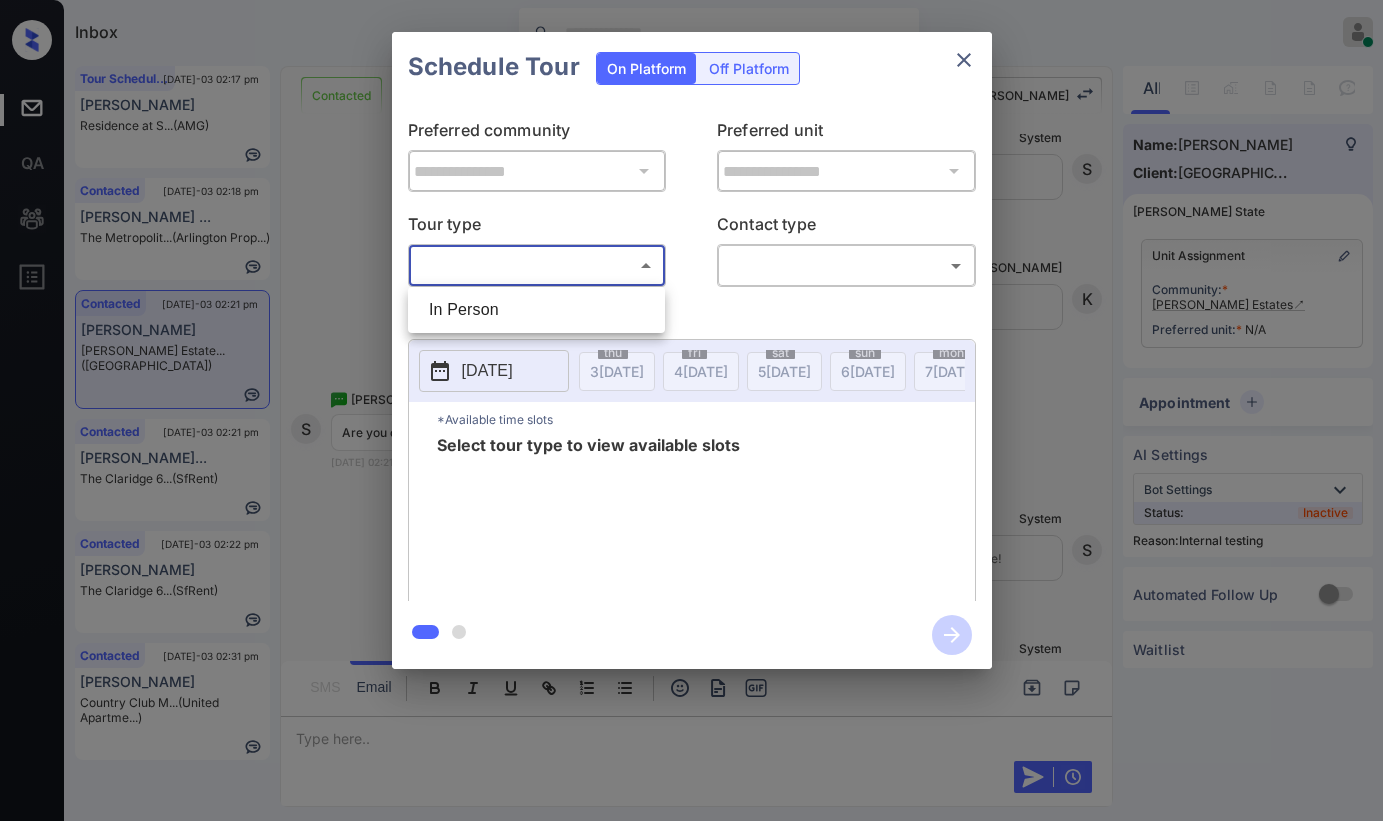 drag, startPoint x: 544, startPoint y: 325, endPoint x: 578, endPoint y: 318, distance: 34.713108 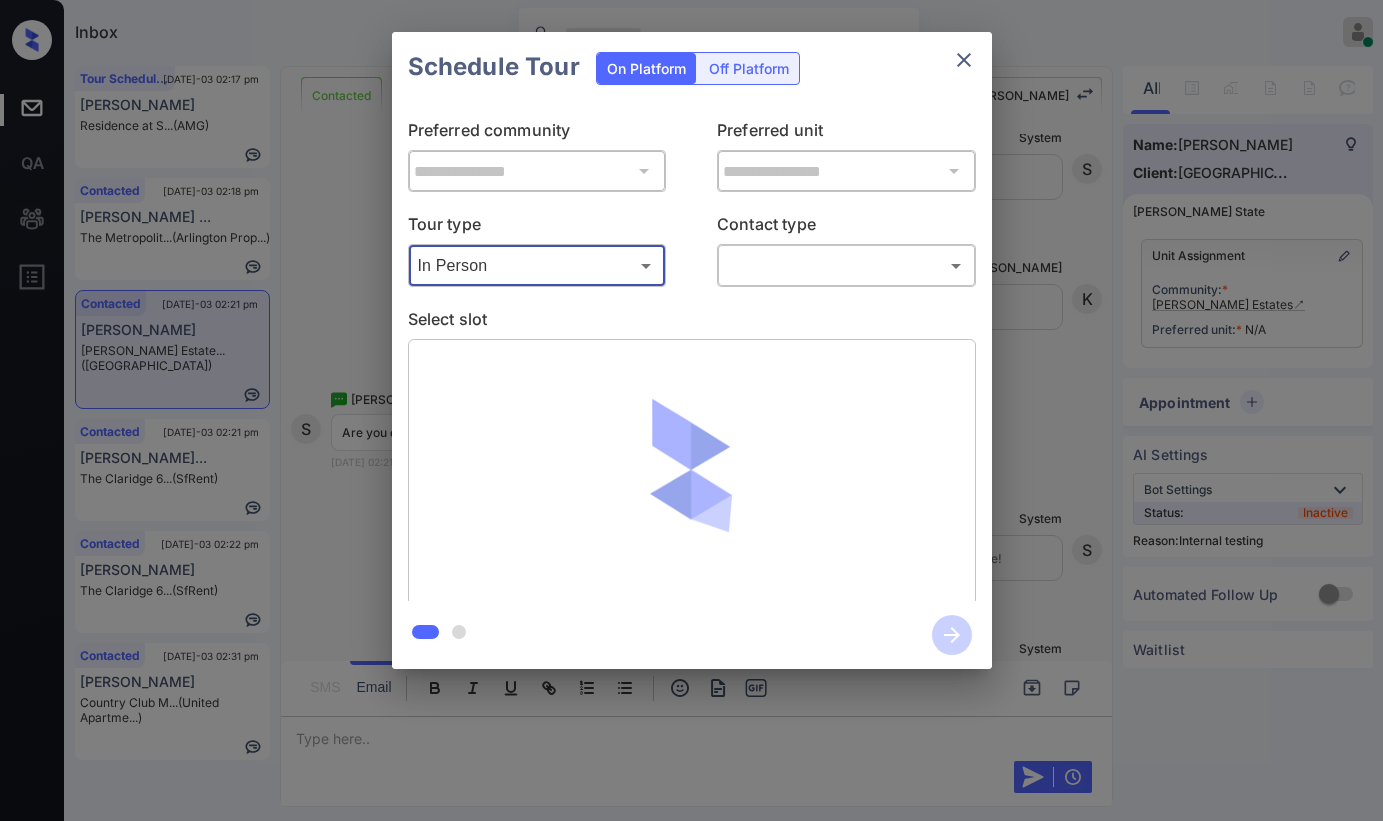 click on "Inbox Paolo Gabriel  Online Set yourself   offline Set yourself   on break Profile Switch to  dark  mode Sign out Tour Scheduled Jul-03 02:17 pm   Cynthia Floyd Residence at S...  (AMG) Contacted Jul-03 02:18 pm   Navjeet Singh ... The Metropolit...  (Arlington Prop...) Contacted Jul-03 02:21 pm   Stephanie Lee Tidwell Estate...  (Fairfield) Contacted Jul-03 02:21 pm   Domiano Fuller... The Claridge 6...  (SfRent) Contacted Jul-03 02:22 pm   Hannah Parker The Claridge 6...  (SfRent) Contacted Jul-03 02:31 pm   Jason Lopez Country Club M...  (United Apartme...) Contacted Lost Lead Sentiment: Angry Upon sliding the acknowledgement:  Lead will move to lost stage. * ​ SMS and call option will be set to opt out. AFM will be turned off for the lead. Kelsey New Message Kelsey Notes Note: https://conversation.getzuma.com/6862d20d2b4b886487e8f825 - Paste this link into your browser to view Kelsey’s conversation with the prospect Jun 30, 2025 11:06 am  Sync'd w  yardi K New Message Zuma Jun 30, 2025 11:06 am yardi" at bounding box center [691, 410] 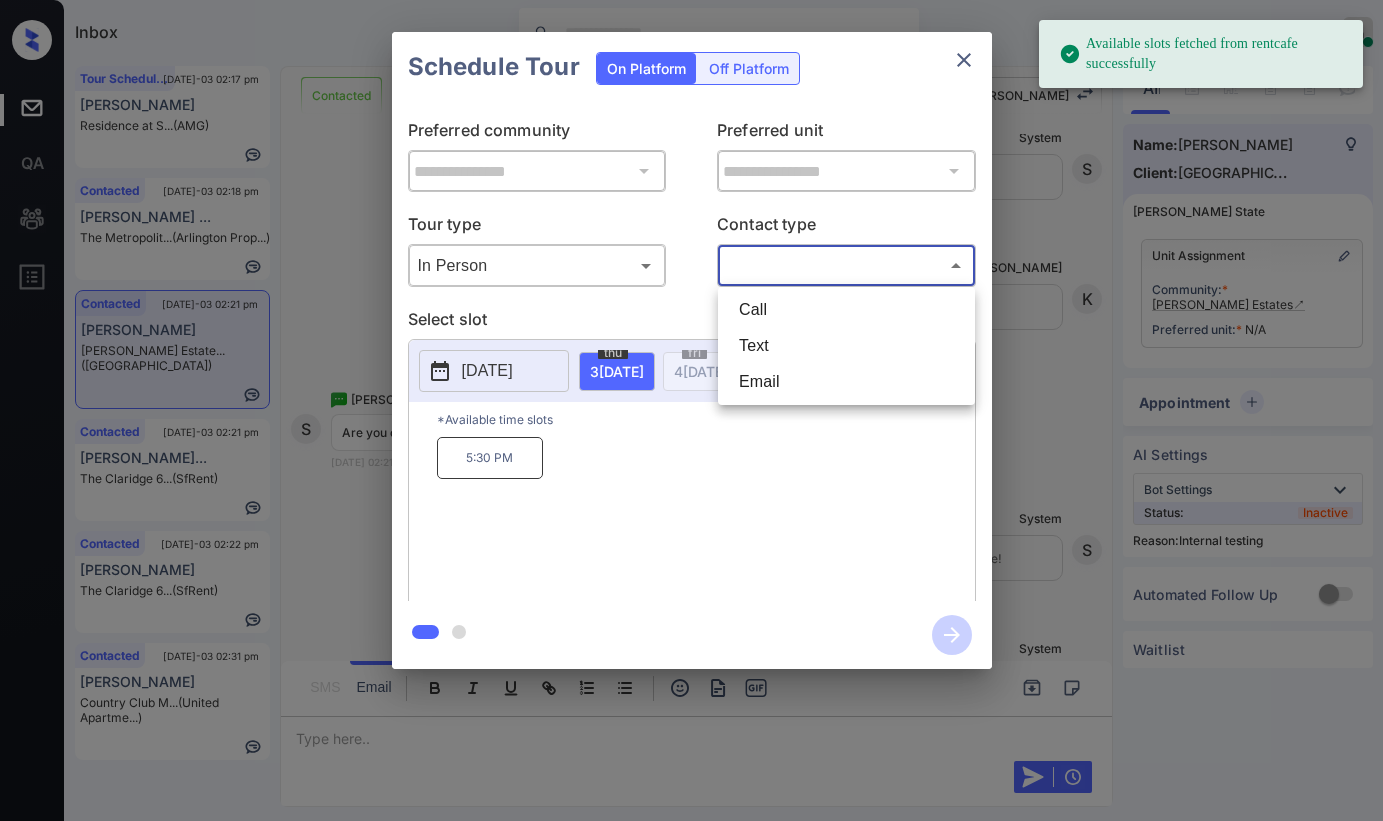 click on "Text" at bounding box center (846, 346) 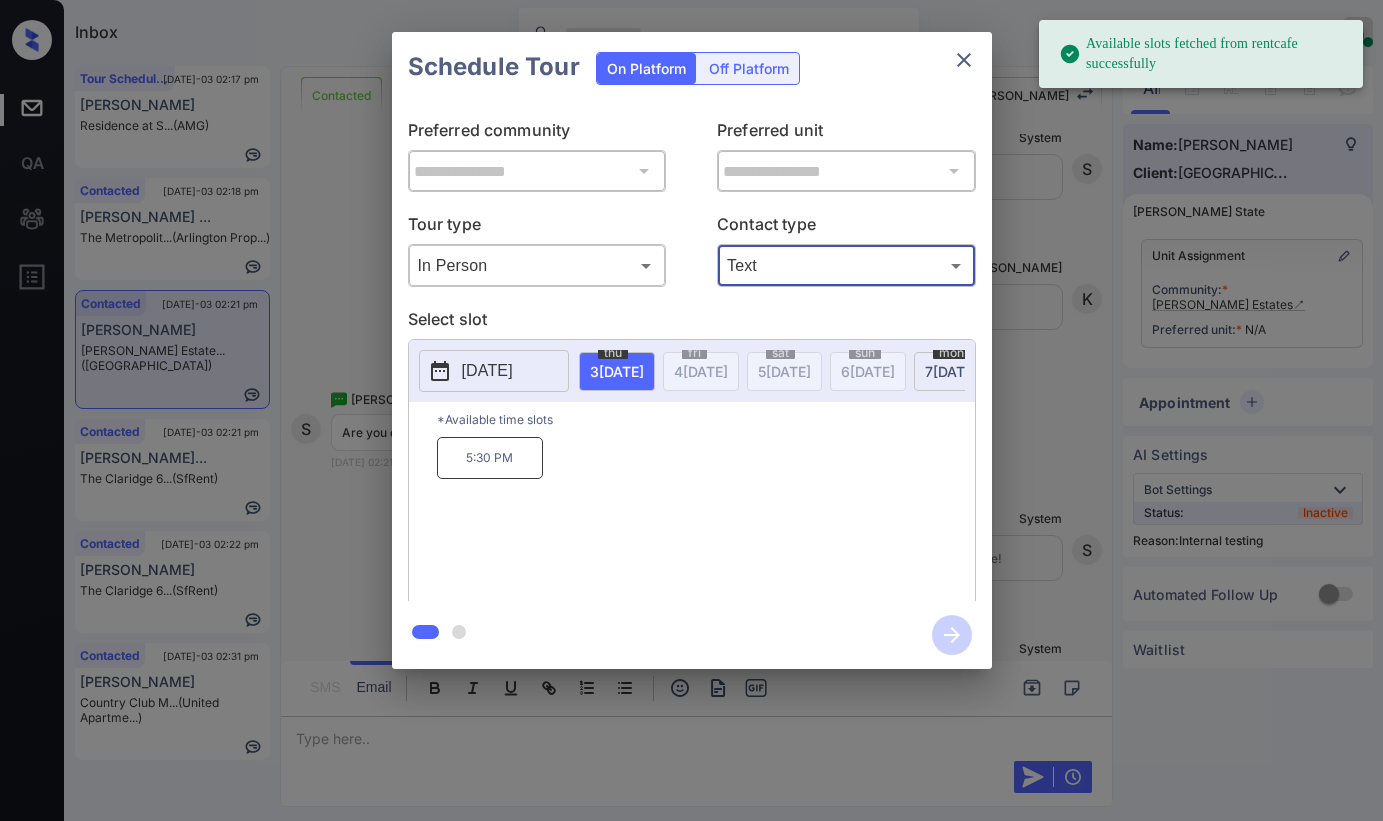 click on "2025-07-03" at bounding box center [487, 371] 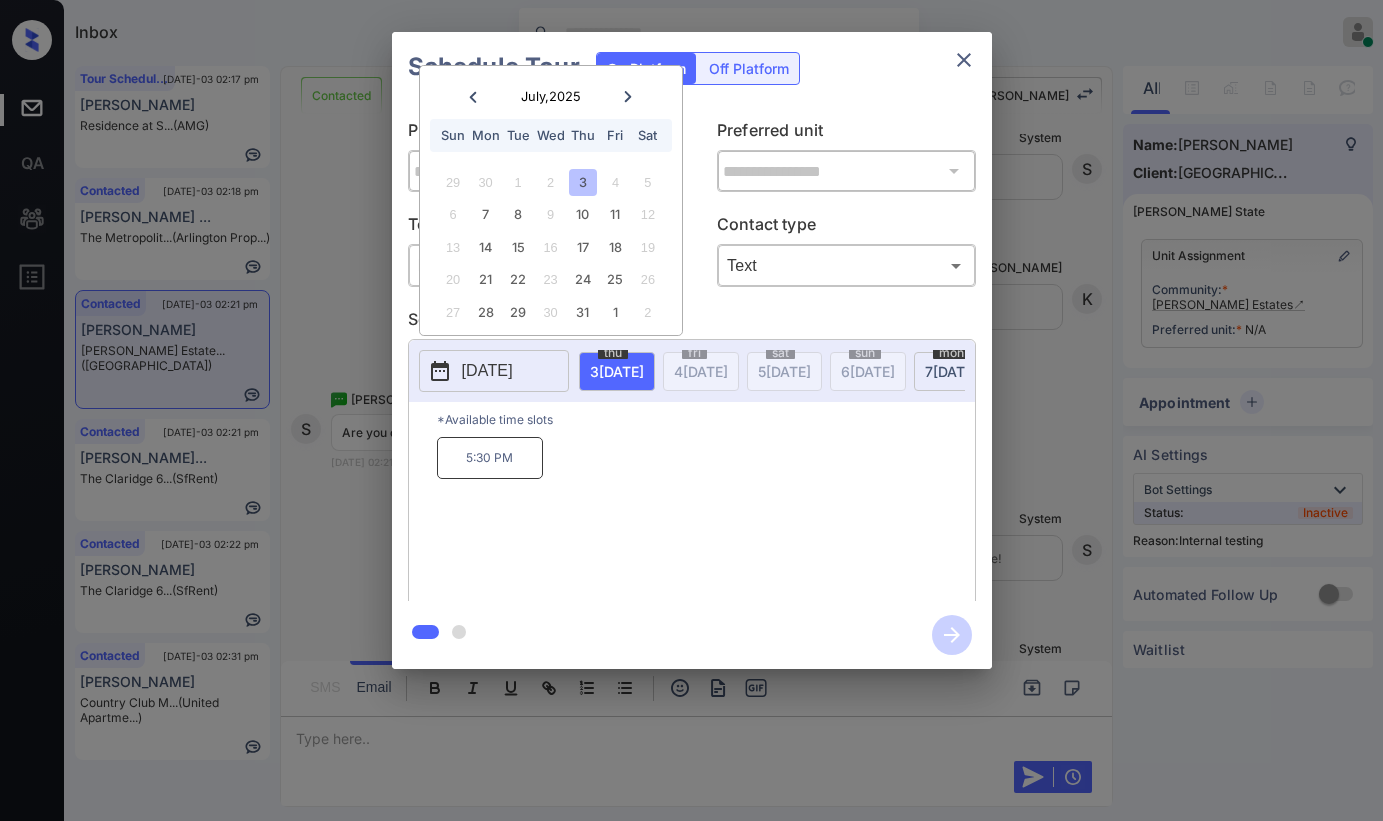 click 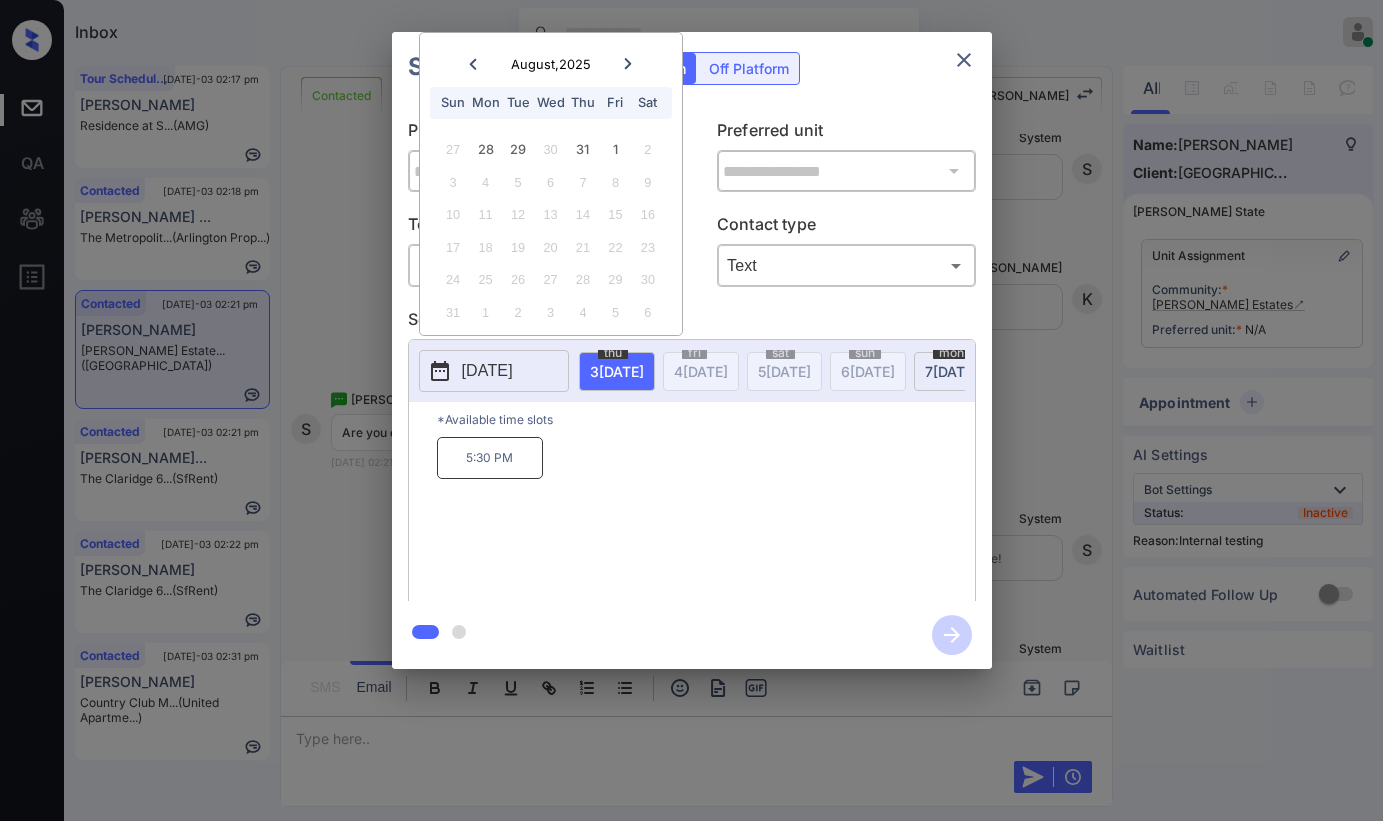 click 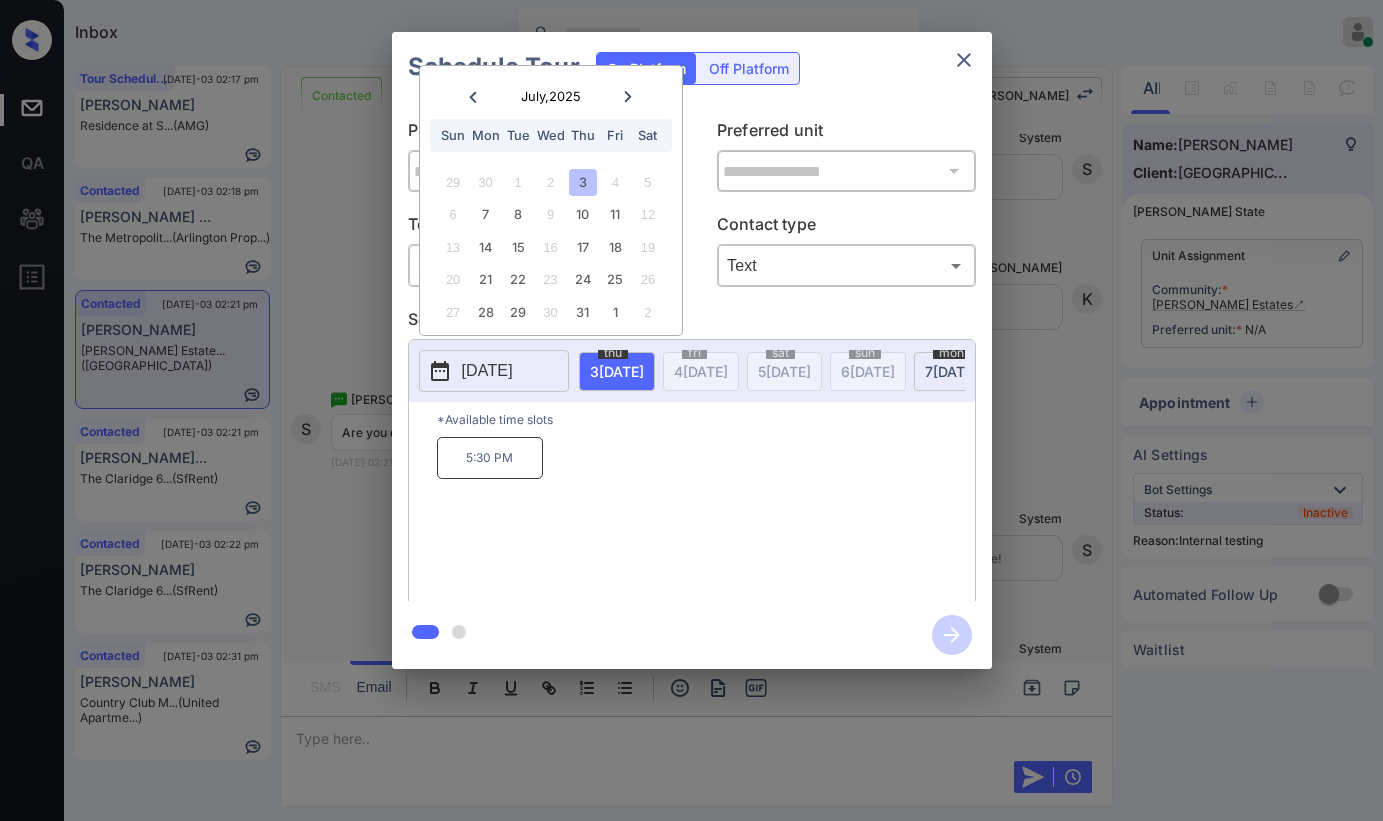 click 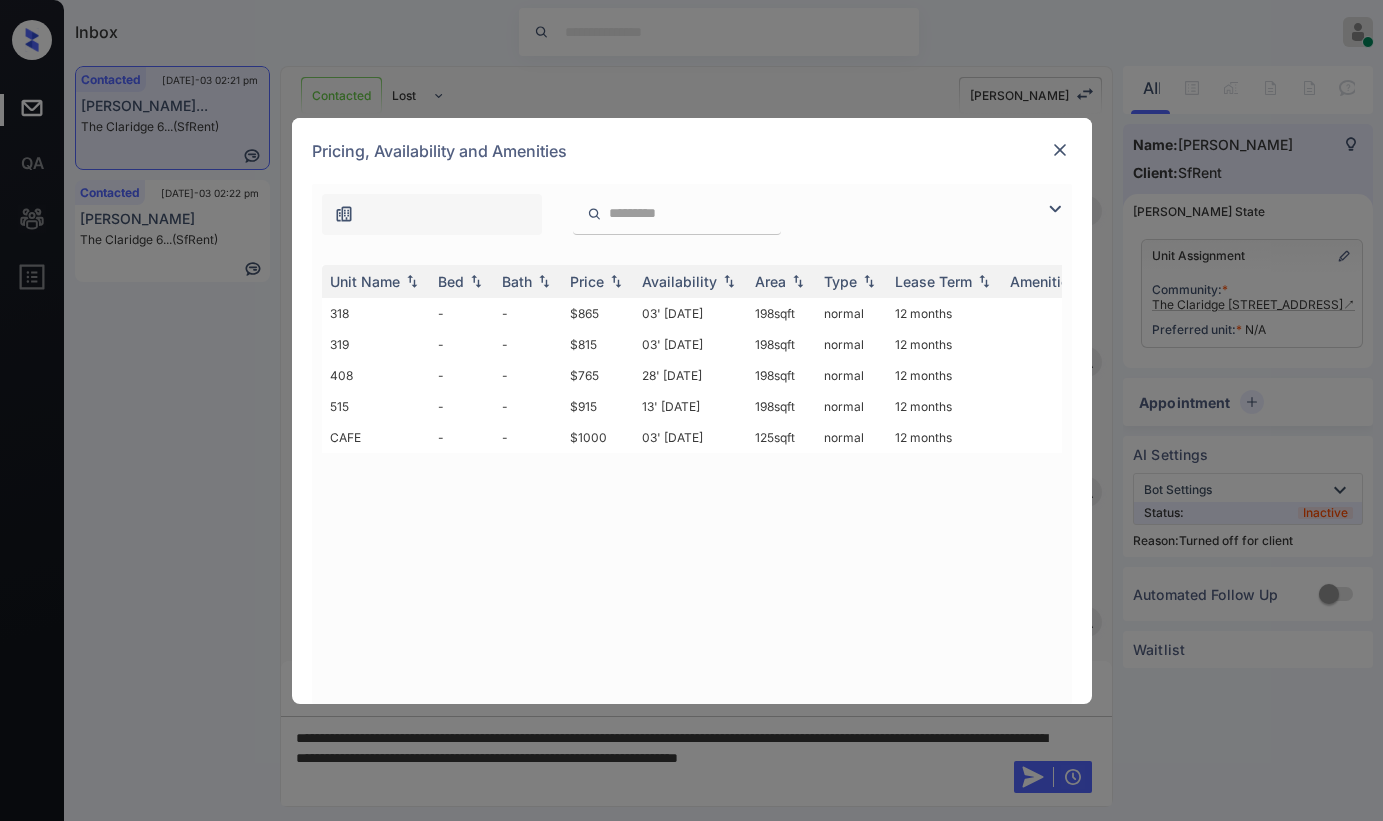 scroll, scrollTop: 0, scrollLeft: 0, axis: both 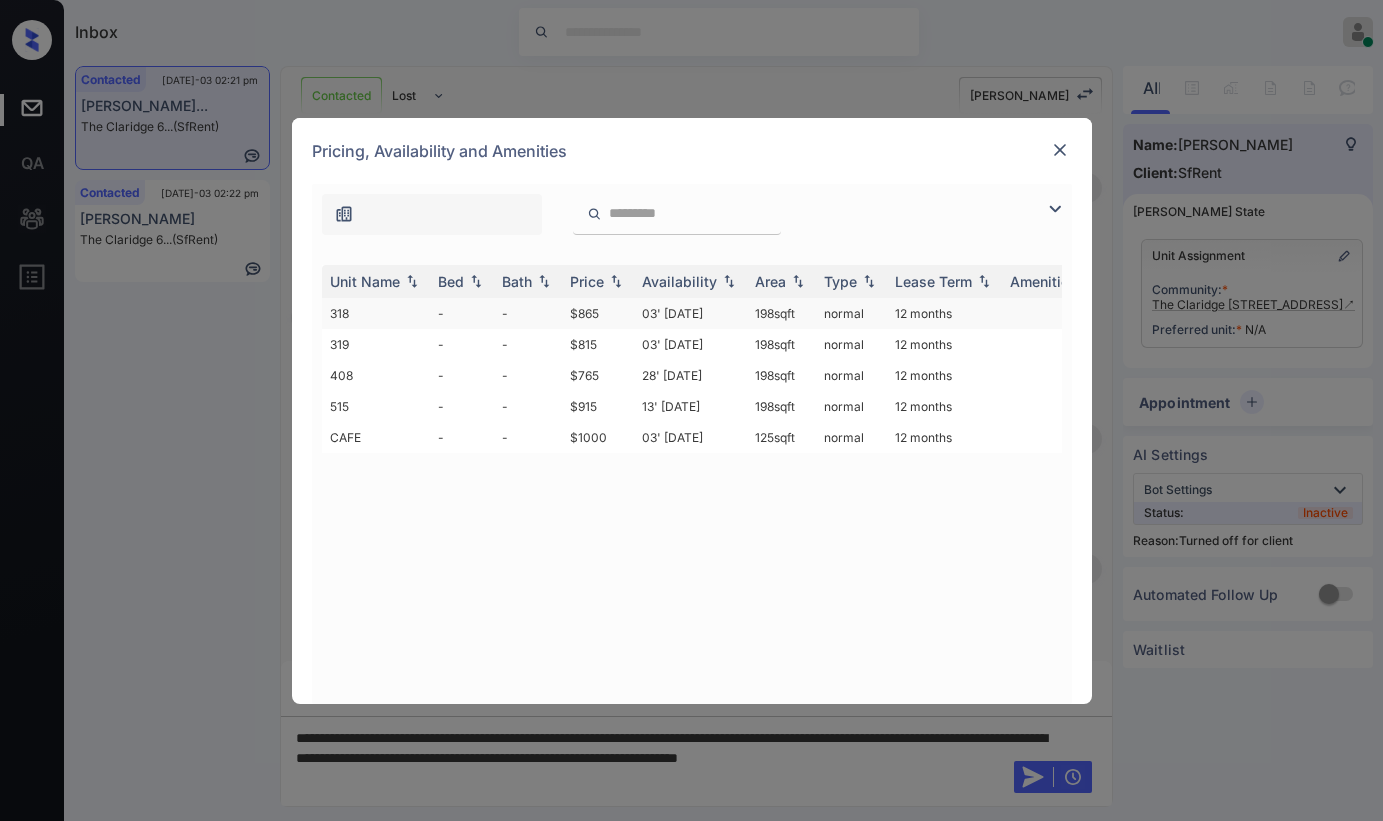 click on "$865" at bounding box center (598, 313) 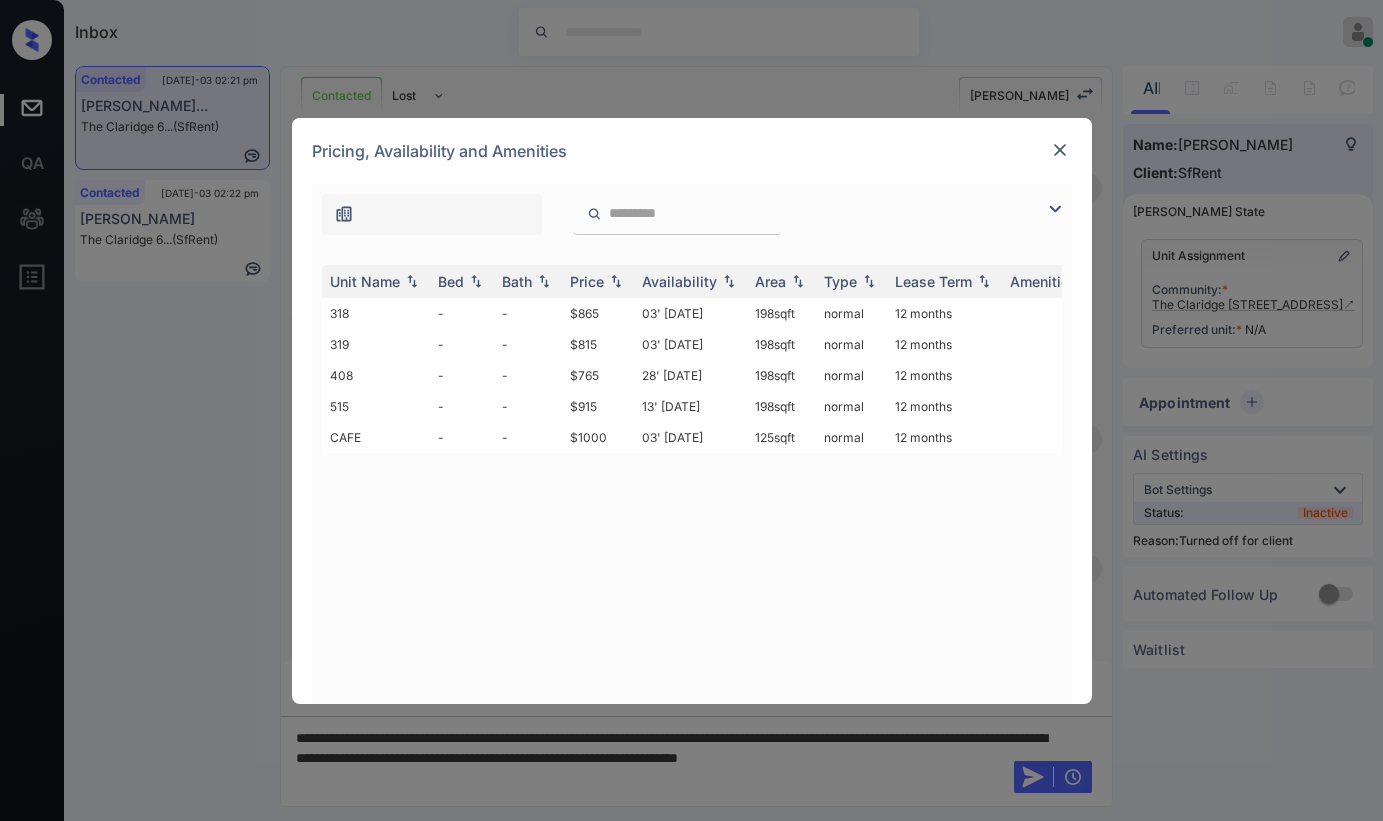 drag, startPoint x: 620, startPoint y: 310, endPoint x: 912, endPoint y: 228, distance: 303.29523 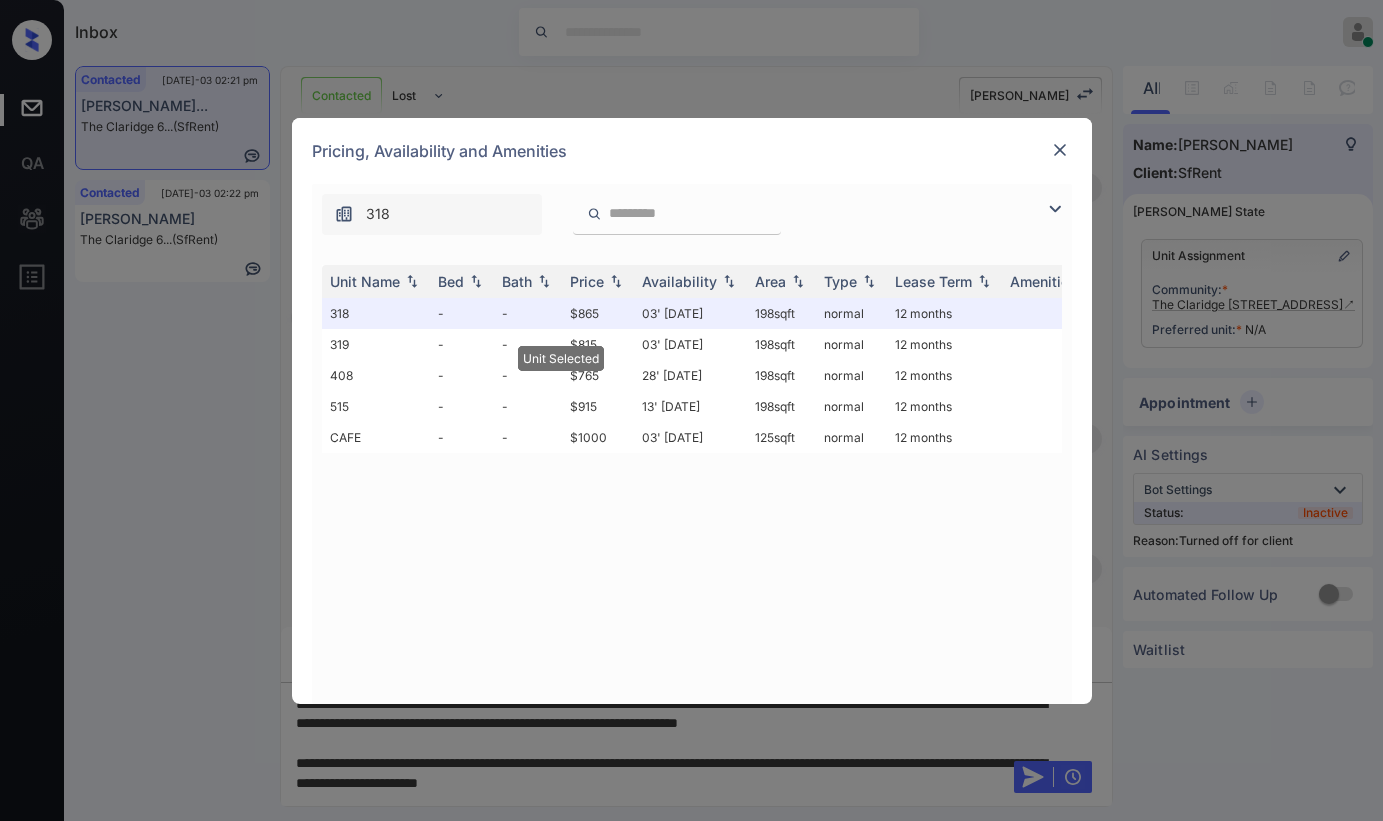click at bounding box center [1060, 150] 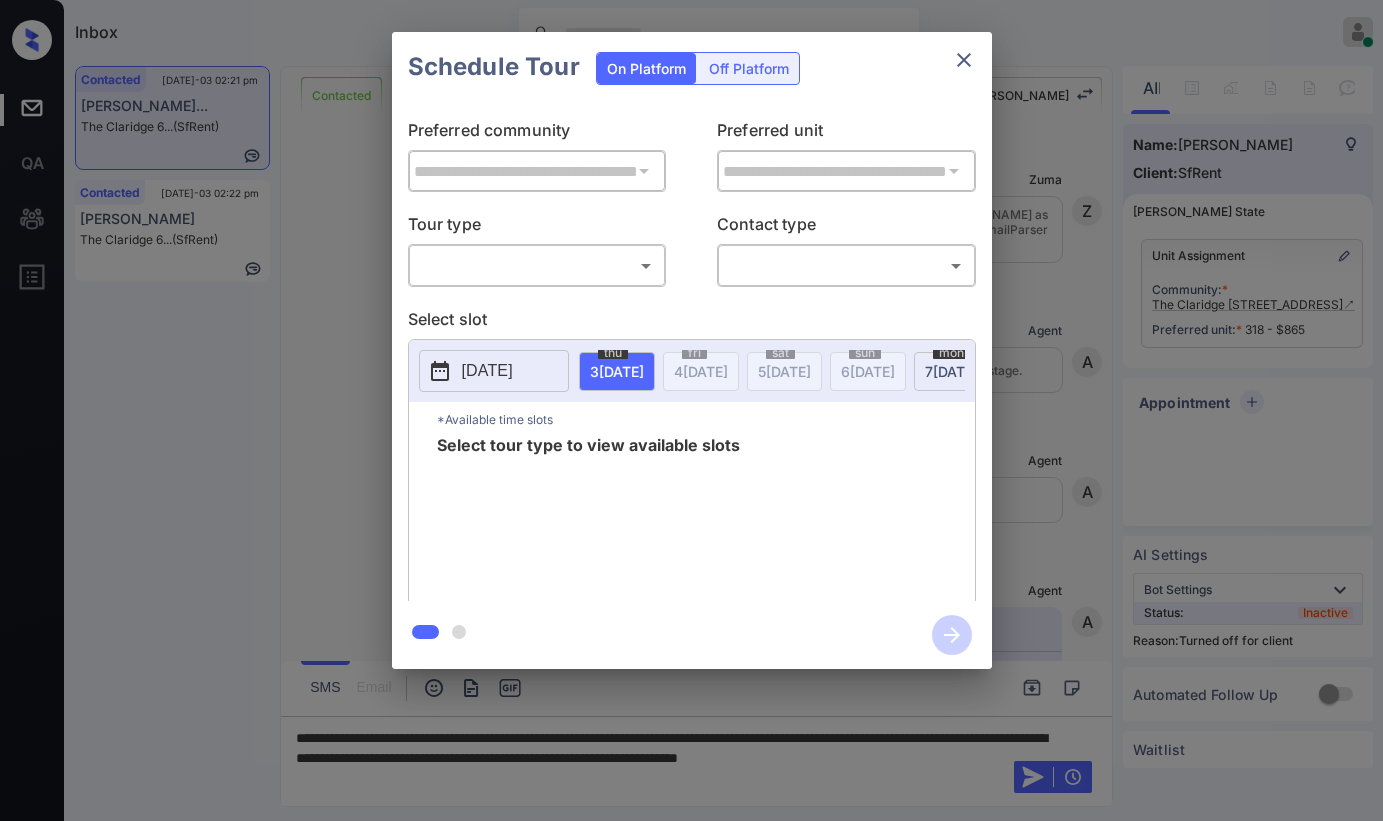 scroll, scrollTop: 0, scrollLeft: 0, axis: both 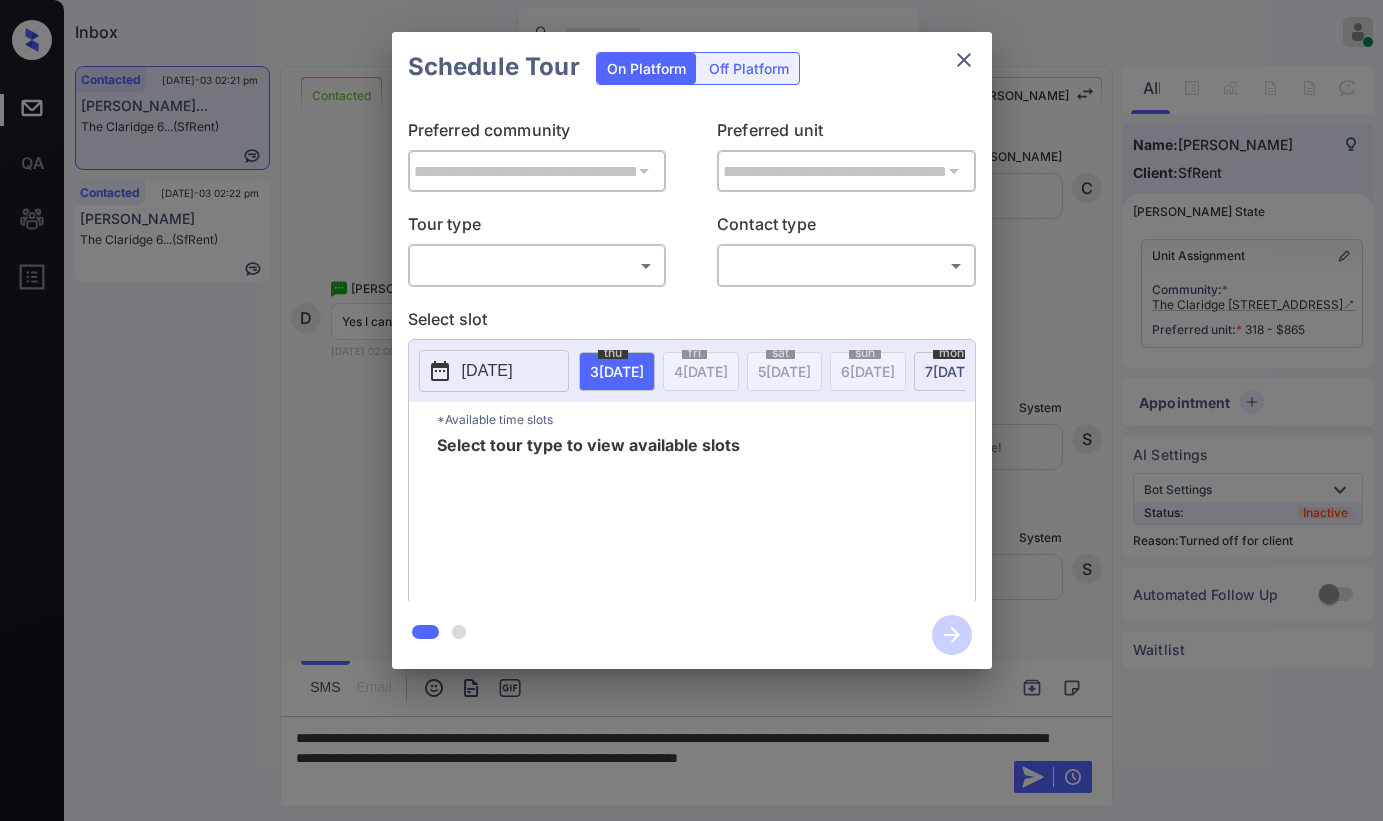 drag, startPoint x: 776, startPoint y: 79, endPoint x: 745, endPoint y: 100, distance: 37.44329 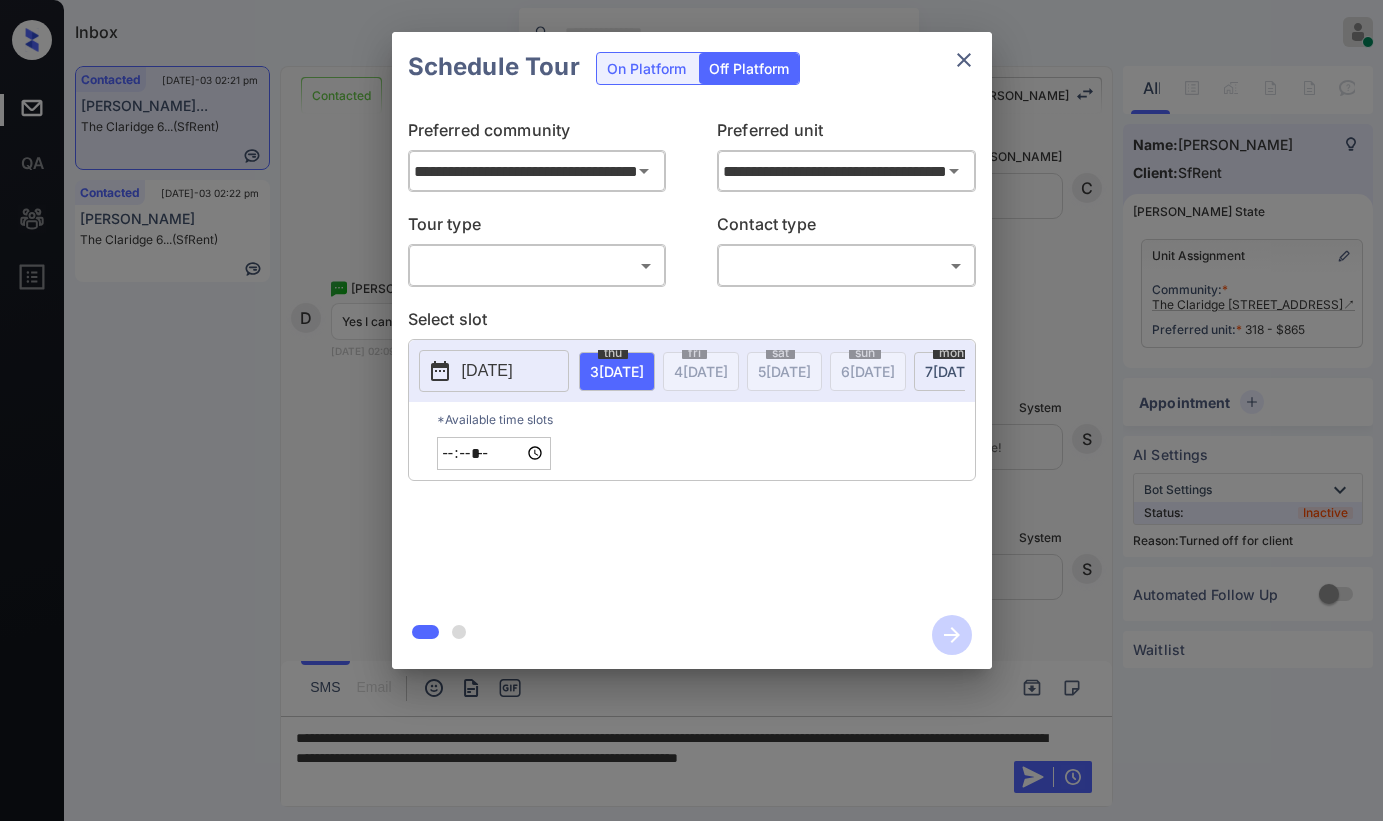 click on "Inbox [PERSON_NAME]  Online Set yourself   offline Set yourself   on break Profile Switch to  dark  mode Sign out Contacted [DATE]-03 02:21 pm   [PERSON_NAME]... The Claridge 6...  (SfRent) Contacted [DATE]-03 02:22 pm   [PERSON_NAME] The [PERSON_NAME] 6...  (SfRent) Contacted Lost Lead Sentiment: Angry Upon sliding the acknowledgement:  Lead will move to lost stage. * ​ SMS and call option will be set to opt out. AFM will be turned off for the lead. [PERSON_NAME] New Message [PERSON_NAME] Lead transfer skipped to agent: [PERSON_NAME] as pms leadId does not exists for leadType emailParser with stage Inbound [DATE] 01:39 pm Z New Message Agent Lead created via emailParser in Inbound stage. [DATE] 01:39 pm A New Message Agent AFM Request sent to [PERSON_NAME]. [DATE] 01:39 pm A New Message Agent Notes Note: Structured Note:
Move In Date: [DATE]
ILS Note:
Hey! I'm interested in renting [STREET_ADDRESS] and would like to learn more. [DATE] 01:39 pm A New Message [PERSON_NAME] Lead Details Updated
Bath Room: 1
K New Message K   K" at bounding box center [691, 410] 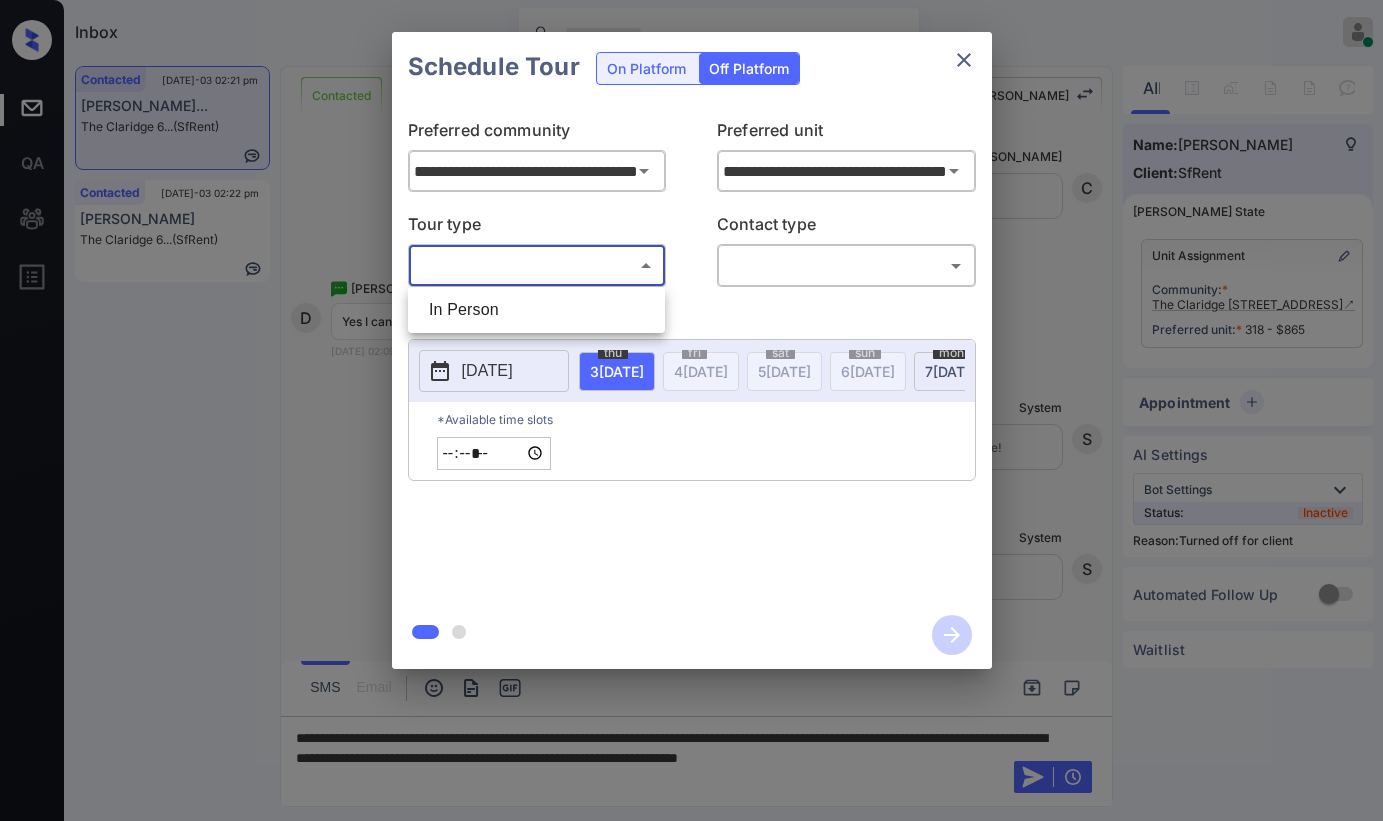click on "In Person" at bounding box center [536, 310] 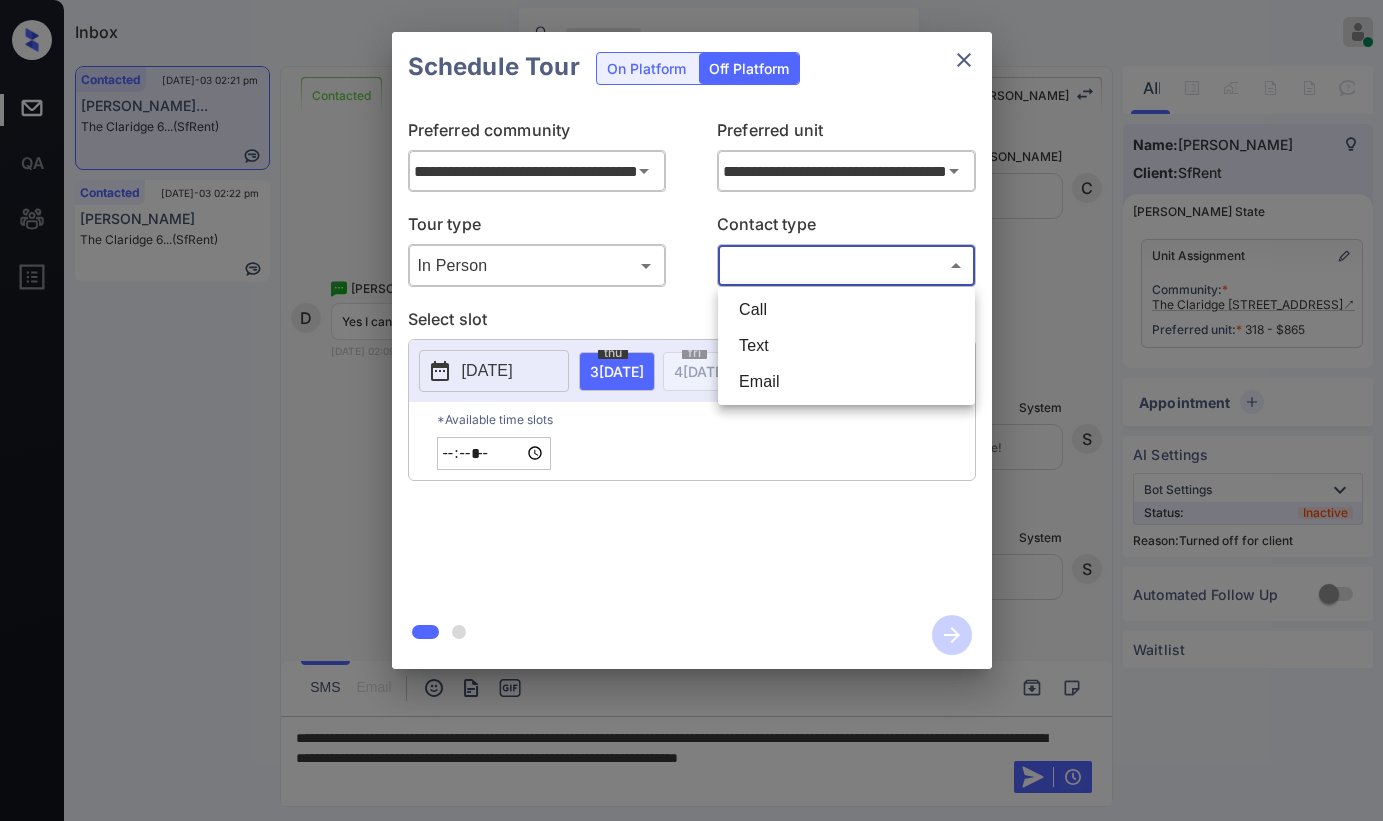 click on "Inbox [PERSON_NAME]  Online Set yourself   offline Set yourself   on break Profile Switch to  dark  mode Sign out Contacted [DATE]-03 02:21 pm   [PERSON_NAME]... The Claridge 6...  (SfRent) Contacted [DATE]-03 02:22 pm   [PERSON_NAME] The [PERSON_NAME] 6...  (SfRent) Contacted Lost Lead Sentiment: Angry Upon sliding the acknowledgement:  Lead will move to lost stage. * ​ SMS and call option will be set to opt out. AFM will be turned off for the lead. [PERSON_NAME] New Message [PERSON_NAME] Lead transfer skipped to agent: [PERSON_NAME] as pms leadId does not exists for leadType emailParser with stage Inbound [DATE] 01:39 pm Z New Message Agent Lead created via emailParser in Inbound stage. [DATE] 01:39 pm A New Message Agent AFM Request sent to [PERSON_NAME]. [DATE] 01:39 pm A New Message Agent Notes Note: Structured Note:
Move In Date: [DATE]
ILS Note:
Hey! I'm interested in renting [STREET_ADDRESS] and would like to learn more. [DATE] 01:39 pm A New Message [PERSON_NAME] Lead Details Updated
Bath Room: 1
K New Message K   K" at bounding box center [691, 410] 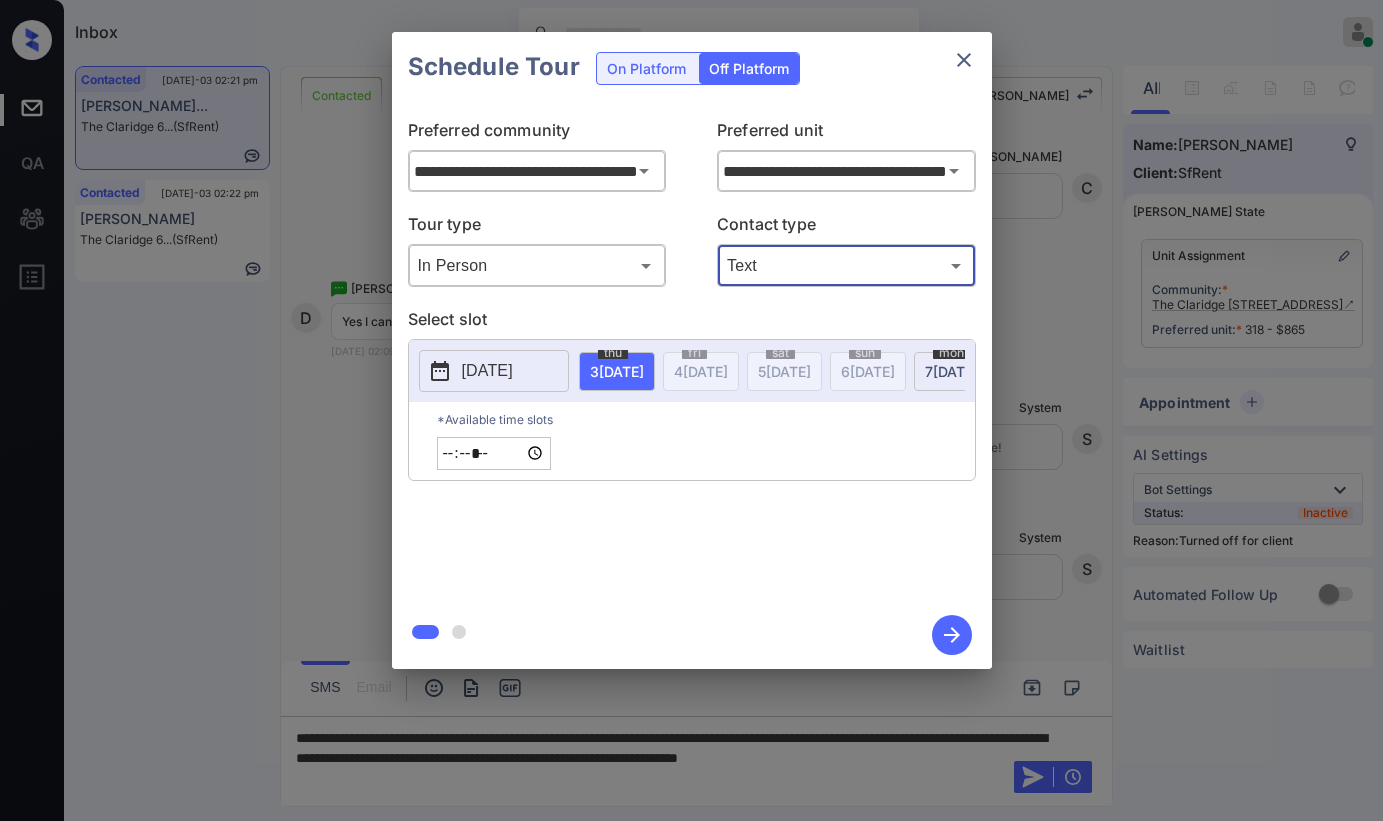 drag, startPoint x: 443, startPoint y: 398, endPoint x: 472, endPoint y: 386, distance: 31.38471 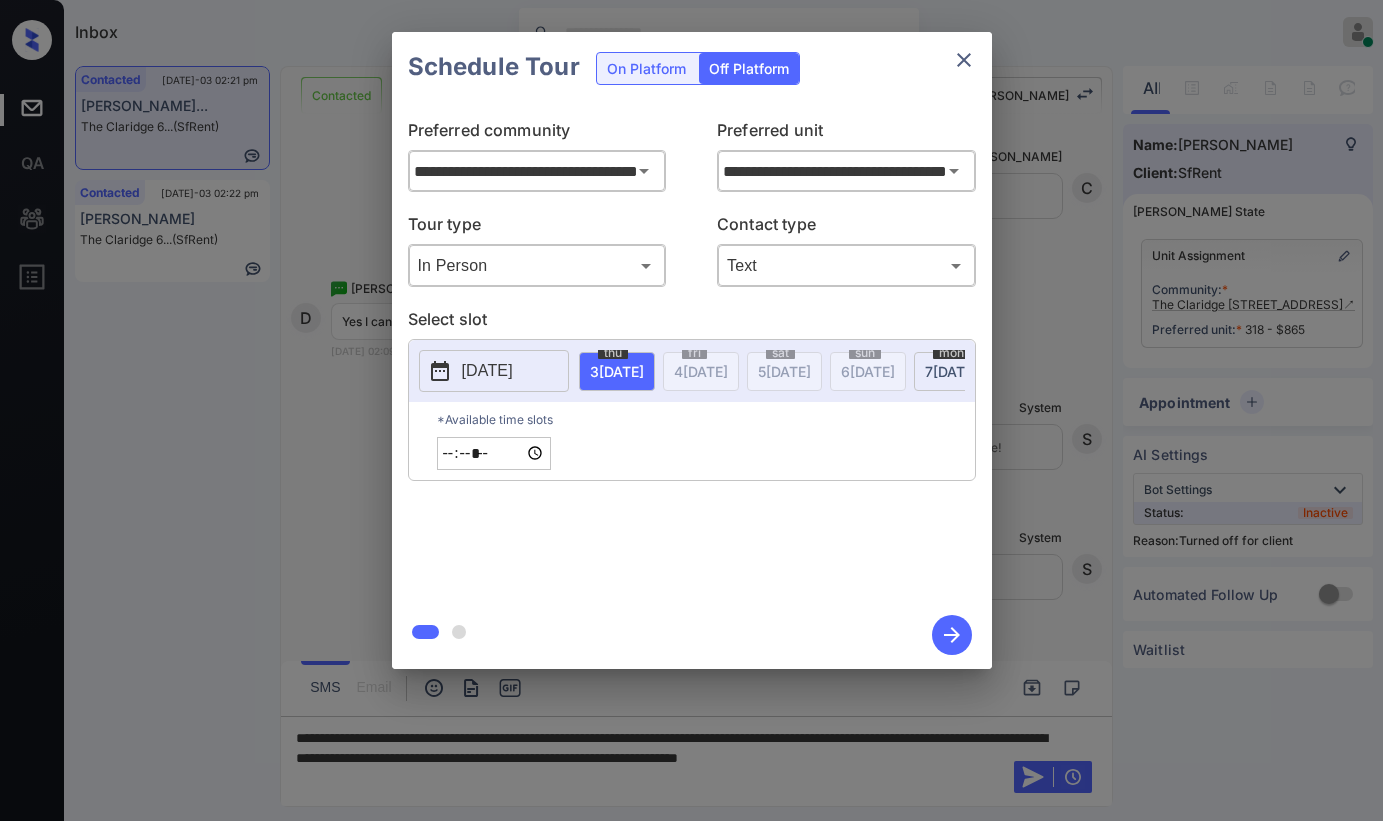click on "2025-07-02" at bounding box center (487, 371) 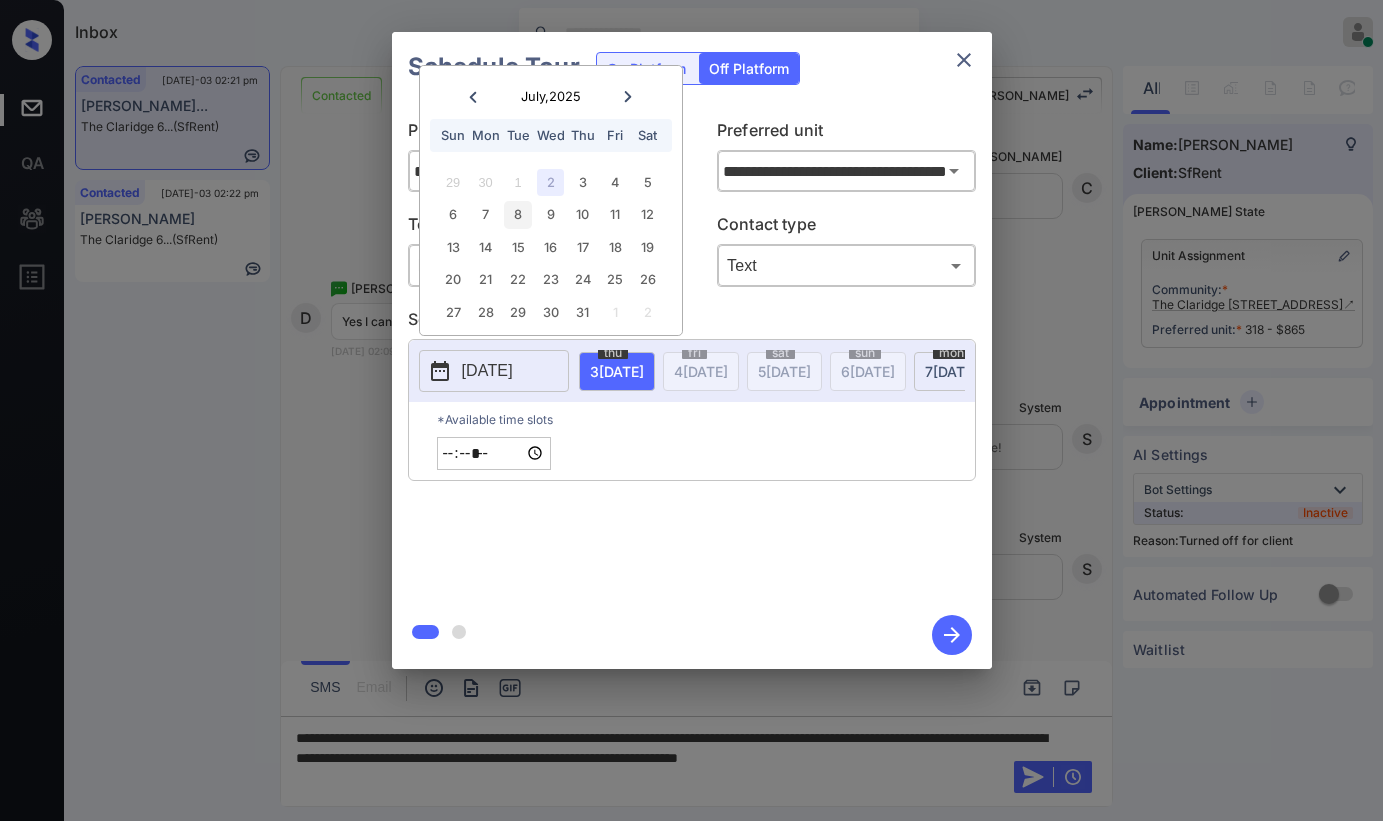 click on "8" at bounding box center [517, 214] 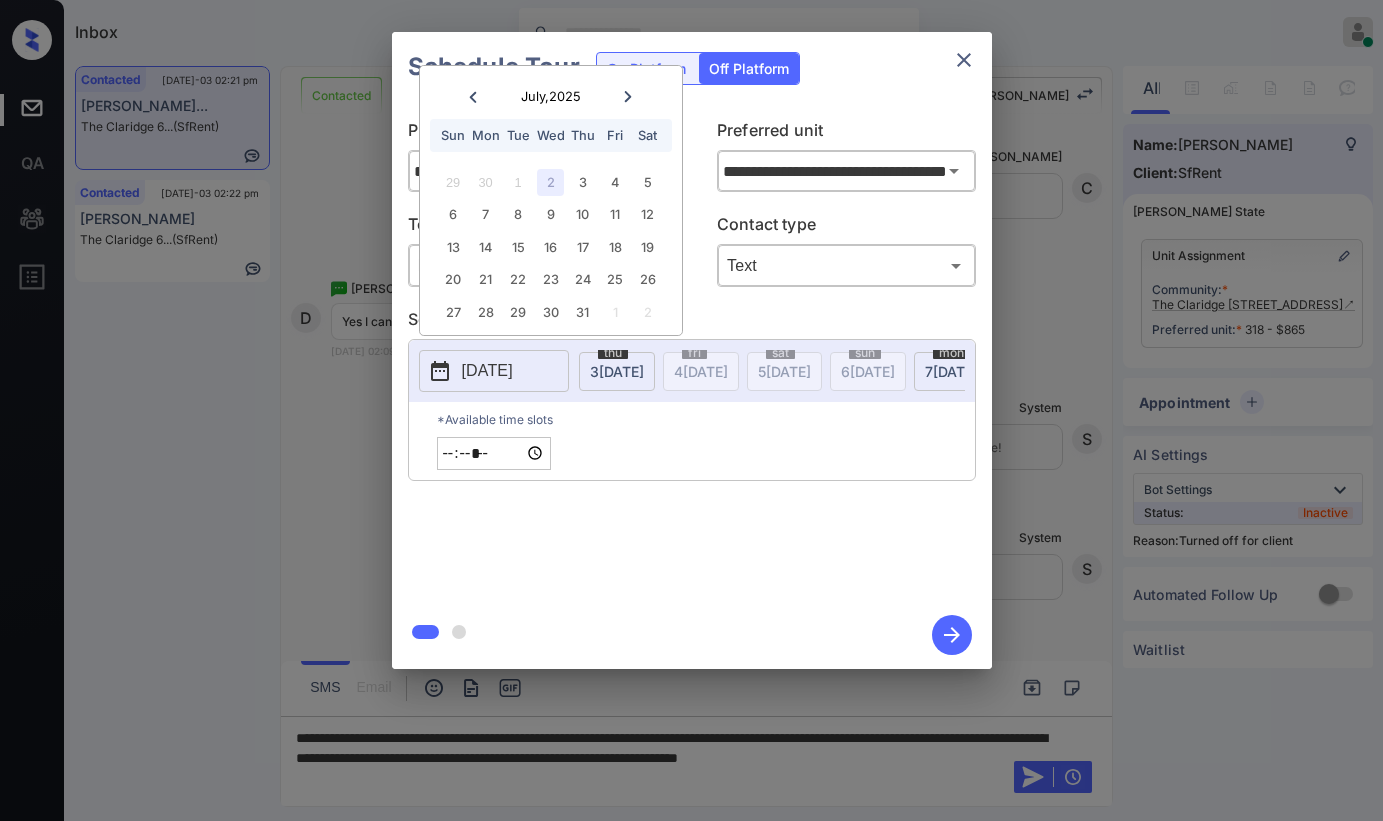click on "*****" at bounding box center [494, 453] 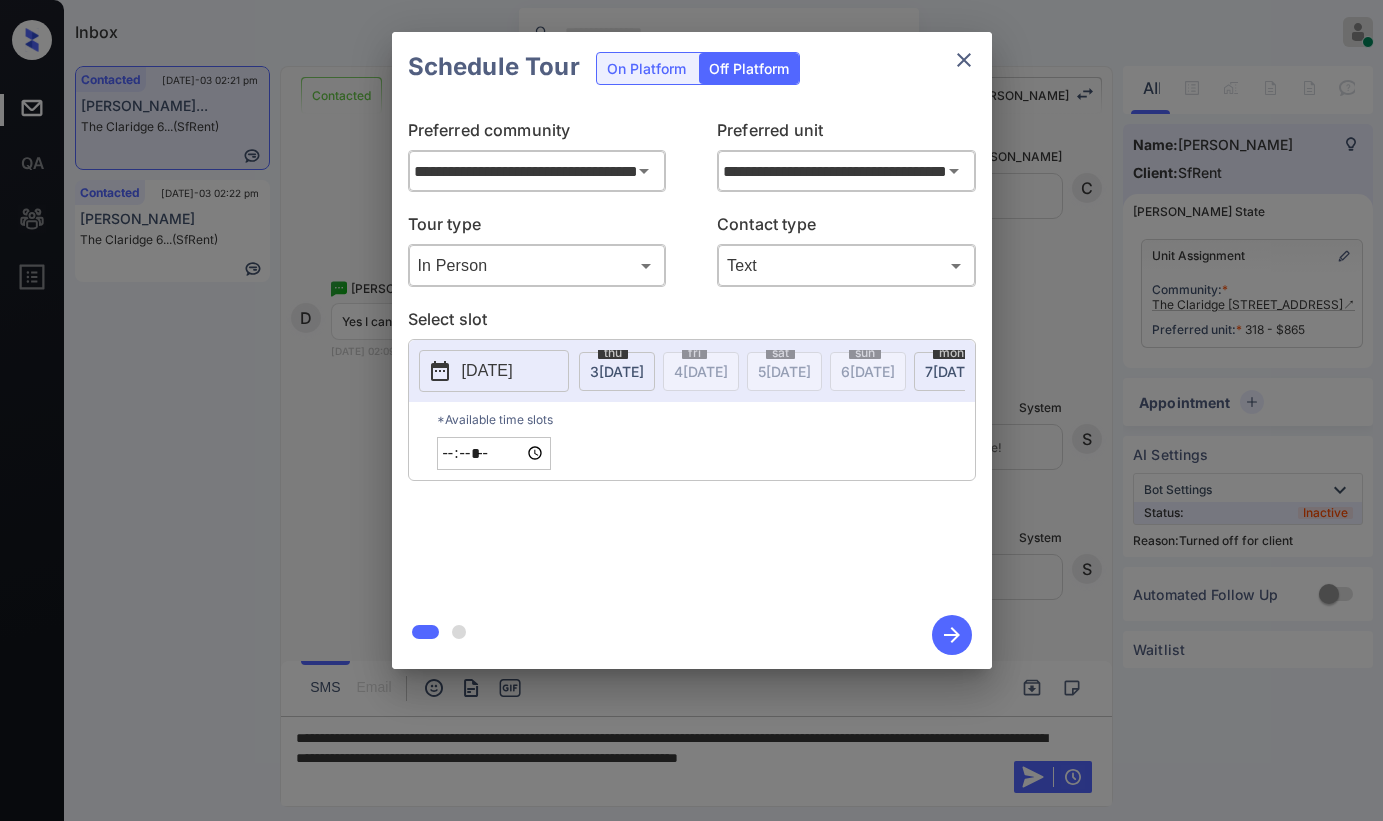 type on "*****" 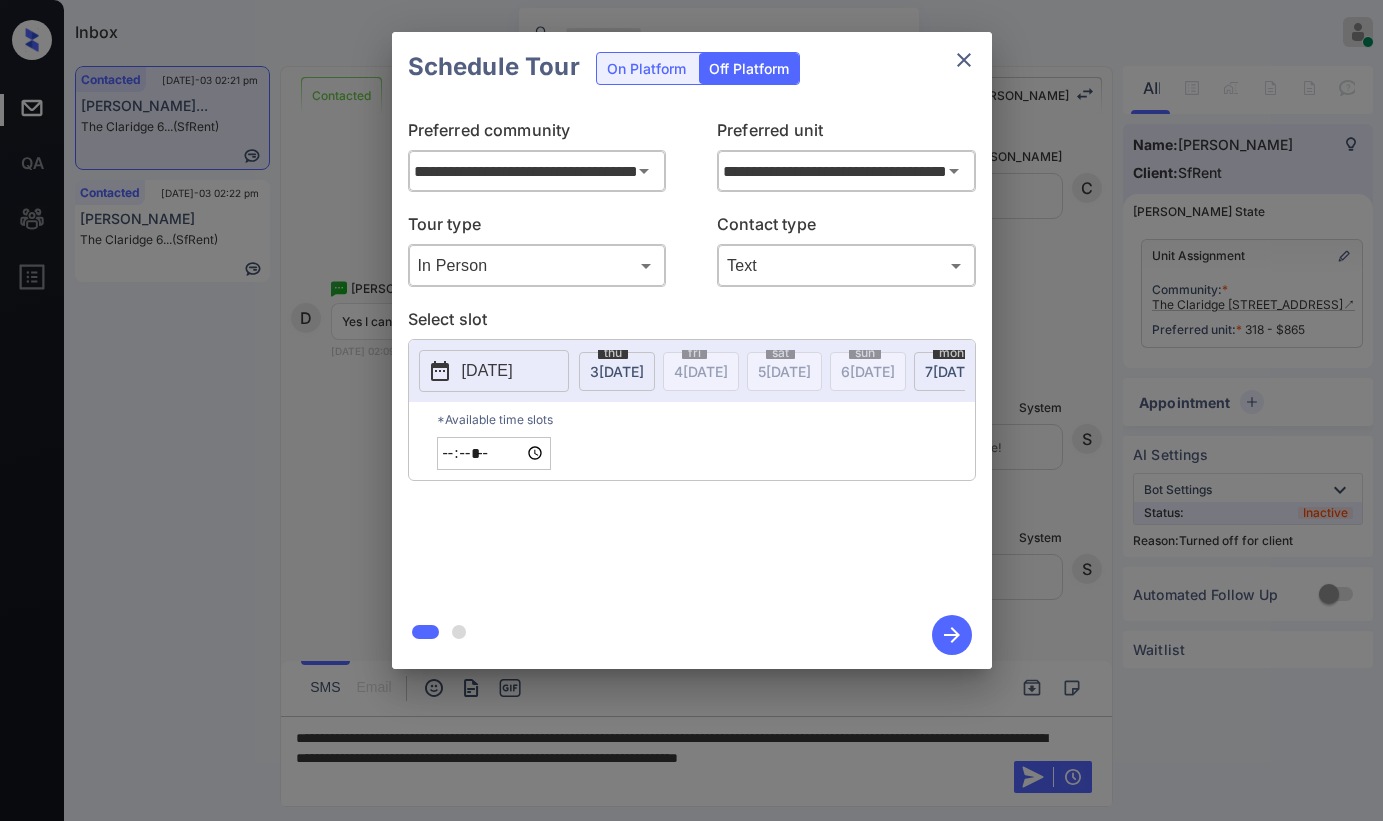 click on "*Available time slots ***** ​" at bounding box center (692, 441) 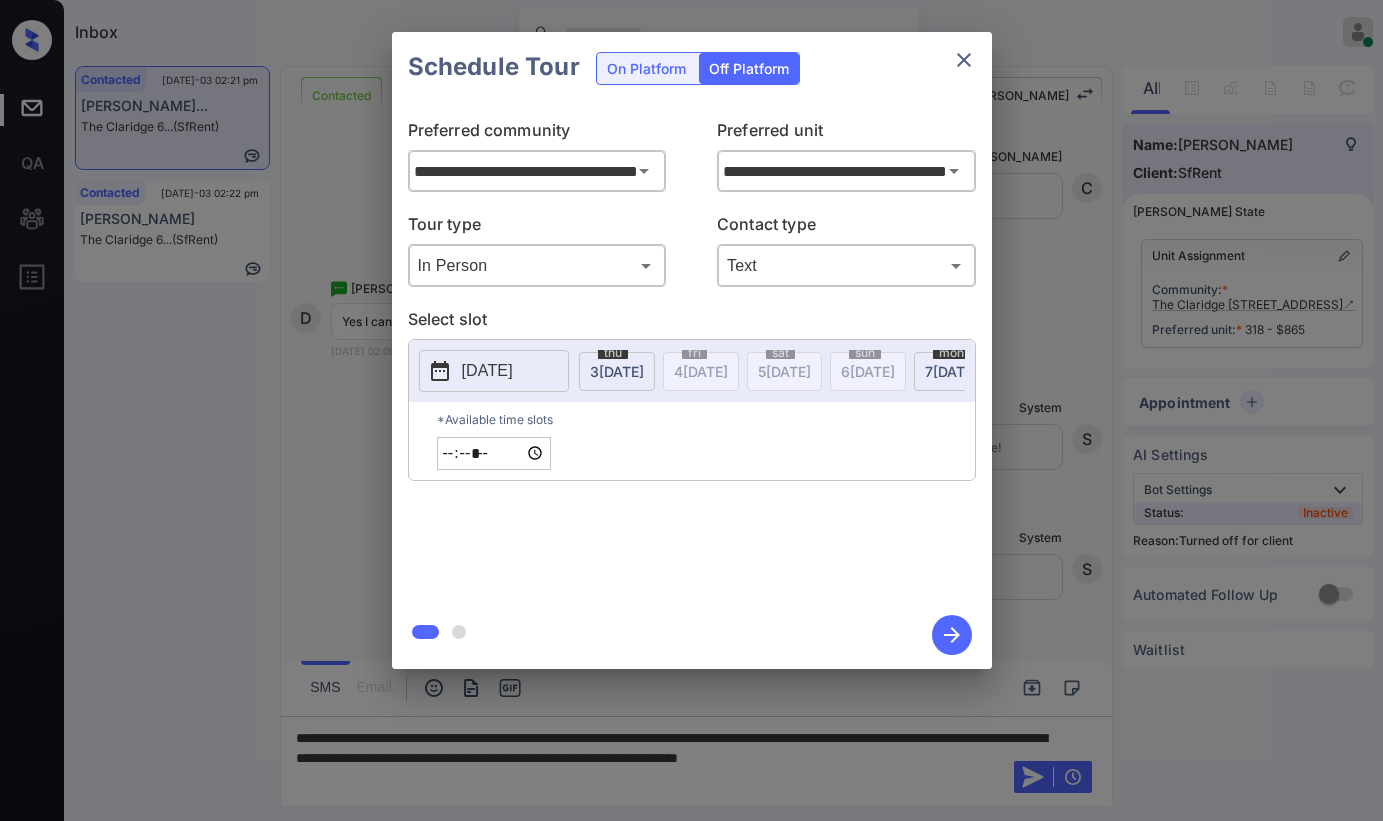 click 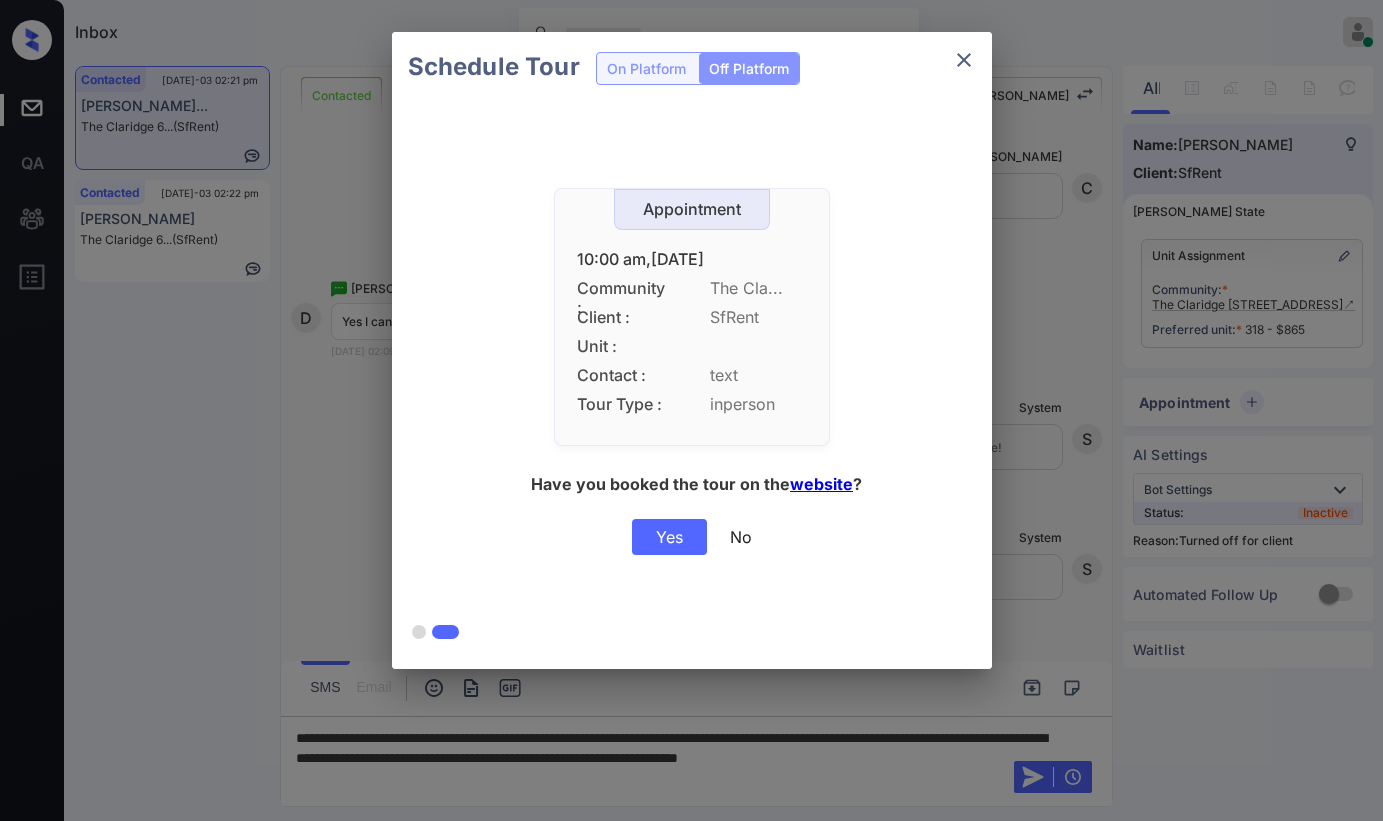click on "Yes" at bounding box center (669, 537) 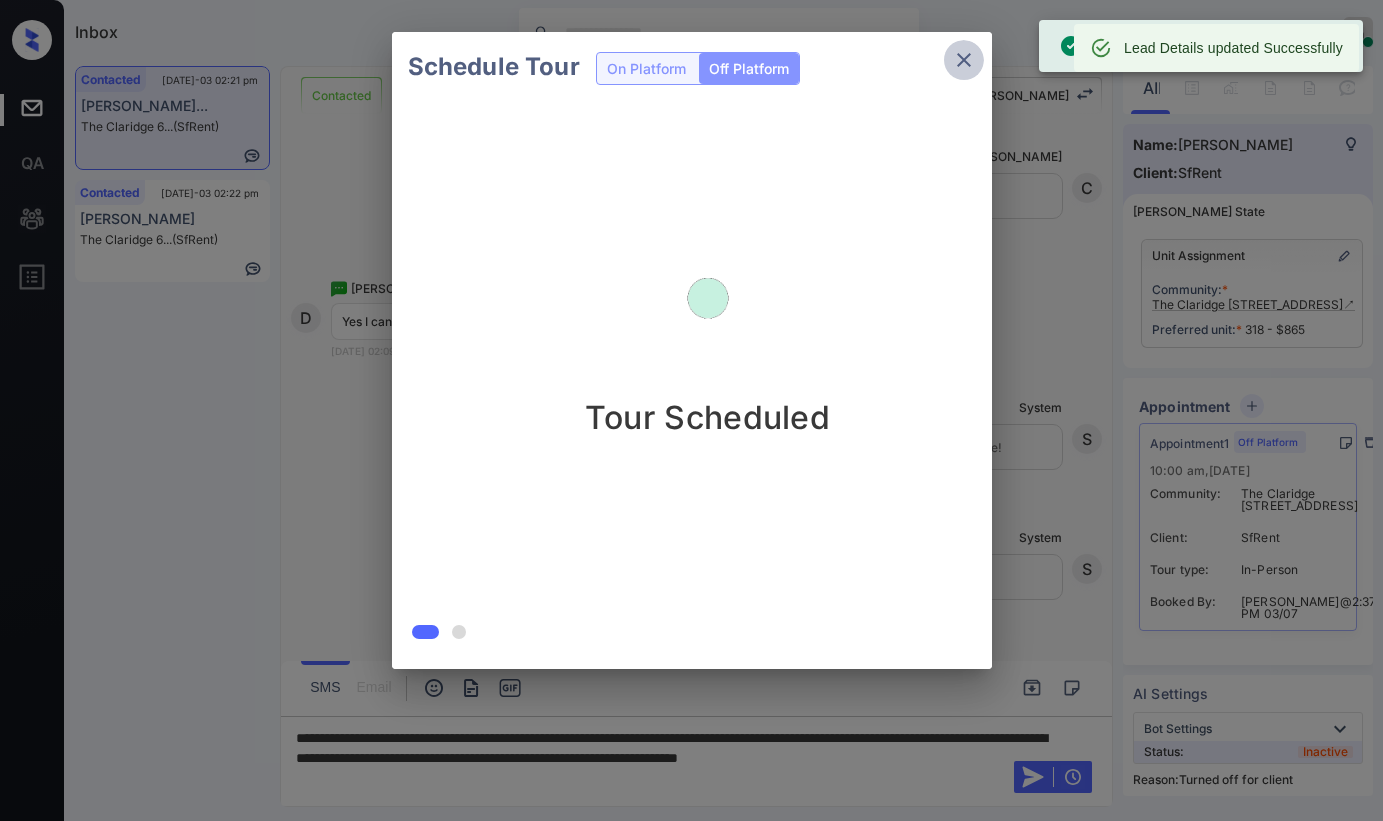 click 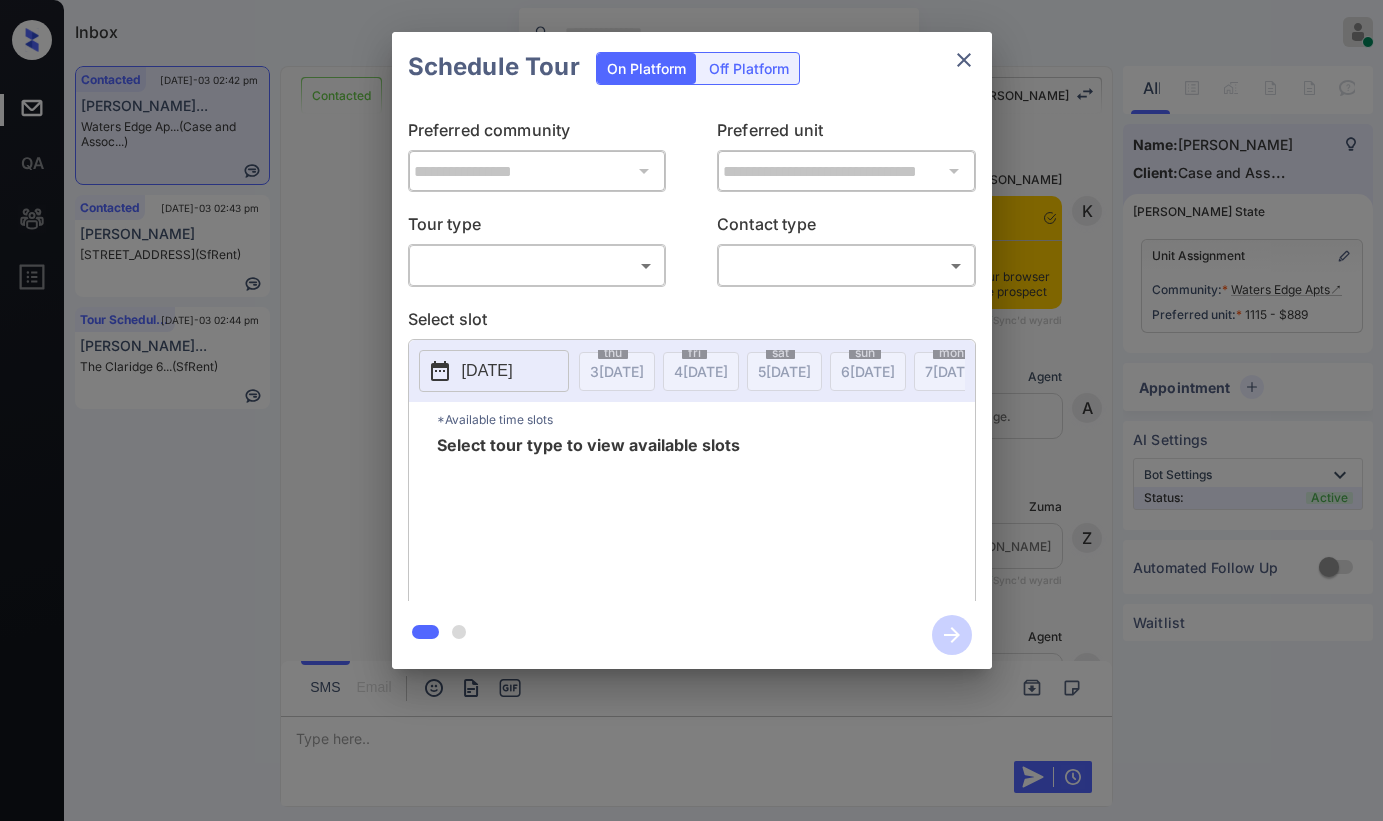 scroll, scrollTop: 0, scrollLeft: 0, axis: both 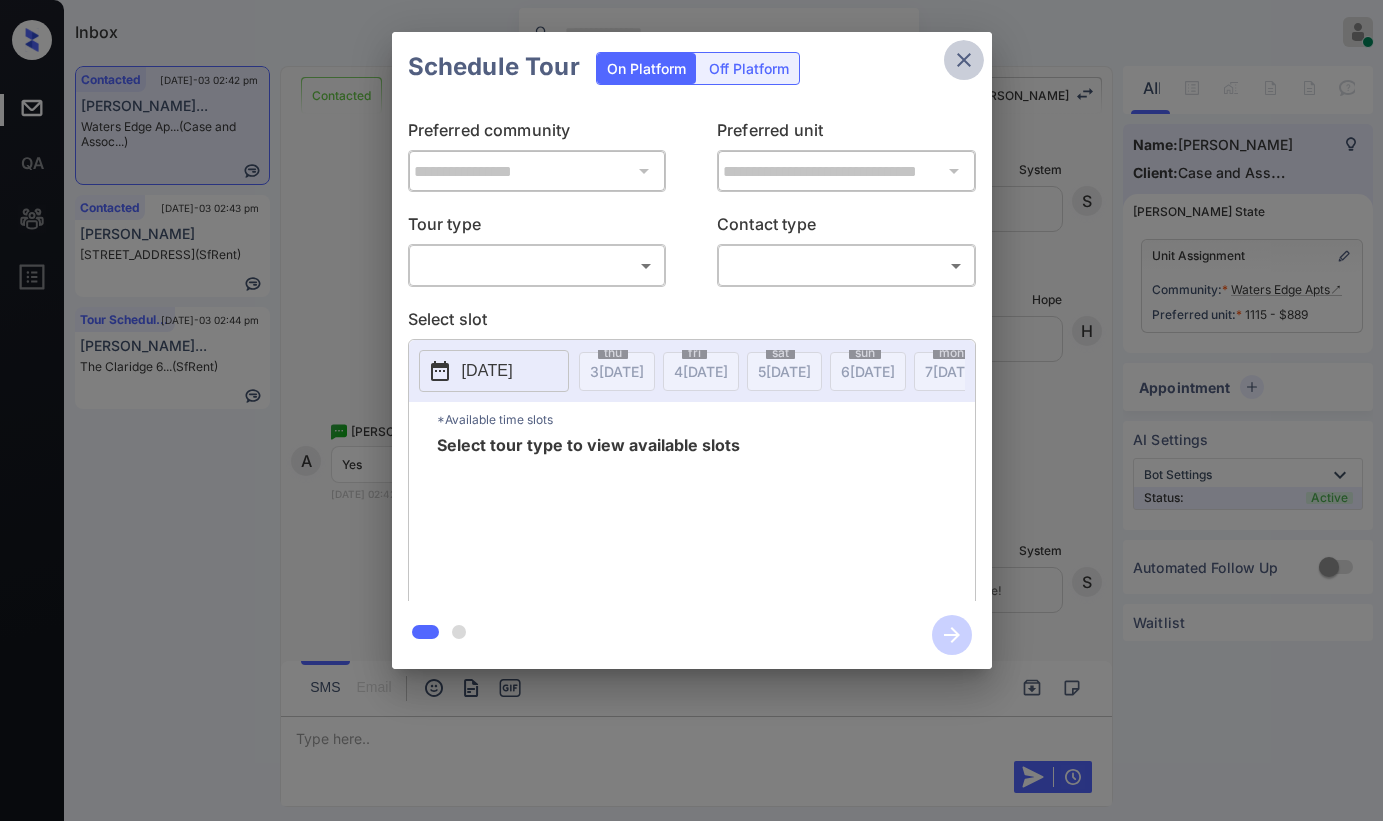click 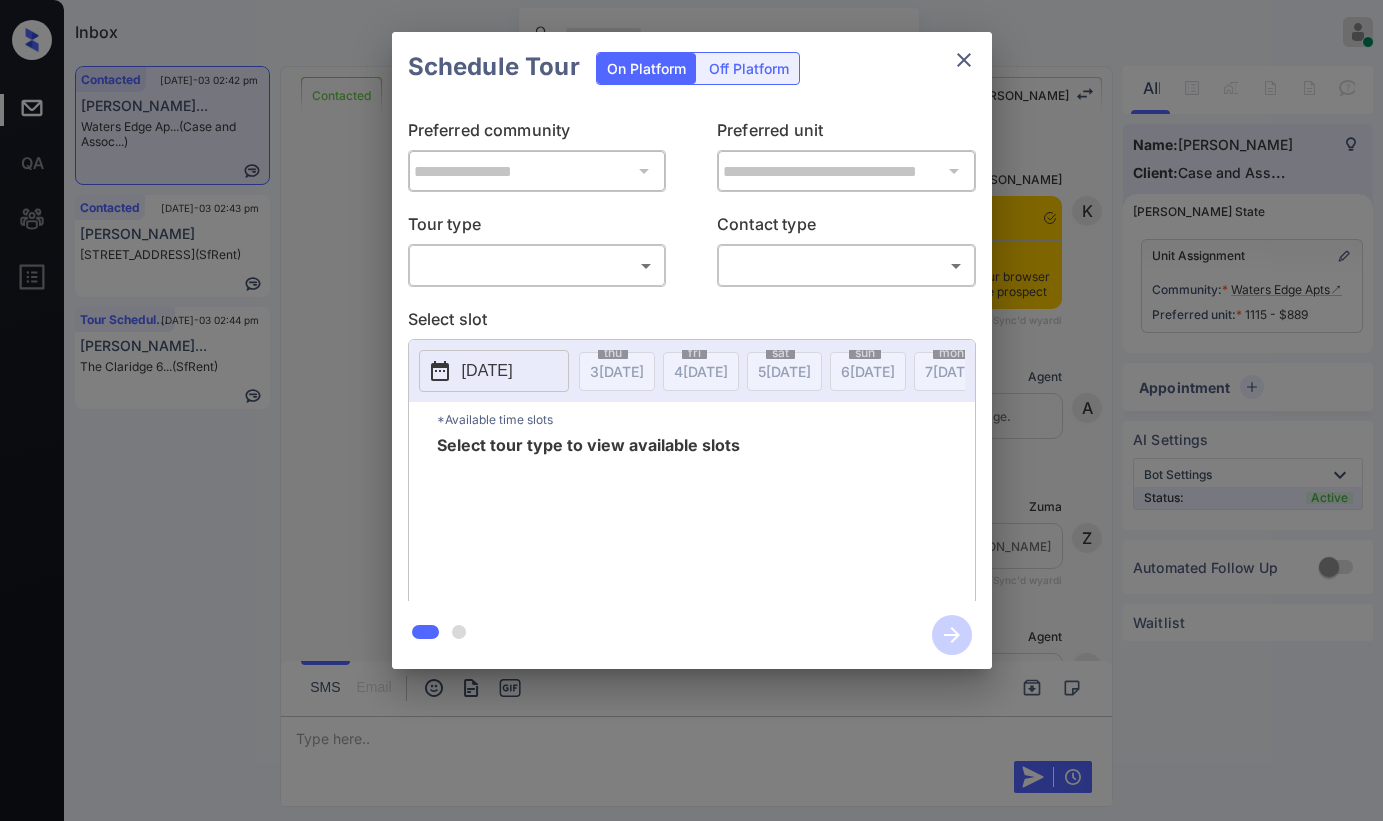 scroll, scrollTop: 0, scrollLeft: 0, axis: both 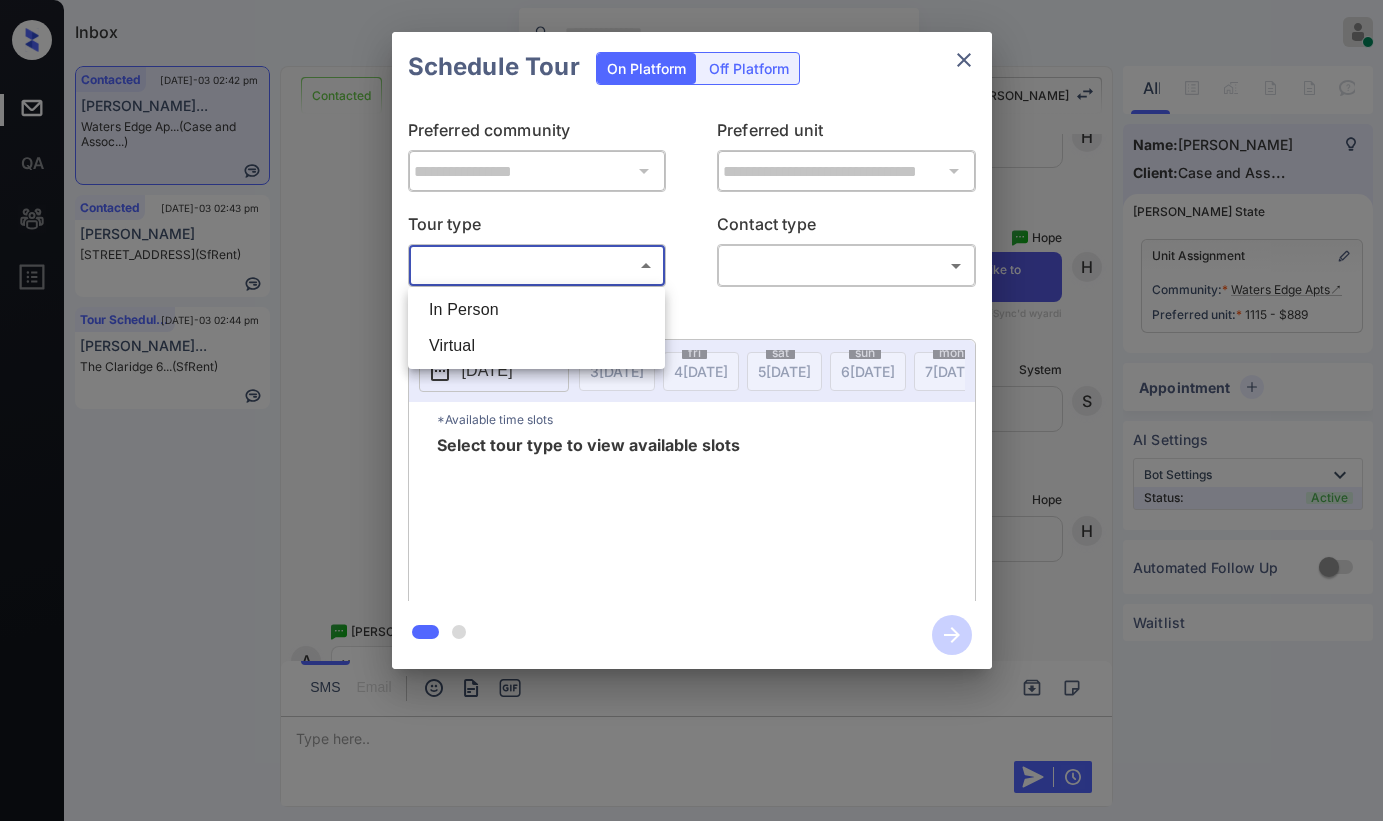 click on "Inbox [PERSON_NAME]  Online Set yourself   offline Set yourself   on break Profile Switch to  dark  mode Sign out Contacted [DATE]-03 02:42 pm   [PERSON_NAME]... [PERSON_NAME] Edge Ap...  (Case and Assoc...) Contacted [DATE]-03 02:43 pm   [PERSON_NAME] [STREET_ADDRESS]  (SfRent) Tour Scheduled [DATE]-03 02:44 pm   [PERSON_NAME]... The Claridge 6...  (SfRent) Contacted Lost Lead Sentiment: Angry Upon sliding the acknowledgement:  Lead will move to lost stage. * ​ SMS and call option will be set to opt out. AFM will be turned off for the lead. Kelsey New Message Kelsey Notes Note: [URL][DOMAIN_NAME] - Paste this link into your browser to view [PERSON_NAME] conversation with the prospect [DATE] 02:11 pm  Sync'd w  yardi K New Message Agent Lead created via leadPoller in Inbound stage. [DATE] 02:11 pm A New Message [PERSON_NAME] Lead transferred to leasing agent: [PERSON_NAME] [DATE] 02:11 pm  Sync'd w  yardi Z New Message Agent AFM Request sent to [PERSON_NAME]. [DATE] 02:11 pm A Agent" at bounding box center [691, 410] 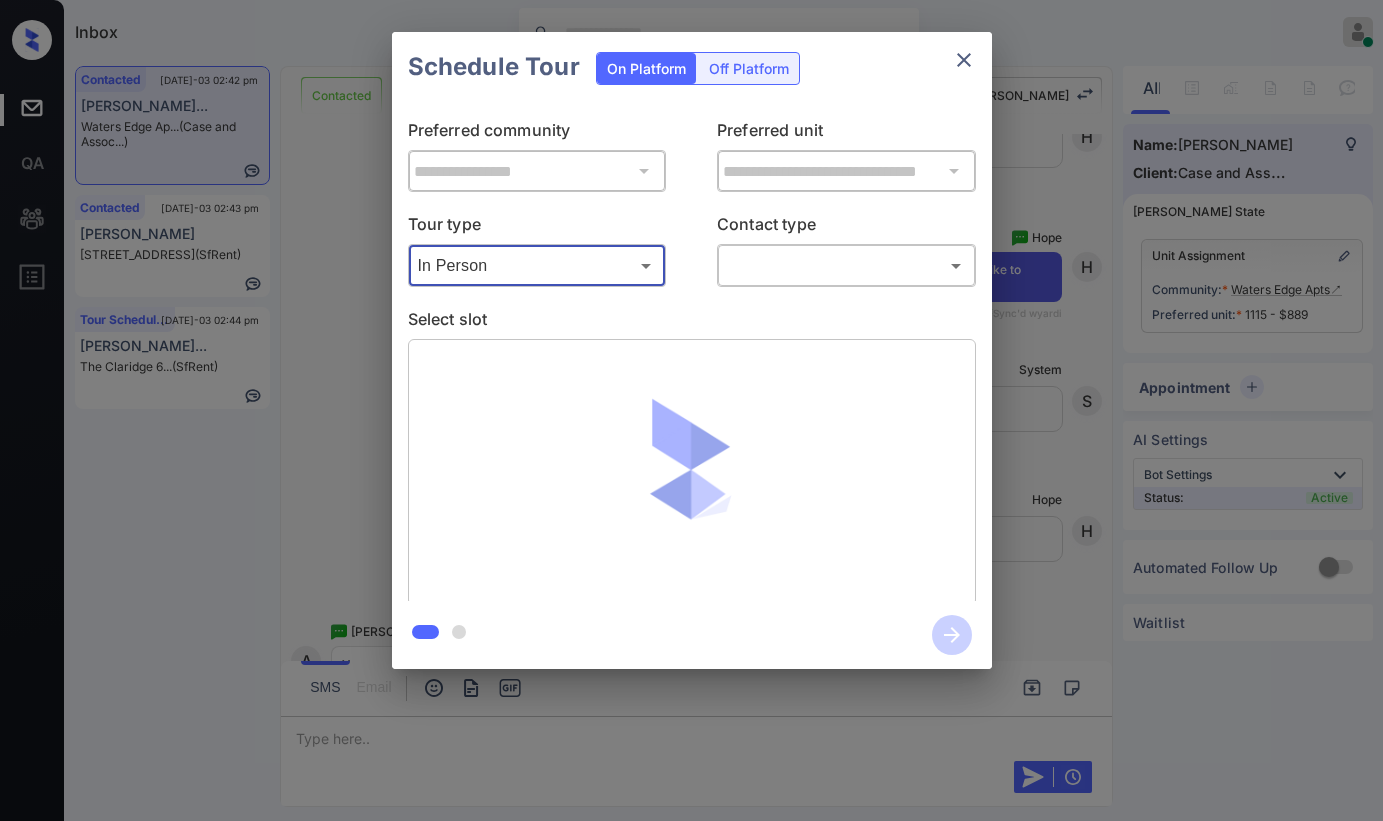 click on "Inbox [PERSON_NAME]  Online Set yourself   offline Set yourself   on break Profile Switch to  dark  mode Sign out Contacted [DATE]-03 02:42 pm   [PERSON_NAME]... [PERSON_NAME] Edge Ap...  (Case and Assoc...) Contacted [DATE]-03 02:43 pm   [PERSON_NAME] [STREET_ADDRESS]  (SfRent) Tour Scheduled [DATE]-03 02:44 pm   [PERSON_NAME]... The Claridge 6...  (SfRent) Contacted Lost Lead Sentiment: Angry Upon sliding the acknowledgement:  Lead will move to lost stage. * ​ SMS and call option will be set to opt out. AFM will be turned off for the lead. Kelsey New Message Kelsey Notes Note: [URL][DOMAIN_NAME] - Paste this link into your browser to view [PERSON_NAME] conversation with the prospect [DATE] 02:11 pm  Sync'd w  yardi K New Message Agent Lead created via leadPoller in Inbound stage. [DATE] 02:11 pm A New Message [PERSON_NAME] Lead transferred to leasing agent: [PERSON_NAME] [DATE] 02:11 pm  Sync'd w  yardi Z New Message Agent AFM Request sent to [PERSON_NAME]. [DATE] 02:11 pm A Agent" at bounding box center (691, 410) 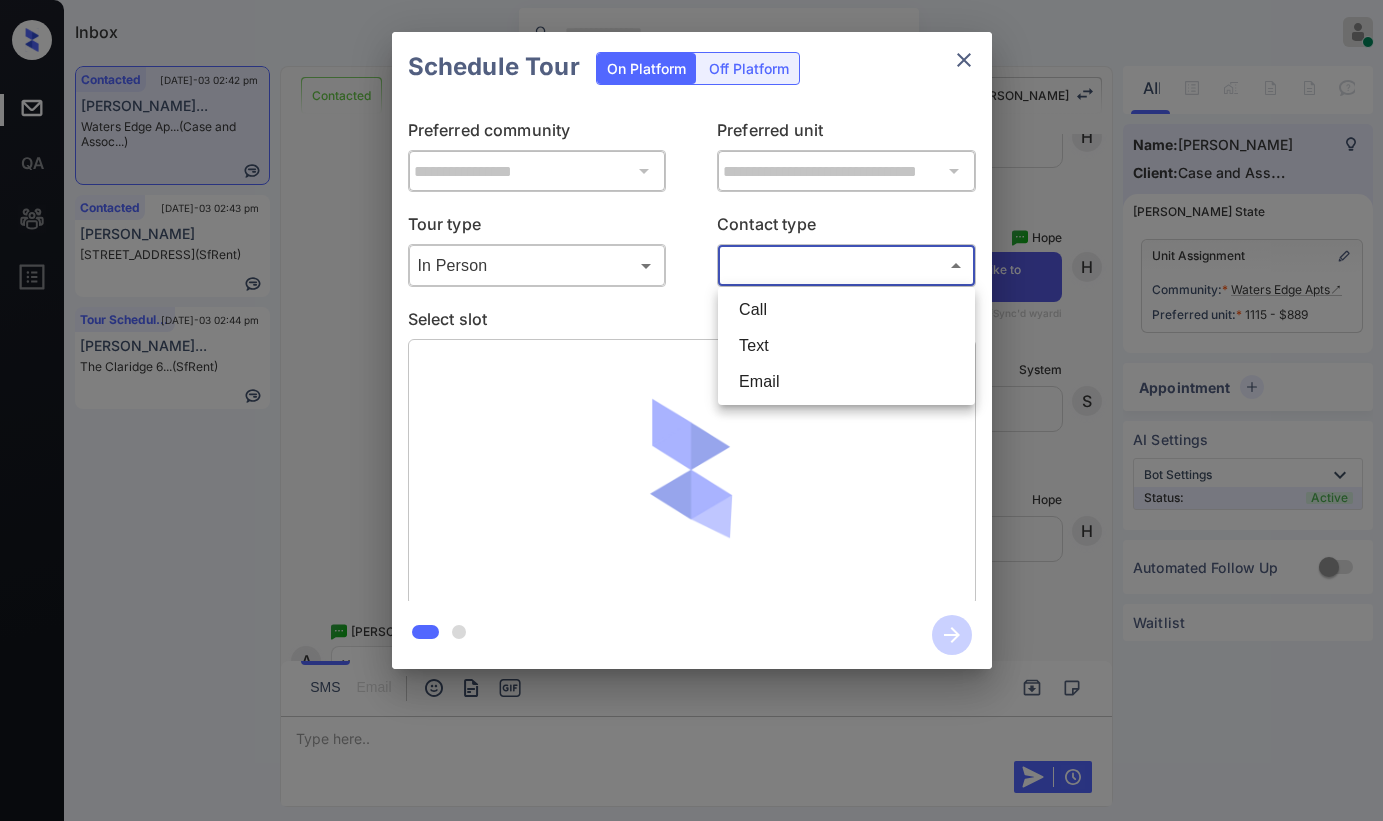 click on "Text" at bounding box center (846, 346) 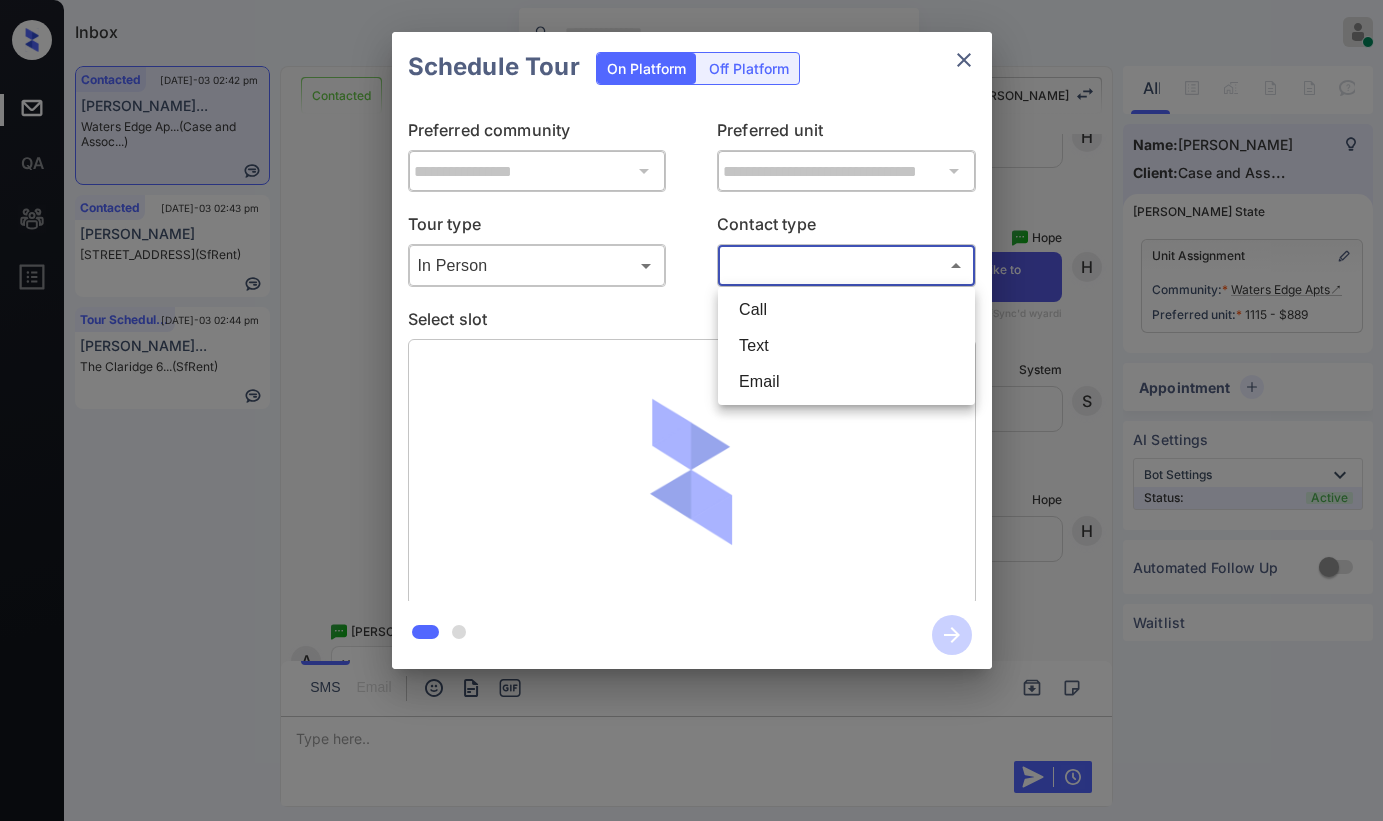 type on "****" 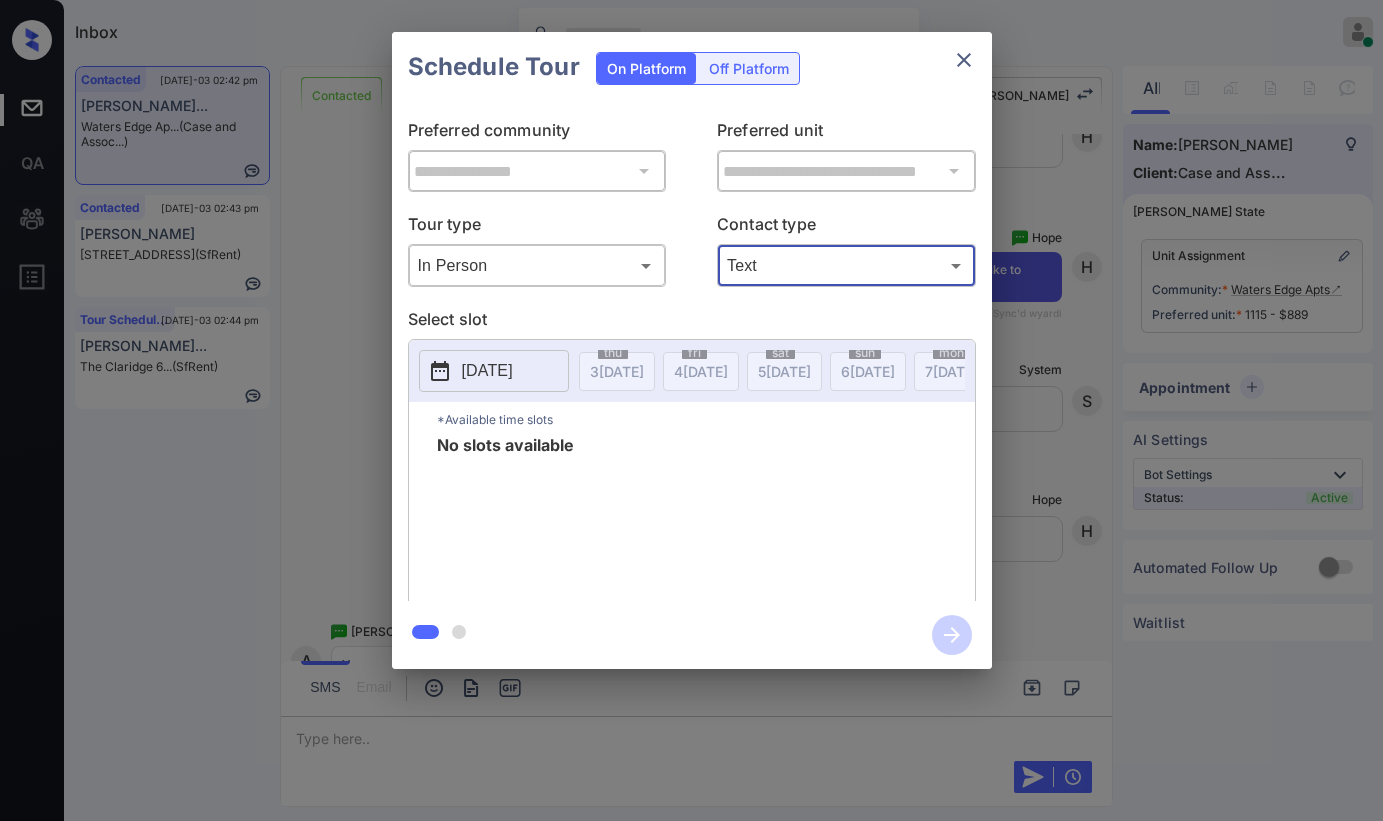 click on "[DATE]" at bounding box center (487, 371) 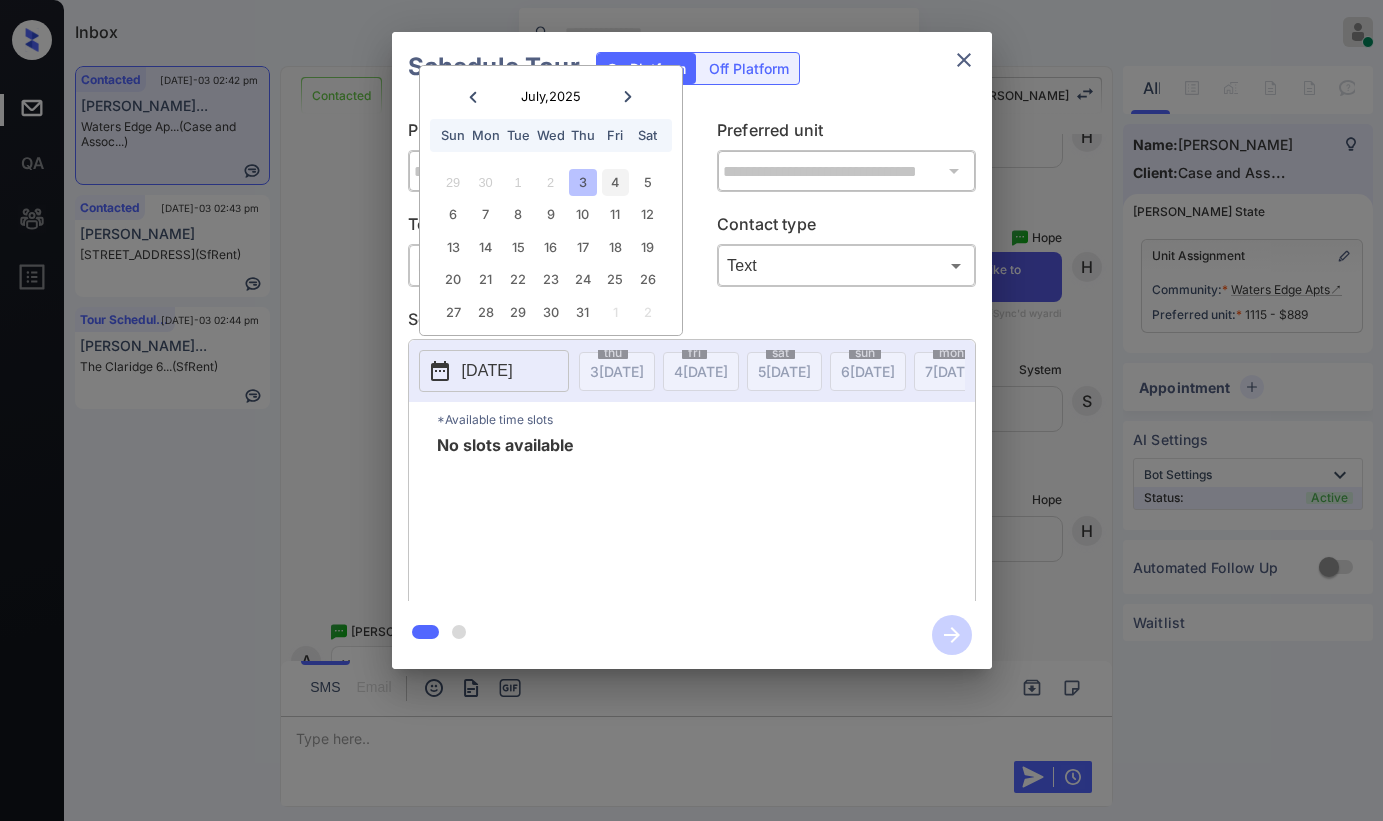click on "4" at bounding box center [615, 182] 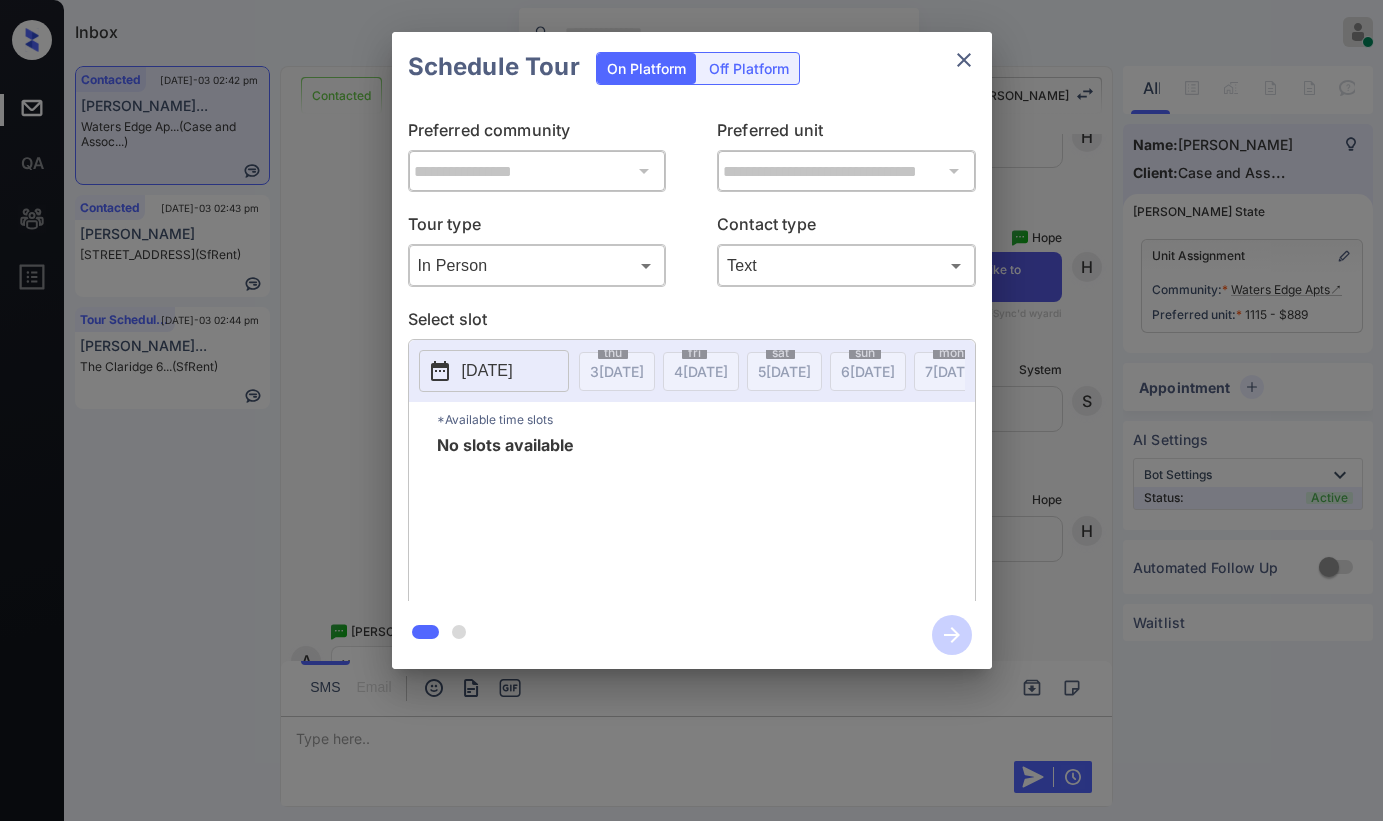 drag, startPoint x: 716, startPoint y: 328, endPoint x: 757, endPoint y: 312, distance: 44.011364 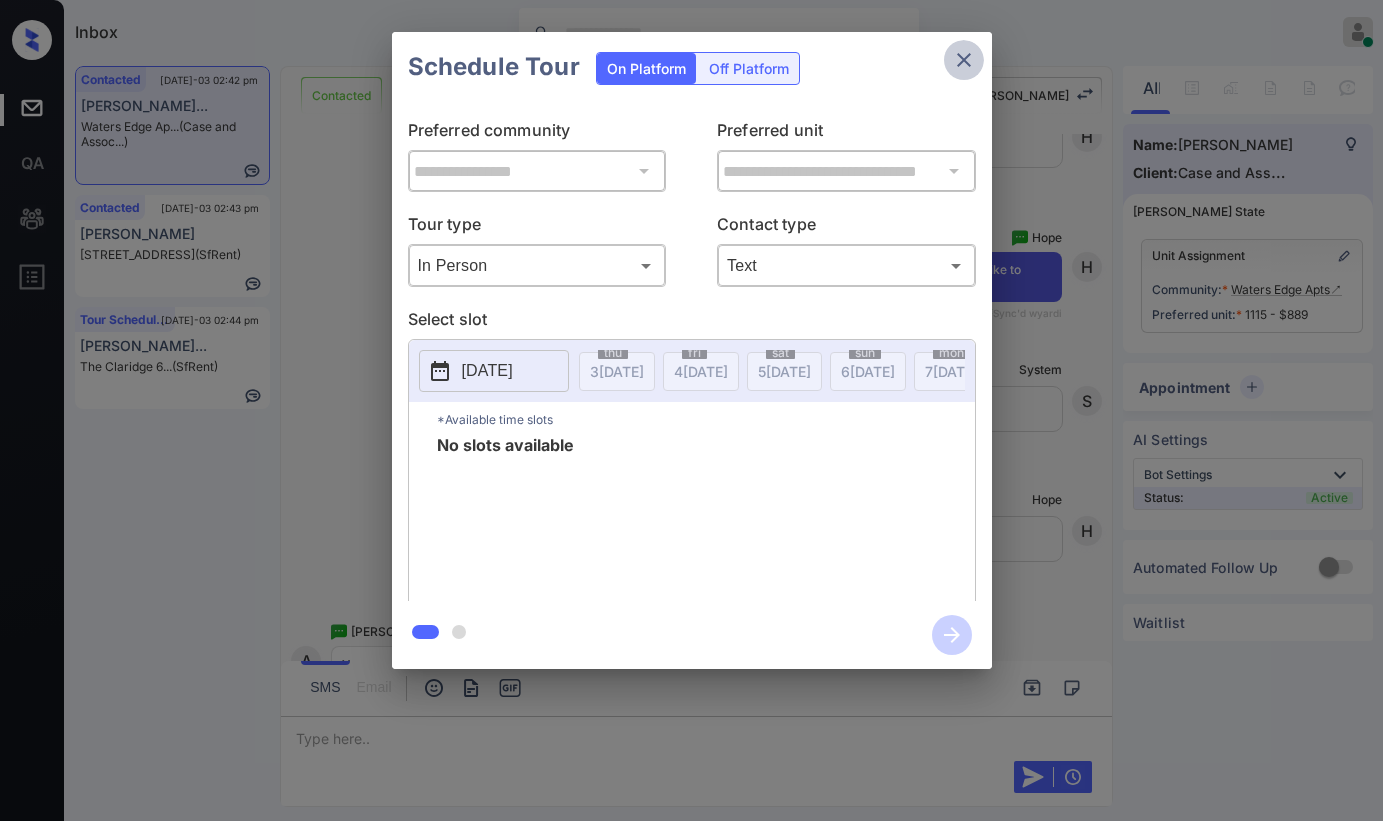 click 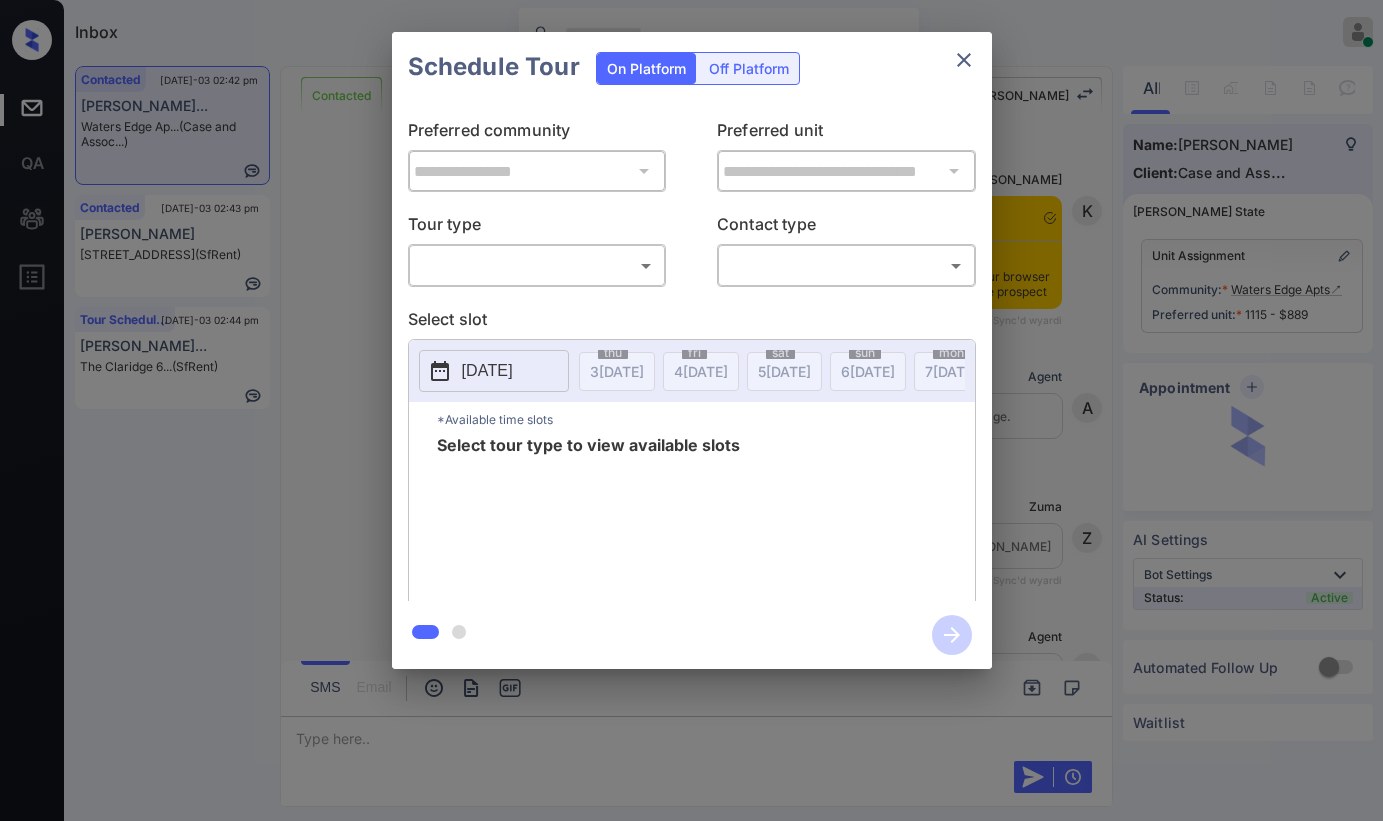 scroll, scrollTop: 0, scrollLeft: 0, axis: both 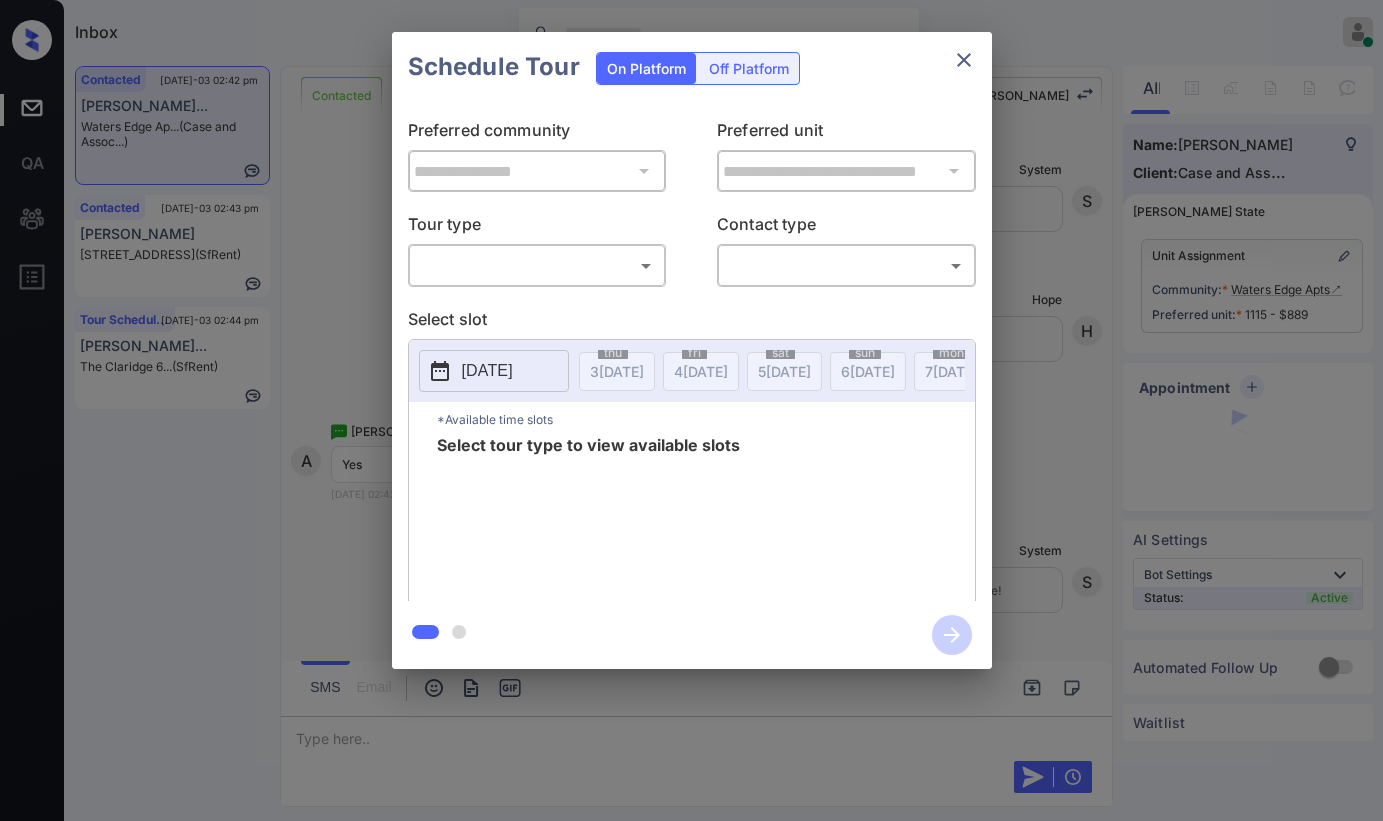 click on "Inbox [PERSON_NAME]  Online Set yourself   offline Set yourself   on break Profile Switch to  dark  mode Sign out Contacted [DATE]-03 02:42 pm   [PERSON_NAME]... [PERSON_NAME] Edge Ap...  (Case and Assoc...) Contacted [DATE]-03 02:43 pm   [PERSON_NAME] [STREET_ADDRESS]  (SfRent) Tour Scheduled [DATE]-03 02:44 pm   [PERSON_NAME]... The Claridge 6...  (SfRent) Contacted Lost Lead Sentiment: Angry Upon sliding the acknowledgement:  Lead will move to lost stage. * ​ SMS and call option will be set to opt out. AFM will be turned off for the lead. Kelsey New Message Kelsey Notes Note: [URL][DOMAIN_NAME] - Paste this link into your browser to view [PERSON_NAME] conversation with the prospect [DATE] 02:11 pm  Sync'd w  yardi K New Message Agent Lead created via leadPoller in Inbound stage. [DATE] 02:11 pm A New Message [PERSON_NAME] Lead transferred to leasing agent: [PERSON_NAME] [DATE] 02:11 pm  Sync'd w  yardi Z New Message Agent AFM Request sent to [PERSON_NAME]. [DATE] 02:11 pm A Agent" at bounding box center [691, 410] 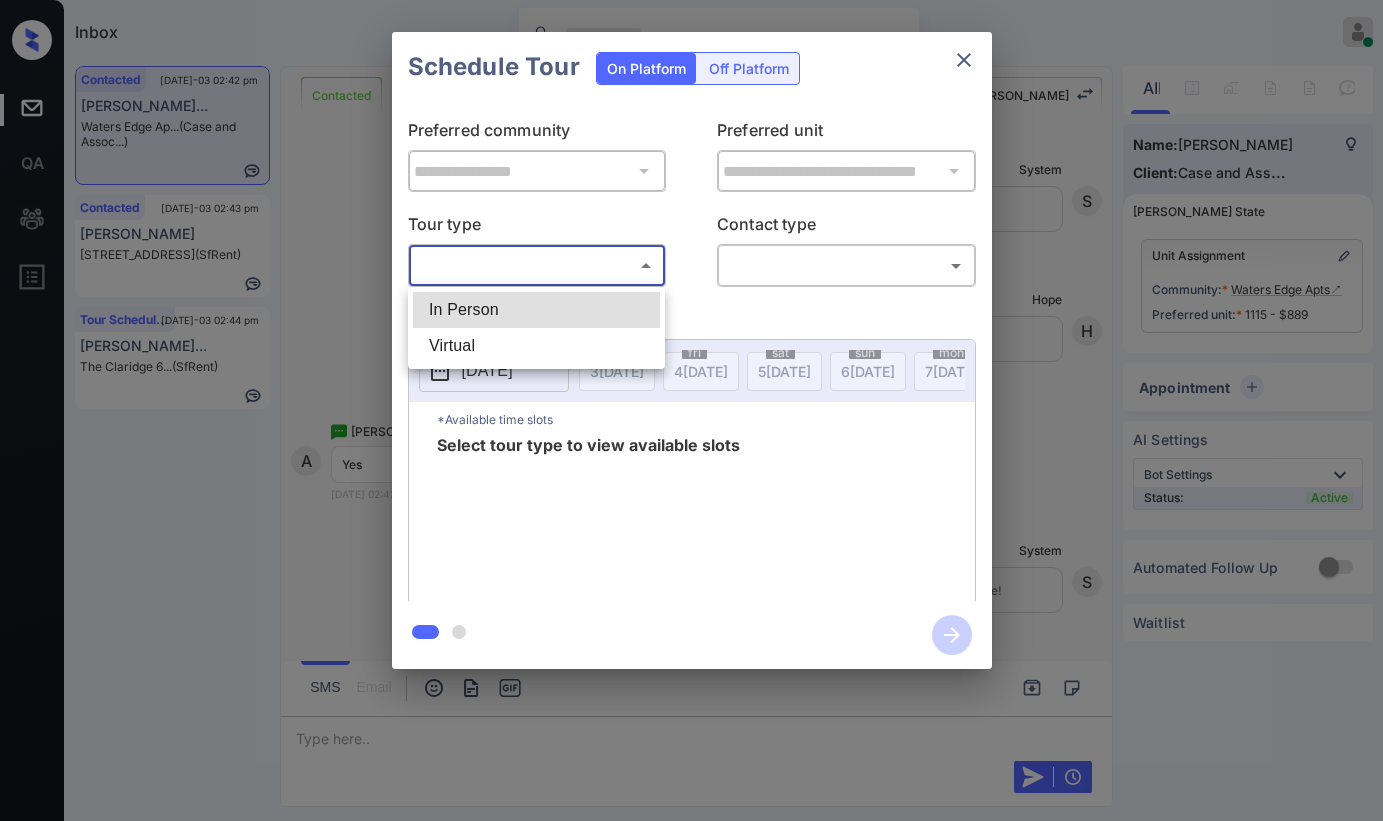 click on "In Person" at bounding box center (536, 310) 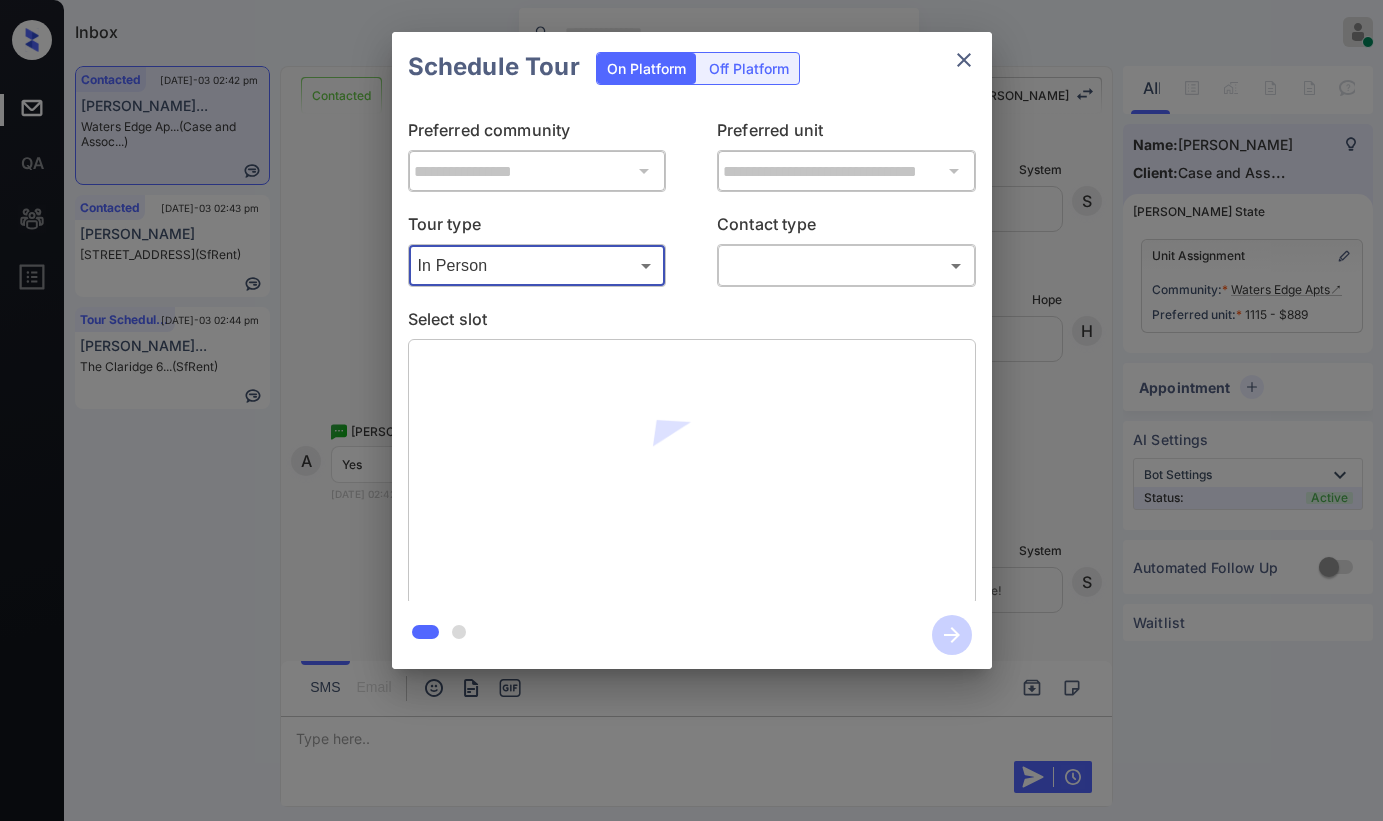 click on "Inbox Paolo Gabriel  Online Set yourself   offline Set yourself   on break Profile Switch to  dark  mode Sign out Contacted Jul-03 02:42 pm   Alliyia Austin... Waters Edge Ap...  (Case and Assoc...) Contacted Jul-03 02:43 pm   Kamrun khanom 380 Euclid Ave...  (SfRent) Tour Scheduled Jul-03 02:44 pm   Domiano Fuller... The Claridge 6...  (SfRent) Contacted Lost Lead Sentiment: Angry Upon sliding the acknowledgement:  Lead will move to lost stage. * ​ SMS and call option will be set to opt out. AFM will be turned off for the lead. Kelsey New Message Kelsey Notes Note: https://conversation.getzuma.com/6866f1fa278ddccc5f02d5b0 - Paste this link into your browser to view Kelsey’s conversation with the prospect Jul 03, 2025 02:11 pm  Sync'd w  yardi K New Message Agent Lead created via leadPoller in Inbound stage. Jul 03, 2025 02:11 pm A New Message Zuma Lead transferred to leasing agent: kelsey Jul 03, 2025 02:11 pm  Sync'd w  yardi Z New Message Agent AFM Request sent to Kelsey. Jul 03, 2025 02:11 pm A Agent" at bounding box center [691, 410] 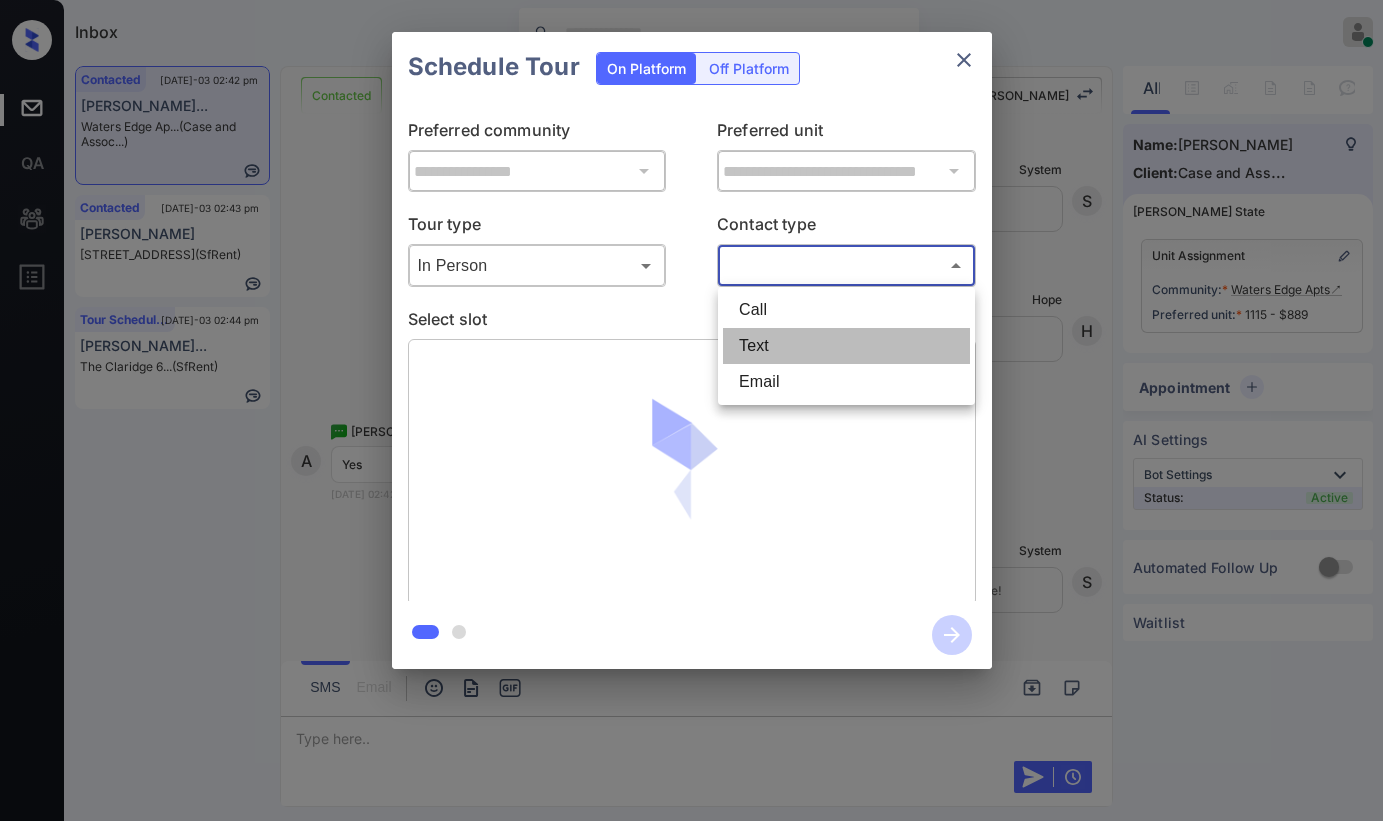 click on "Text" at bounding box center (846, 346) 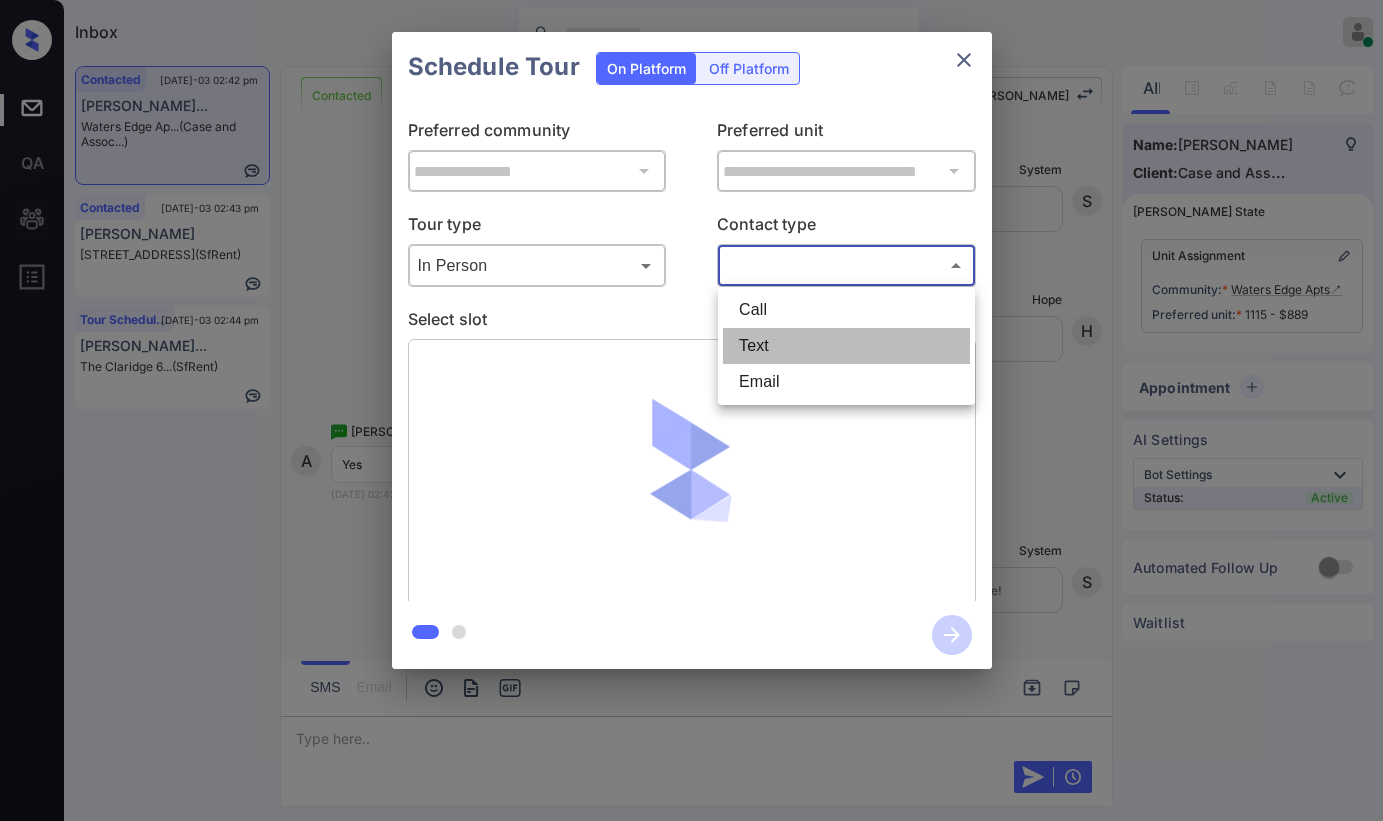 type on "****" 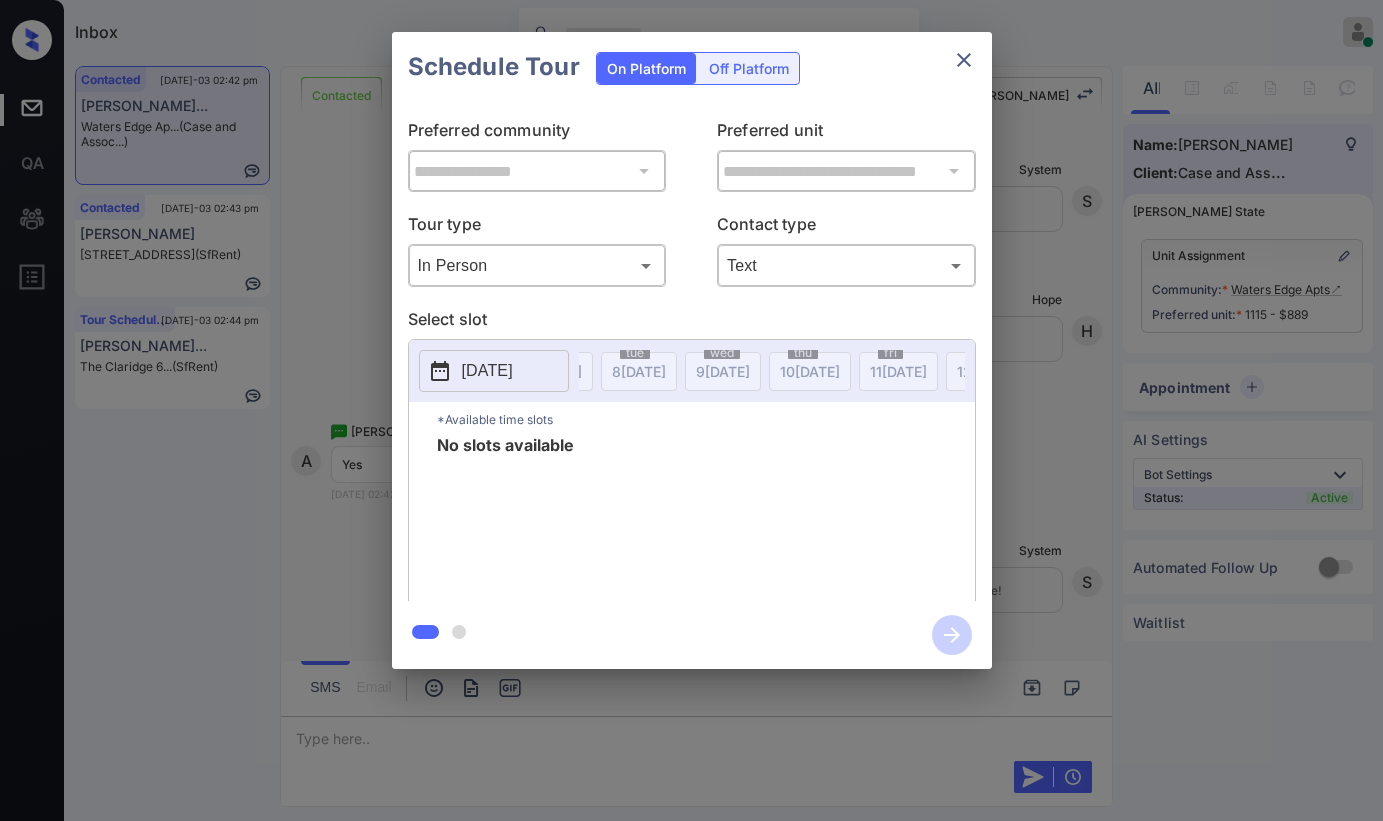 scroll, scrollTop: 0, scrollLeft: 0, axis: both 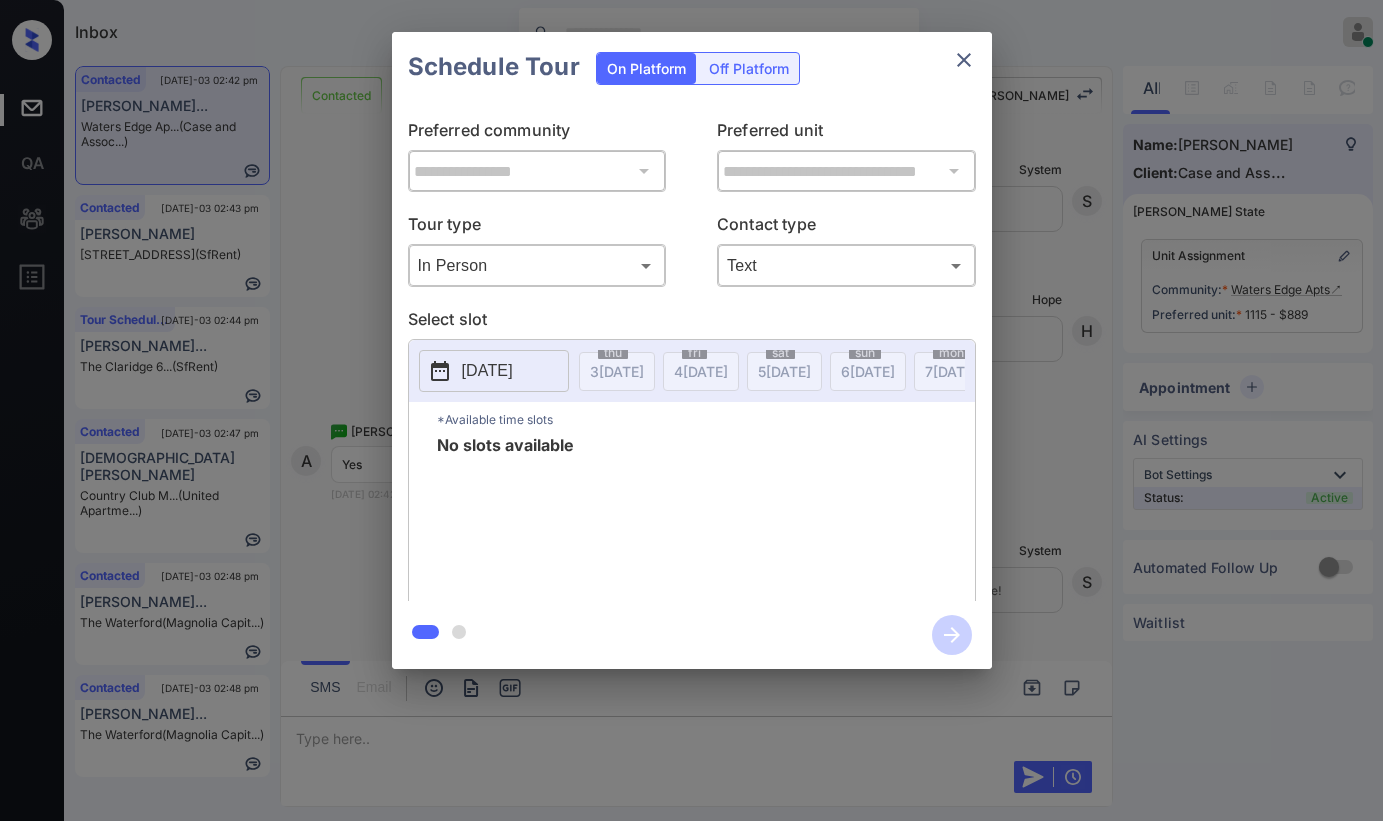 click on "[DATE]" at bounding box center (487, 371) 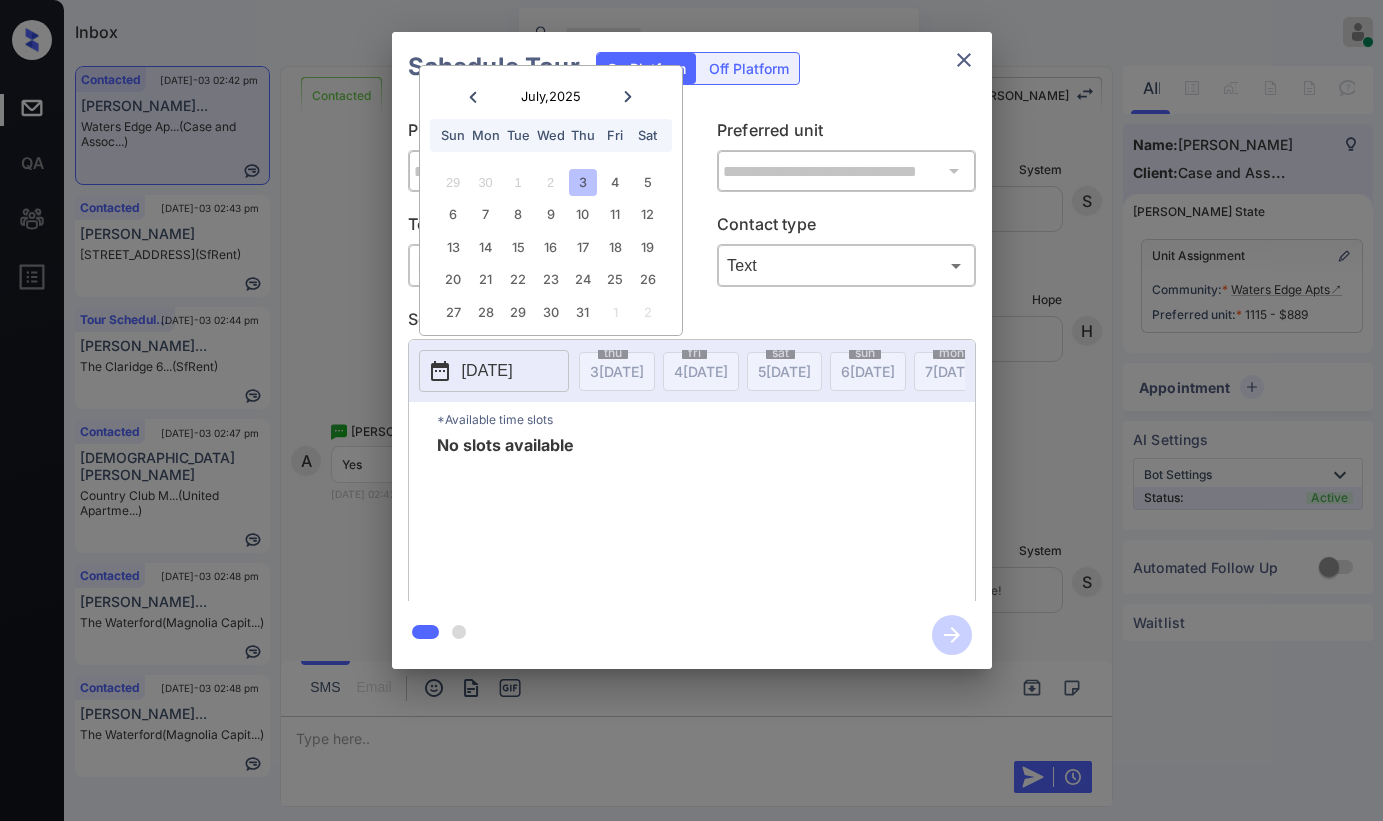 click on "29 30 1 2 3 4 5" at bounding box center (550, 182) 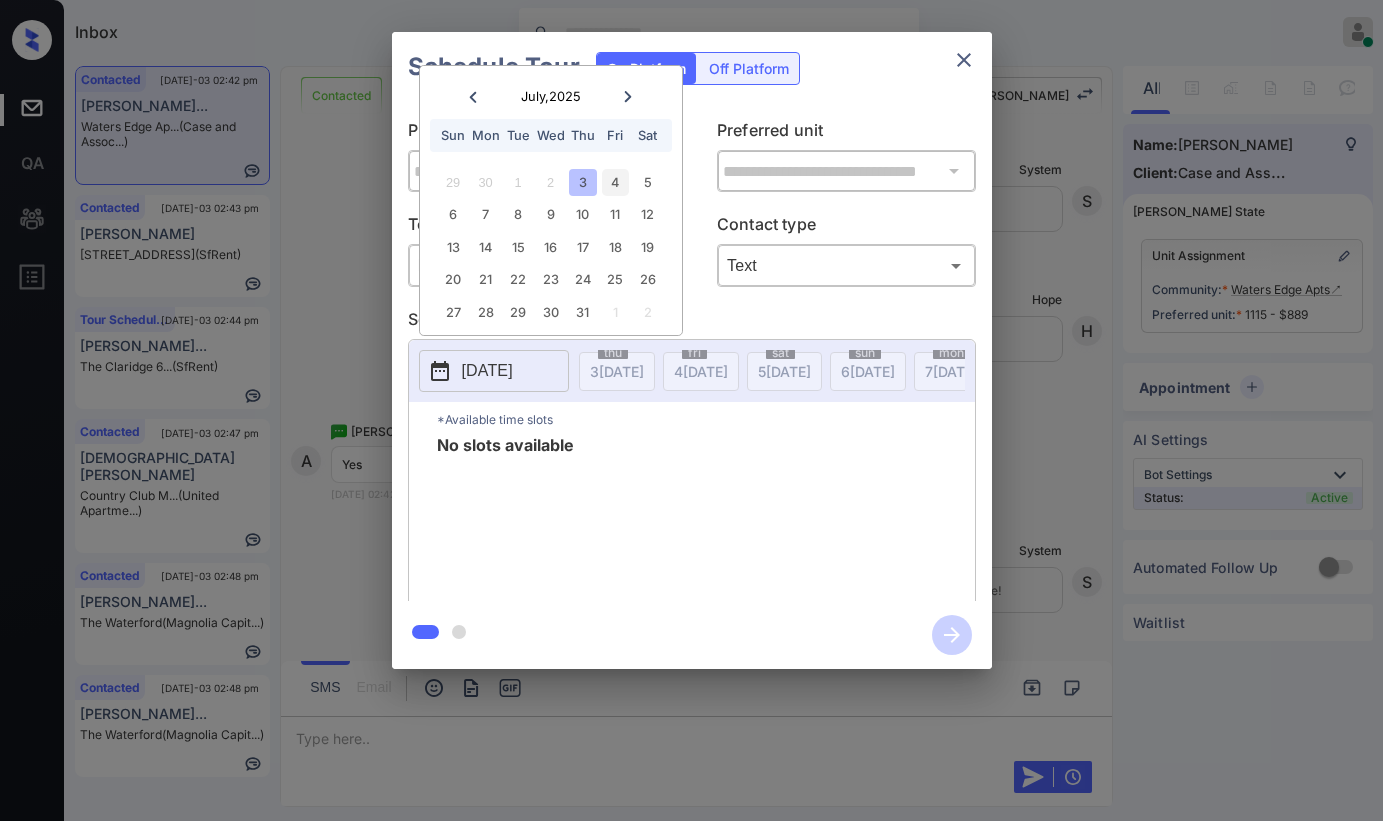 click on "4" at bounding box center (615, 182) 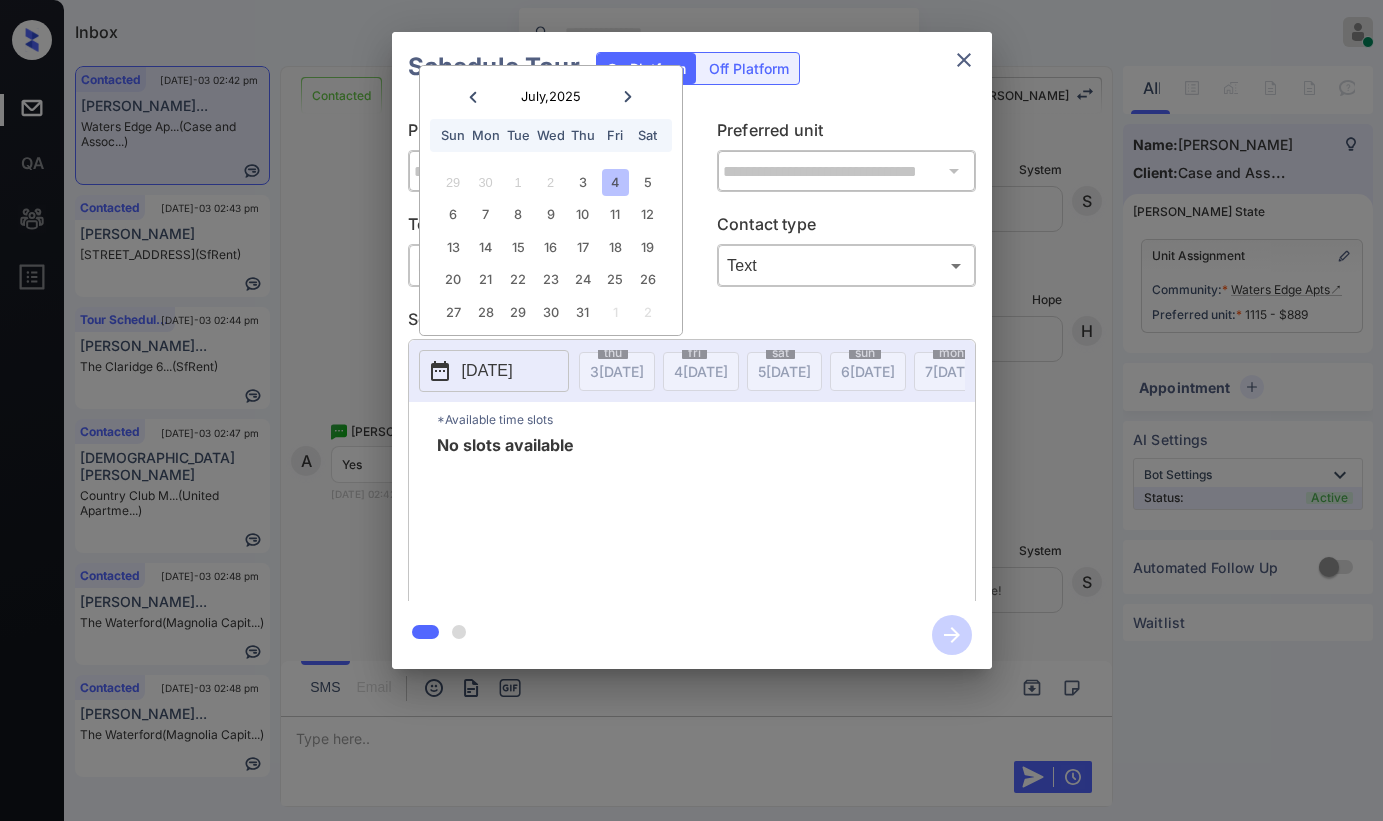 drag, startPoint x: 876, startPoint y: 86, endPoint x: 928, endPoint y: 72, distance: 53.851646 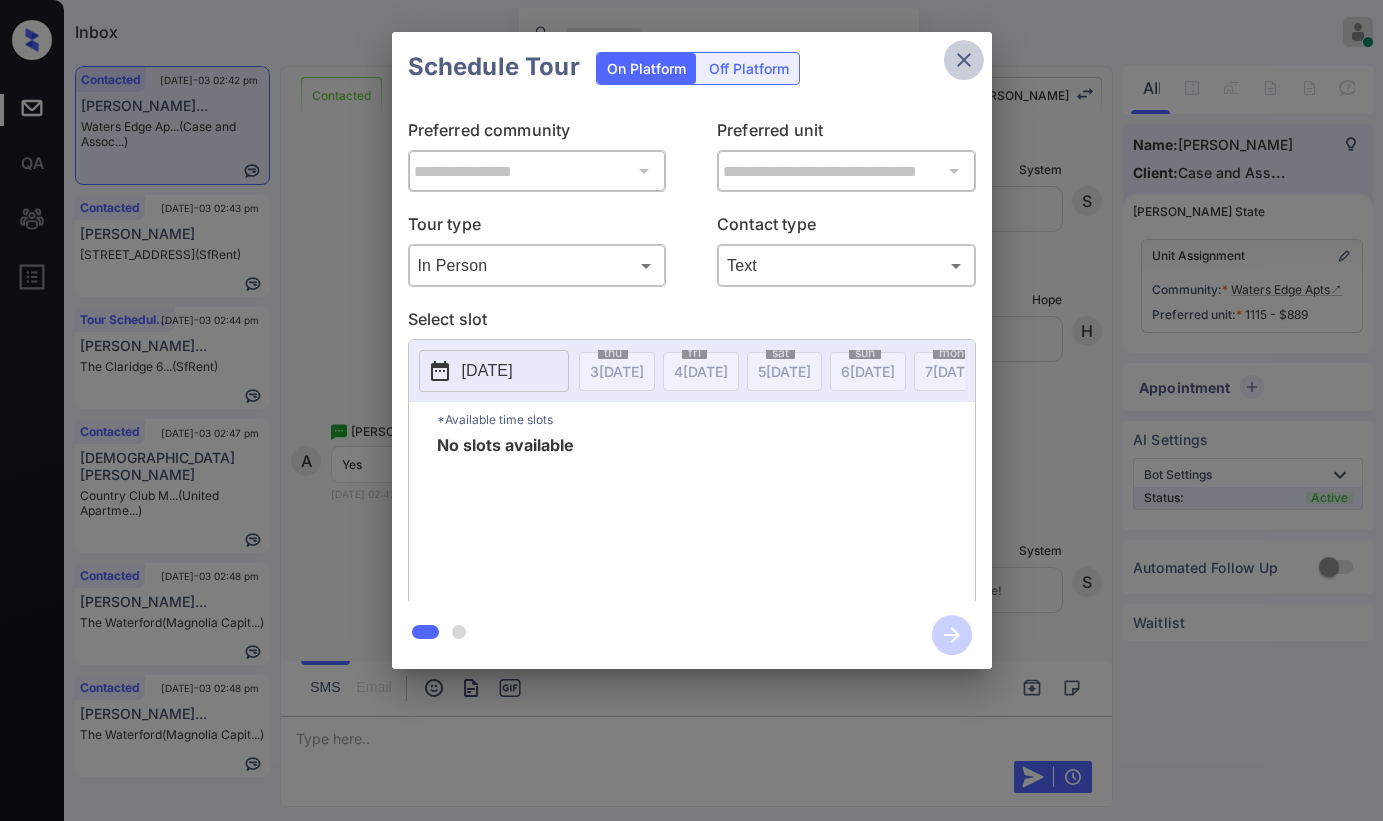 click 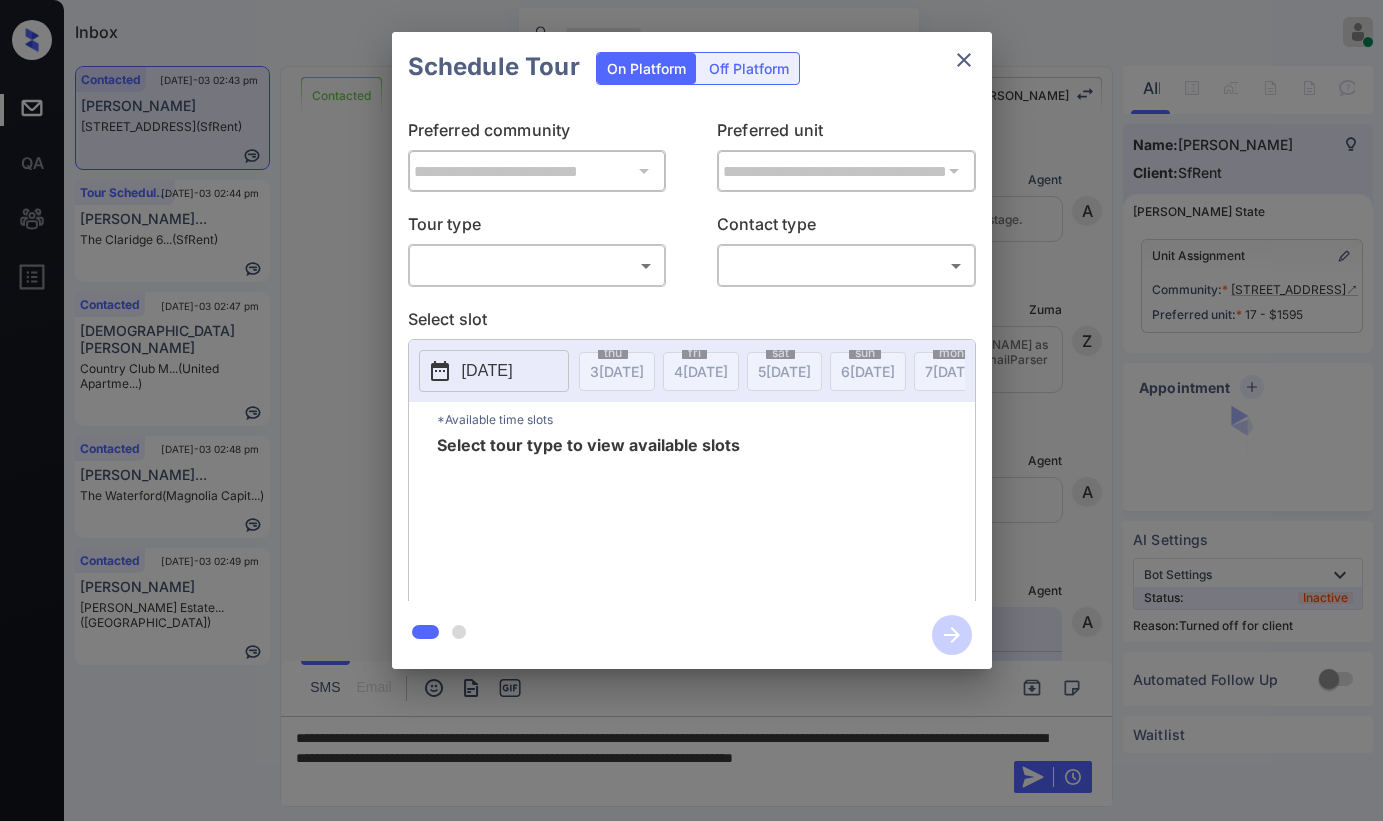 scroll, scrollTop: 0, scrollLeft: 0, axis: both 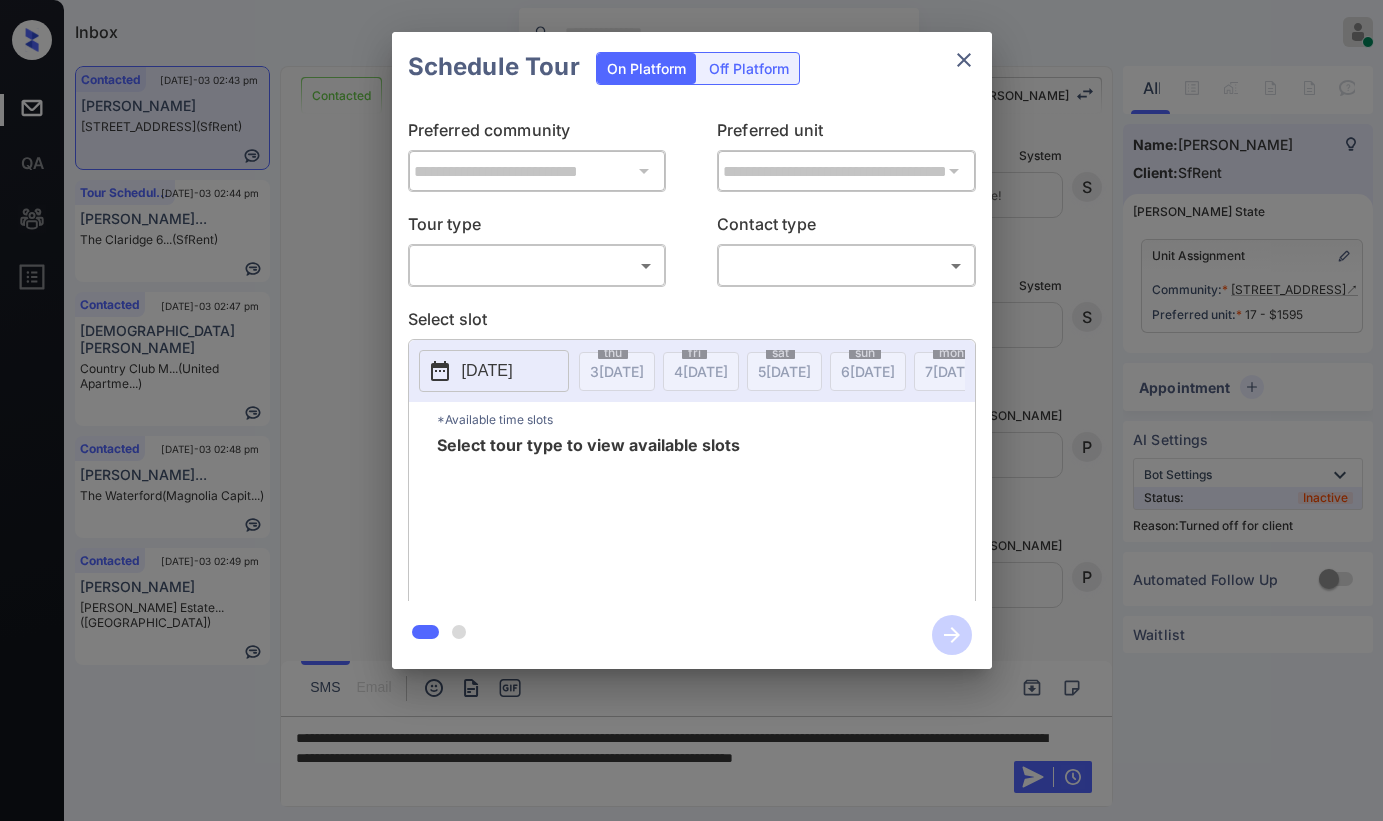 drag, startPoint x: 737, startPoint y: 82, endPoint x: 703, endPoint y: 99, distance: 38.013157 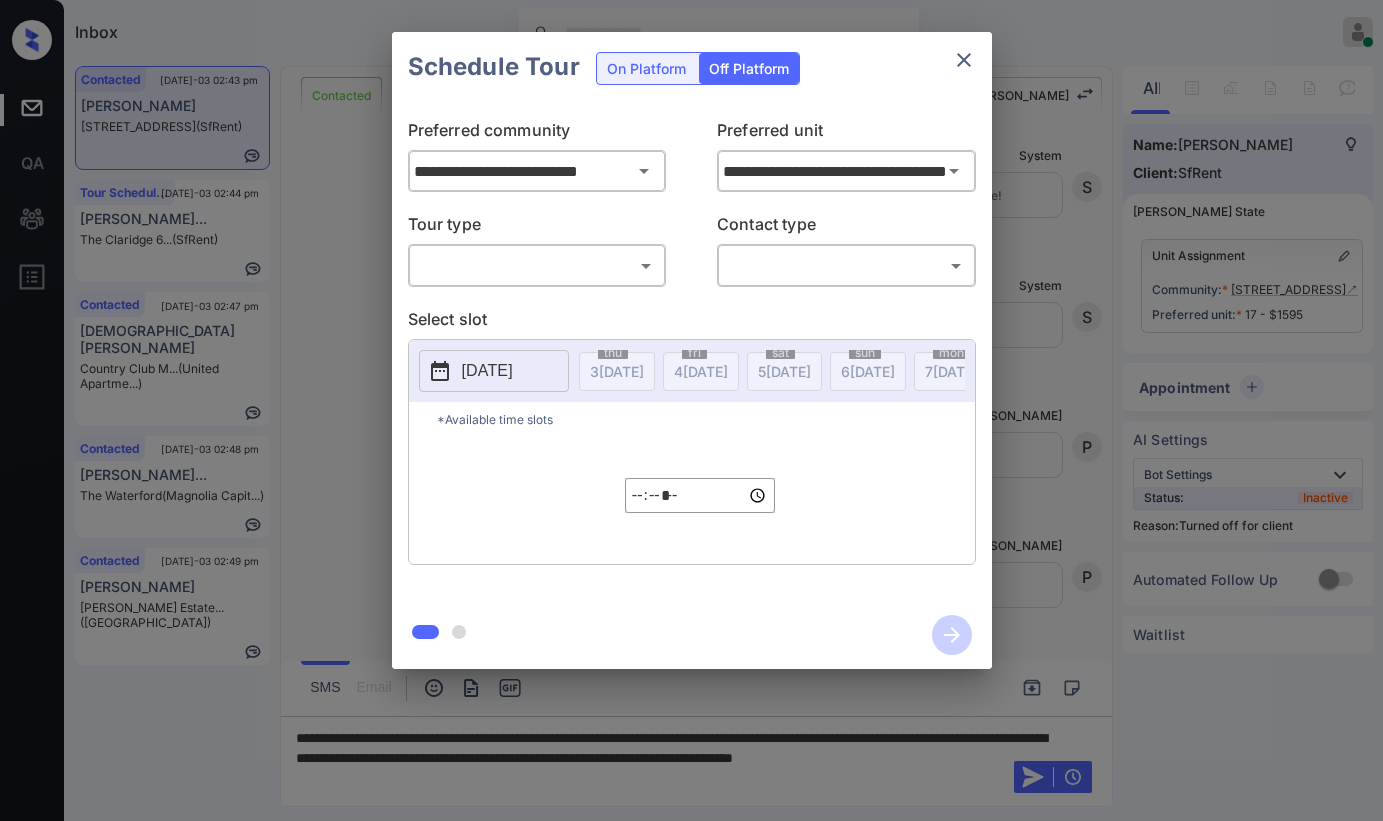 click on "Inbox [PERSON_NAME]  Online Set yourself   offline Set yourself   on break Profile Switch to  dark  mode Sign out Contacted [DATE]-03 02:43 pm   [PERSON_NAME] [STREET_ADDRESS]  (SfRent) Tour Scheduled [DATE]-03 02:44 pm   [PERSON_NAME]... The Claridge 6...  (SfRent) Contacted [DATE]-03 02:47 pm   [PERSON_NAME] Country Club M...  (United Apartme...) Contacted [DATE]-03 02:48 pm   [PERSON_NAME]... The Waterford  (Magnolia Capit...) Contacted [DATE]-03 02:49 pm   [PERSON_NAME] [PERSON_NAME] Estate...  ([GEOGRAPHIC_DATA]) Contacted Lost Lead Sentiment: Angry Upon sliding the acknowledgement:  Lead will move to lost stage. * ​ SMS and call option will be set to opt out. AFM will be turned off for the lead. [PERSON_NAME] New Message Agent Lead created via emailParser in Inbound stage. [DATE] 06:56 pm A New Message Zuma Lead transfer skipped to agent: [PERSON_NAME] as pms leadId does not exists for leadType emailParser with stage Inbound [DATE] 06:56 pm Z New Message Agent AFM Request sent to [PERSON_NAME]. [DATE] 06:56 pm A New Message Agent" at bounding box center [691, 410] 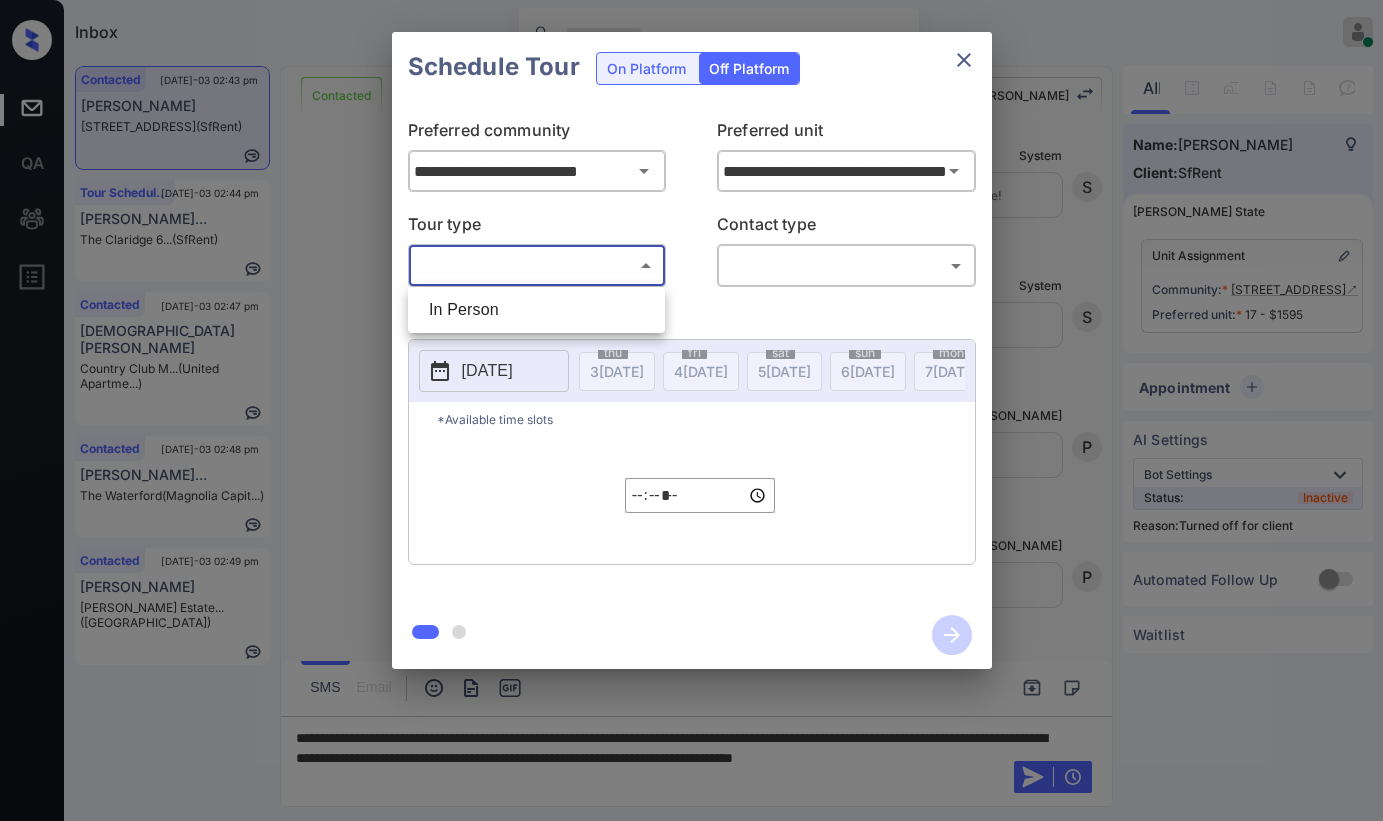 drag, startPoint x: 552, startPoint y: 307, endPoint x: 727, endPoint y: 274, distance: 178.08424 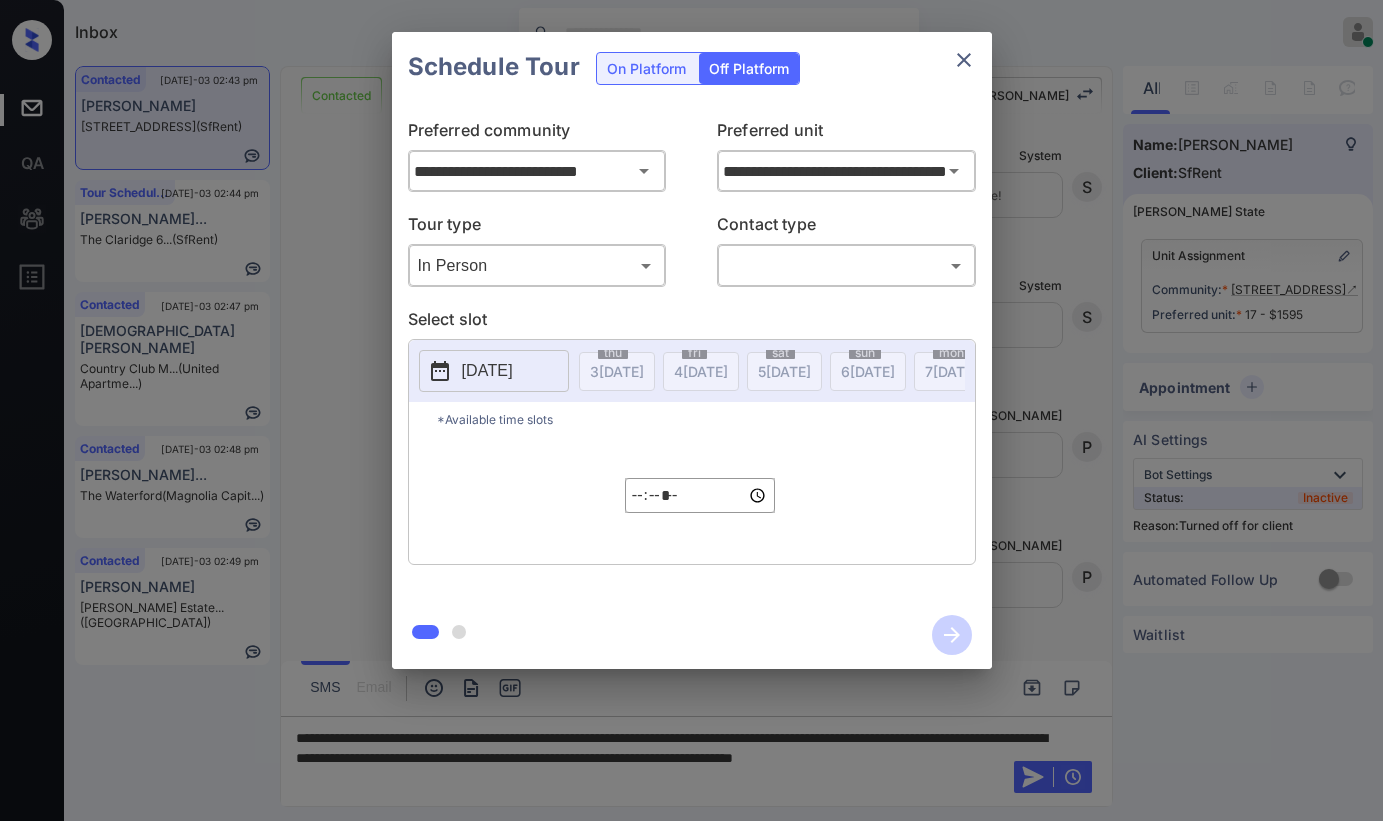 click on "Inbox [PERSON_NAME]  Online Set yourself   offline Set yourself   on break Profile Switch to  dark  mode Sign out Contacted [DATE]-03 02:43 pm   [PERSON_NAME] [STREET_ADDRESS]  (SfRent) Tour Scheduled [DATE]-03 02:44 pm   [PERSON_NAME]... The Claridge 6...  (SfRent) Contacted [DATE]-03 02:47 pm   [PERSON_NAME] Country Club M...  (United Apartme...) Contacted [DATE]-03 02:48 pm   [PERSON_NAME]... The Waterford  (Magnolia Capit...) Contacted [DATE]-03 02:49 pm   [PERSON_NAME] [PERSON_NAME] Estate...  ([GEOGRAPHIC_DATA]) Contacted Lost Lead Sentiment: Angry Upon sliding the acknowledgement:  Lead will move to lost stage. * ​ SMS and call option will be set to opt out. AFM will be turned off for the lead. [PERSON_NAME] New Message Agent Lead created via emailParser in Inbound stage. [DATE] 06:56 pm A New Message Zuma Lead transfer skipped to agent: [PERSON_NAME] as pms leadId does not exists for leadType emailParser with stage Inbound [DATE] 06:56 pm Z New Message Agent AFM Request sent to [PERSON_NAME]. [DATE] 06:56 pm A New Message Agent" at bounding box center [691, 410] 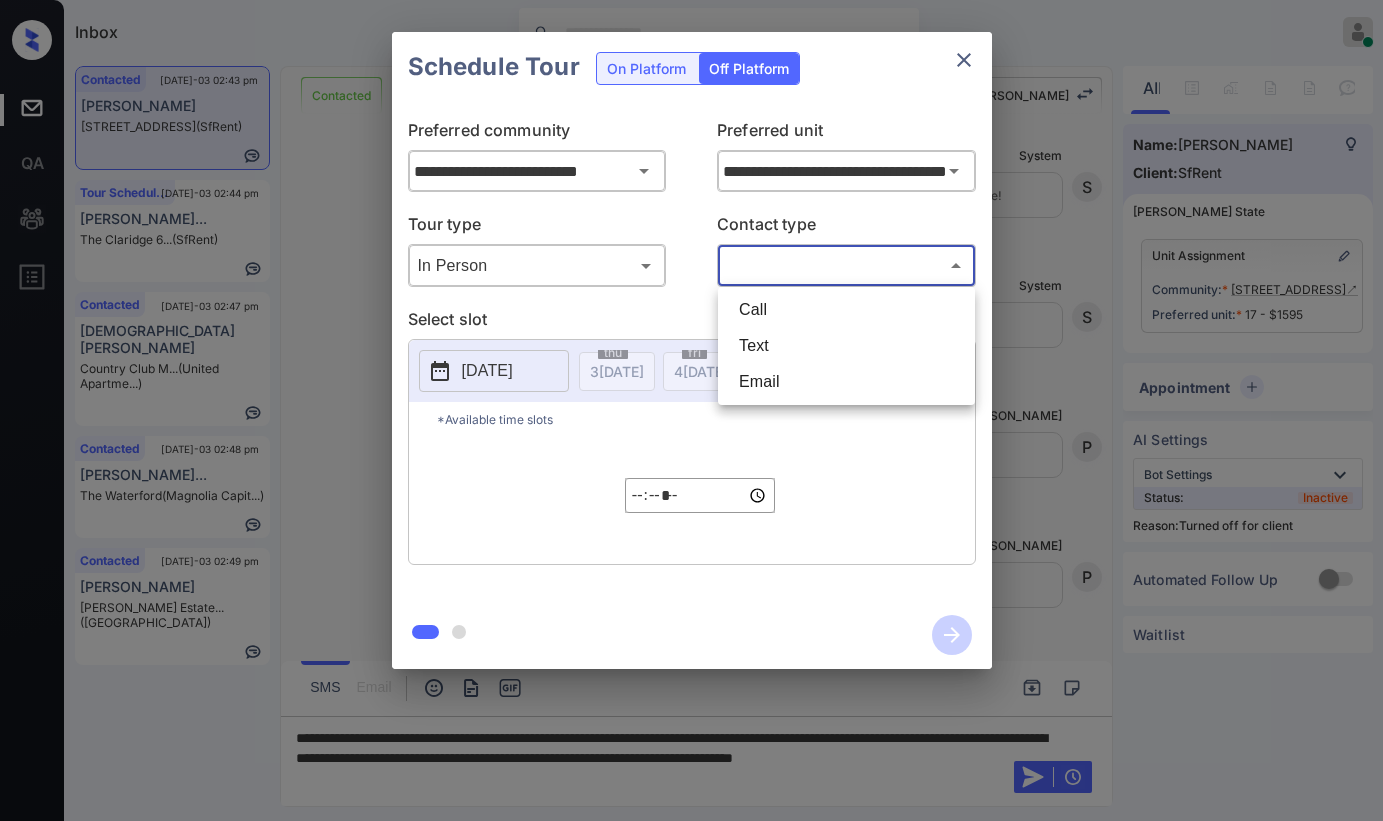 drag, startPoint x: 771, startPoint y: 348, endPoint x: 705, endPoint y: 361, distance: 67.26812 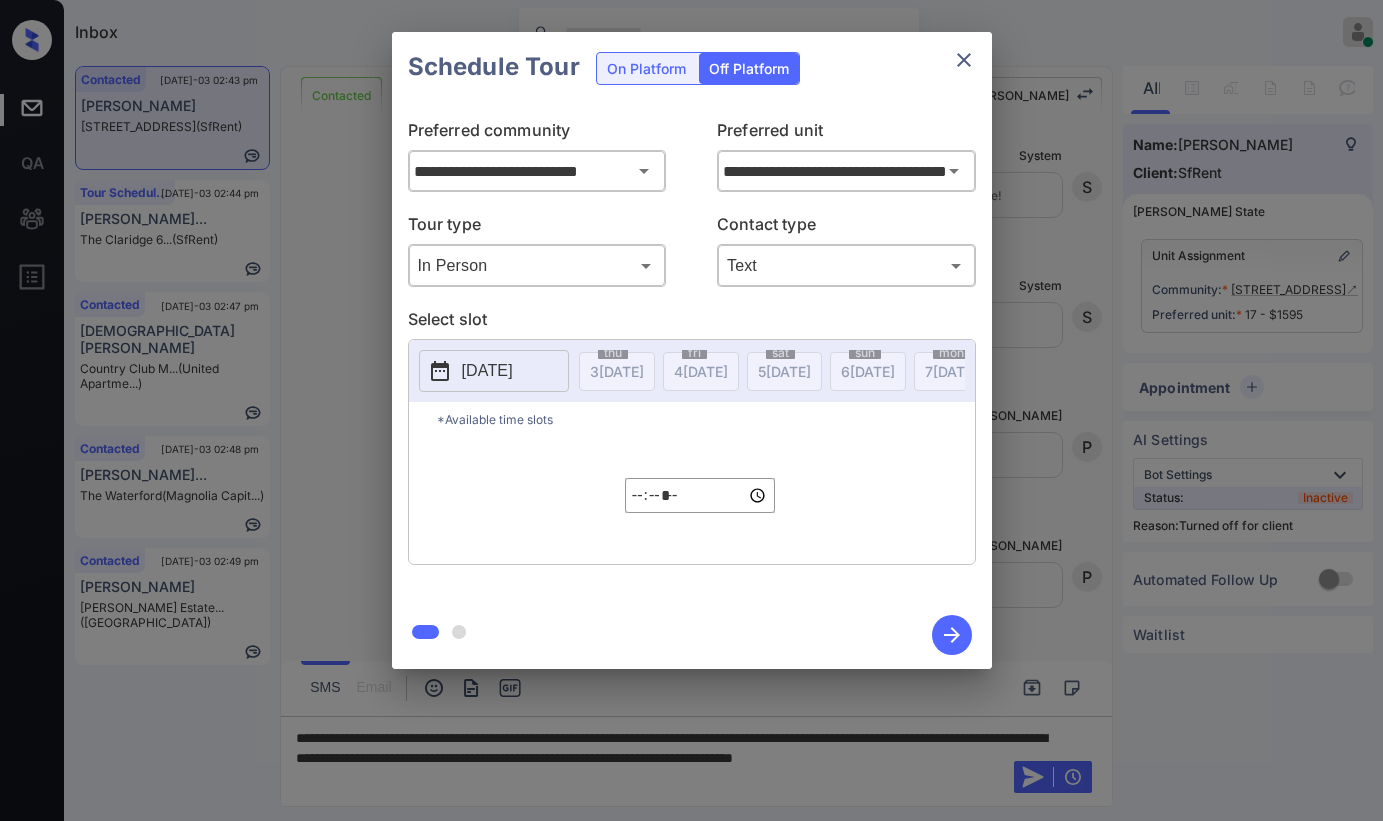 click on "[DATE]" at bounding box center (487, 371) 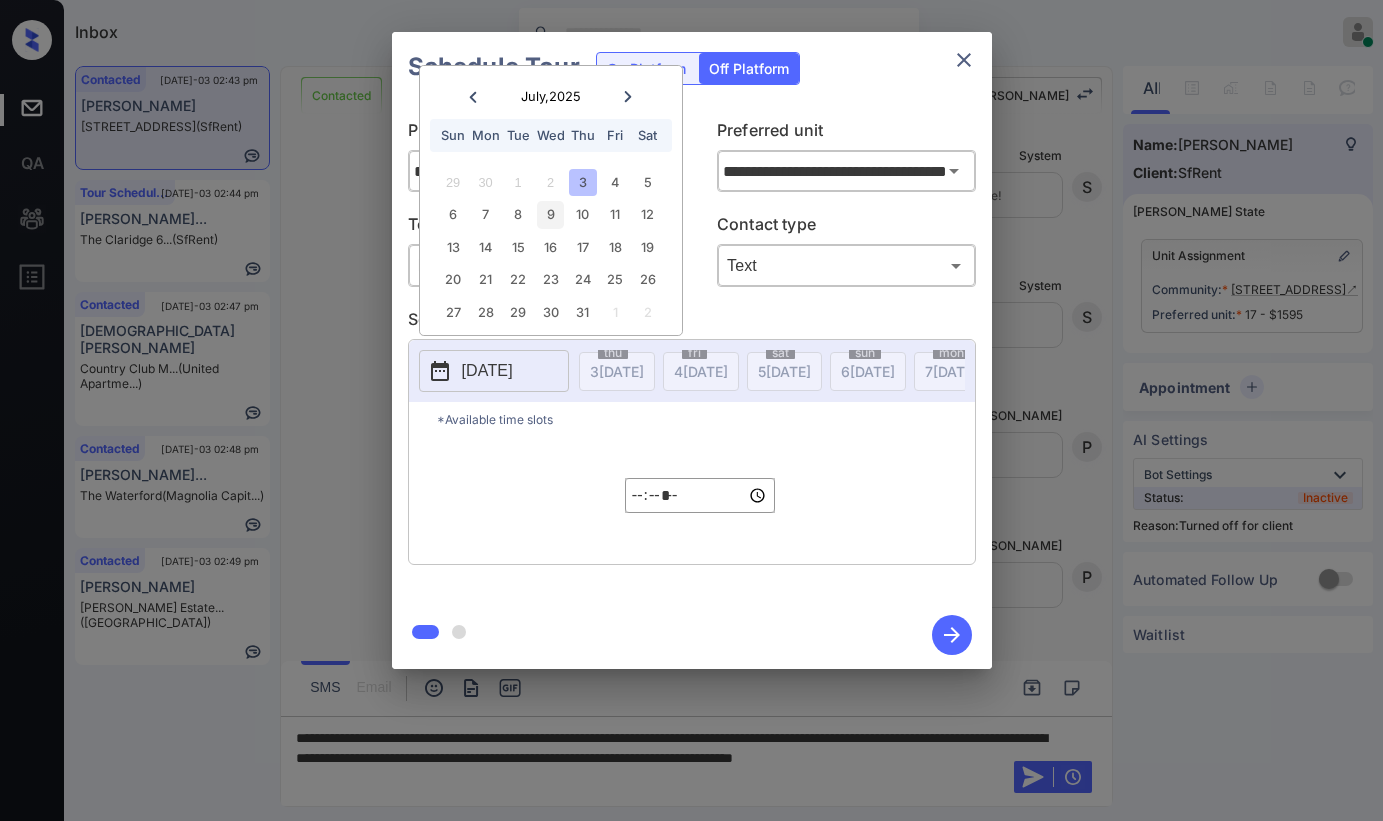 click on "9" at bounding box center (550, 214) 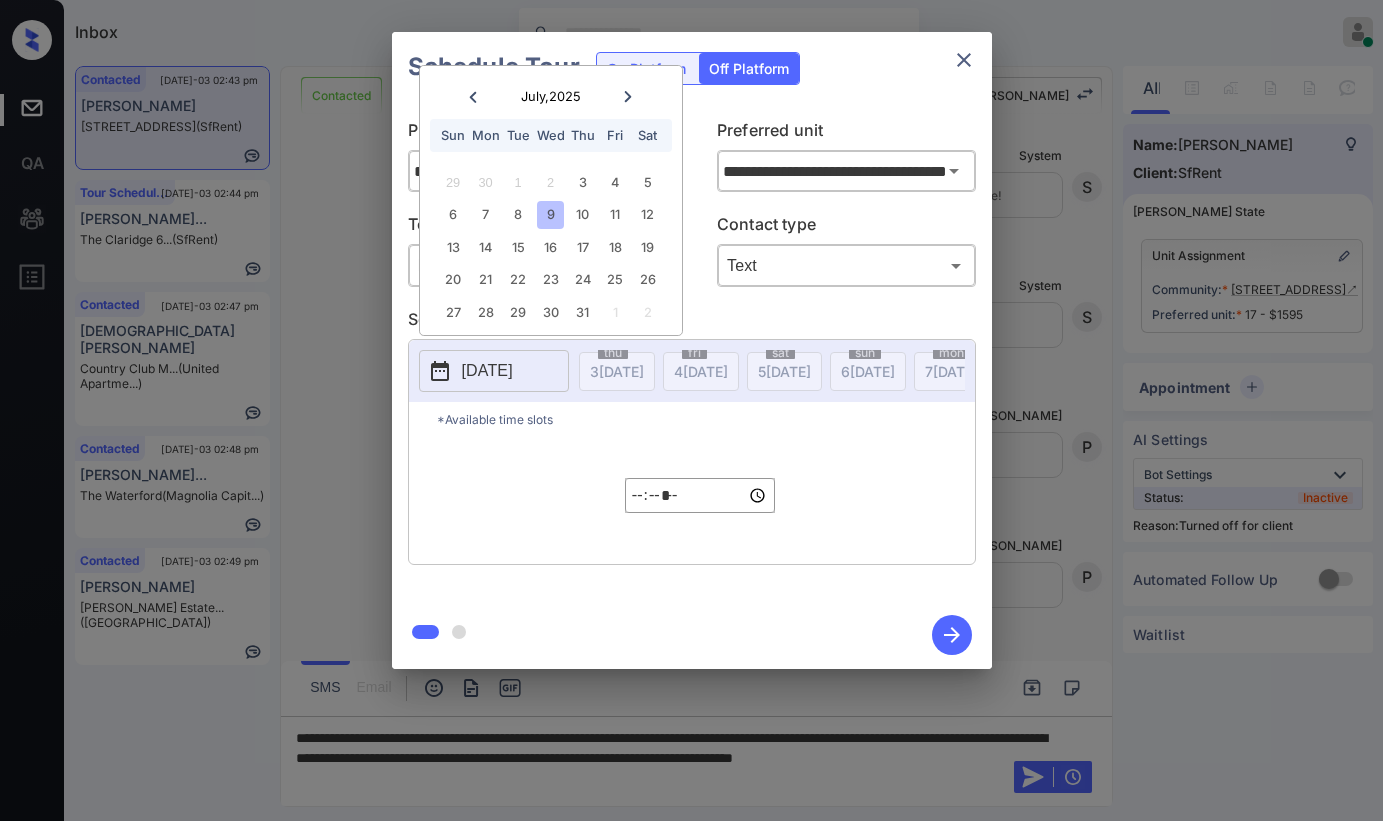 click on "*****" at bounding box center (700, 495) 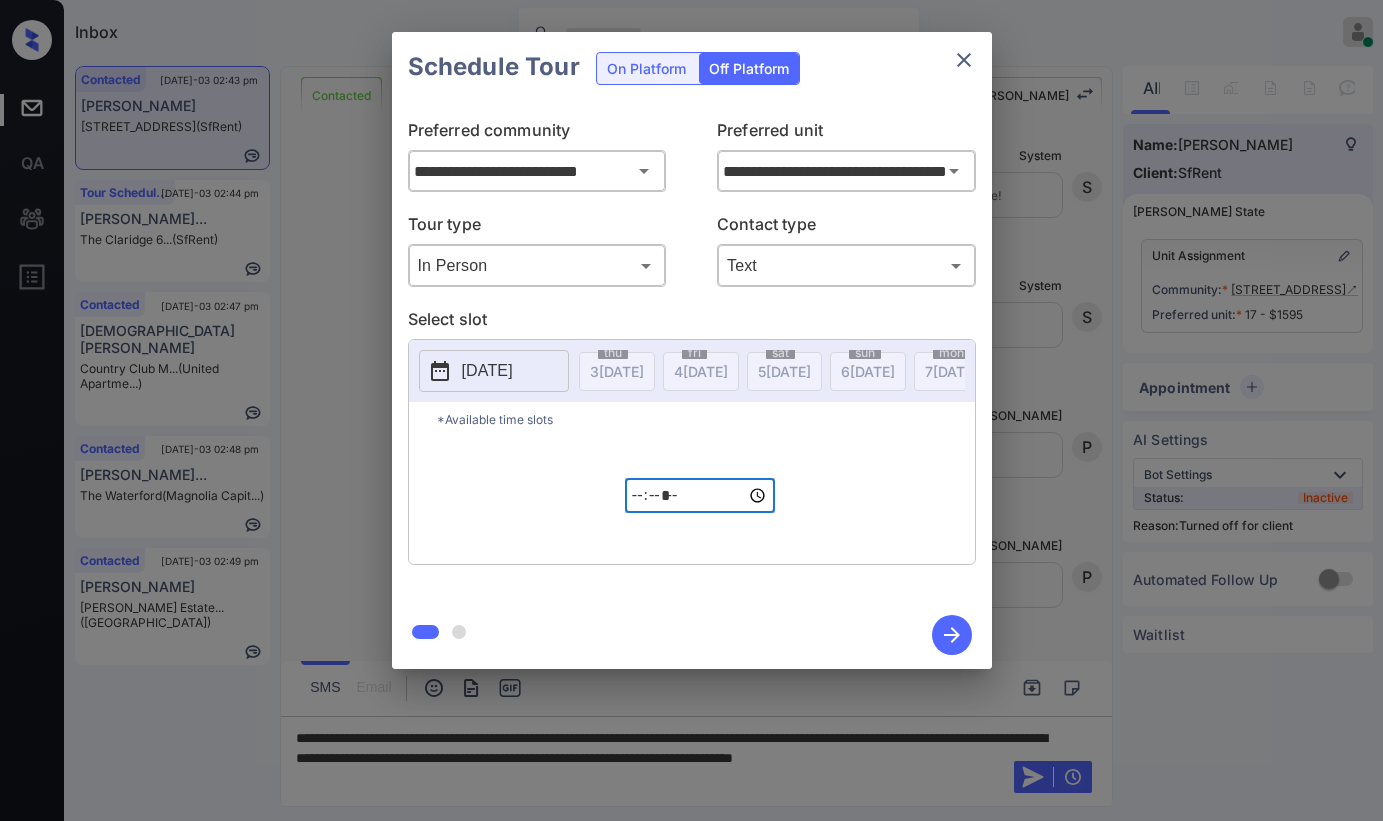 type on "*****" 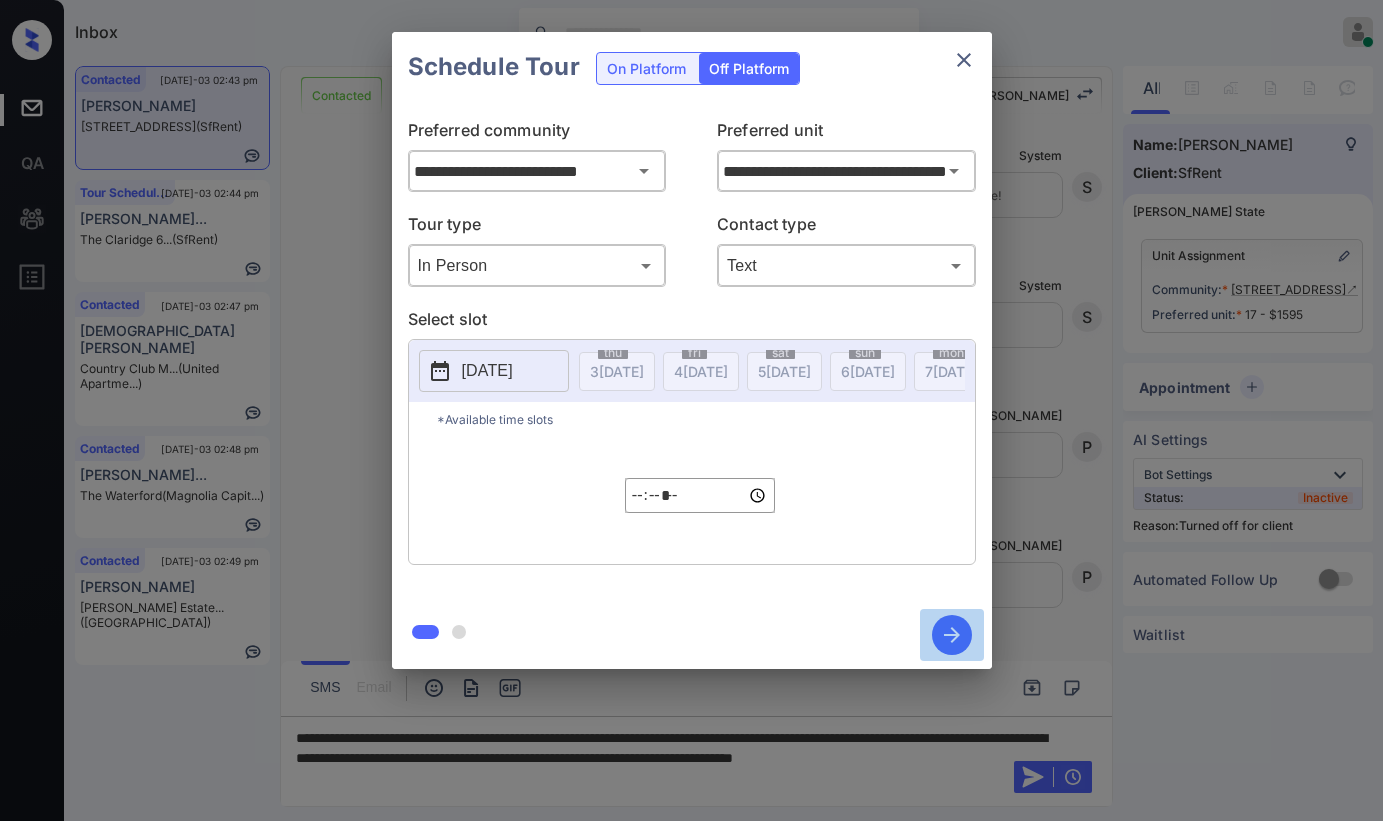 click 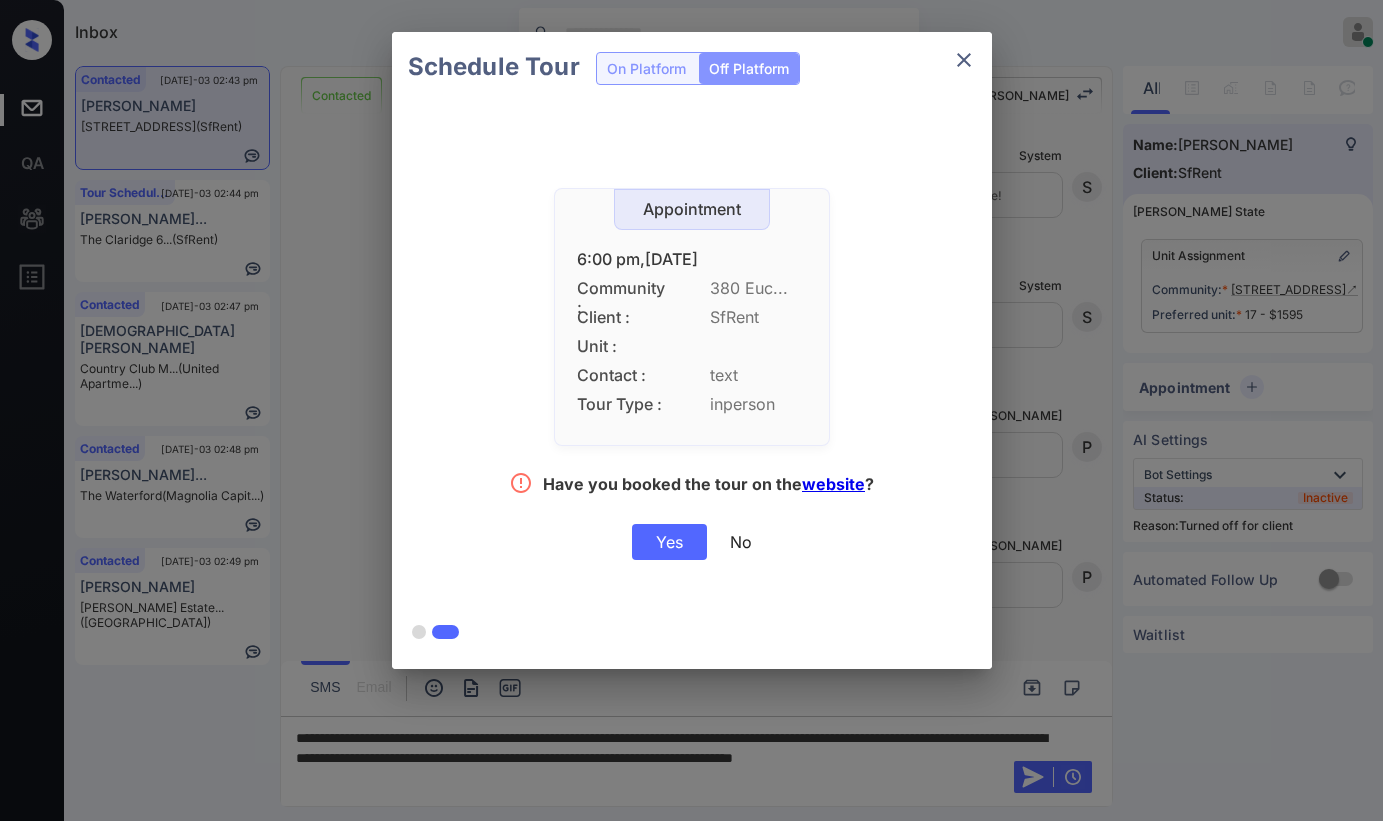 click on "Yes" at bounding box center (669, 542) 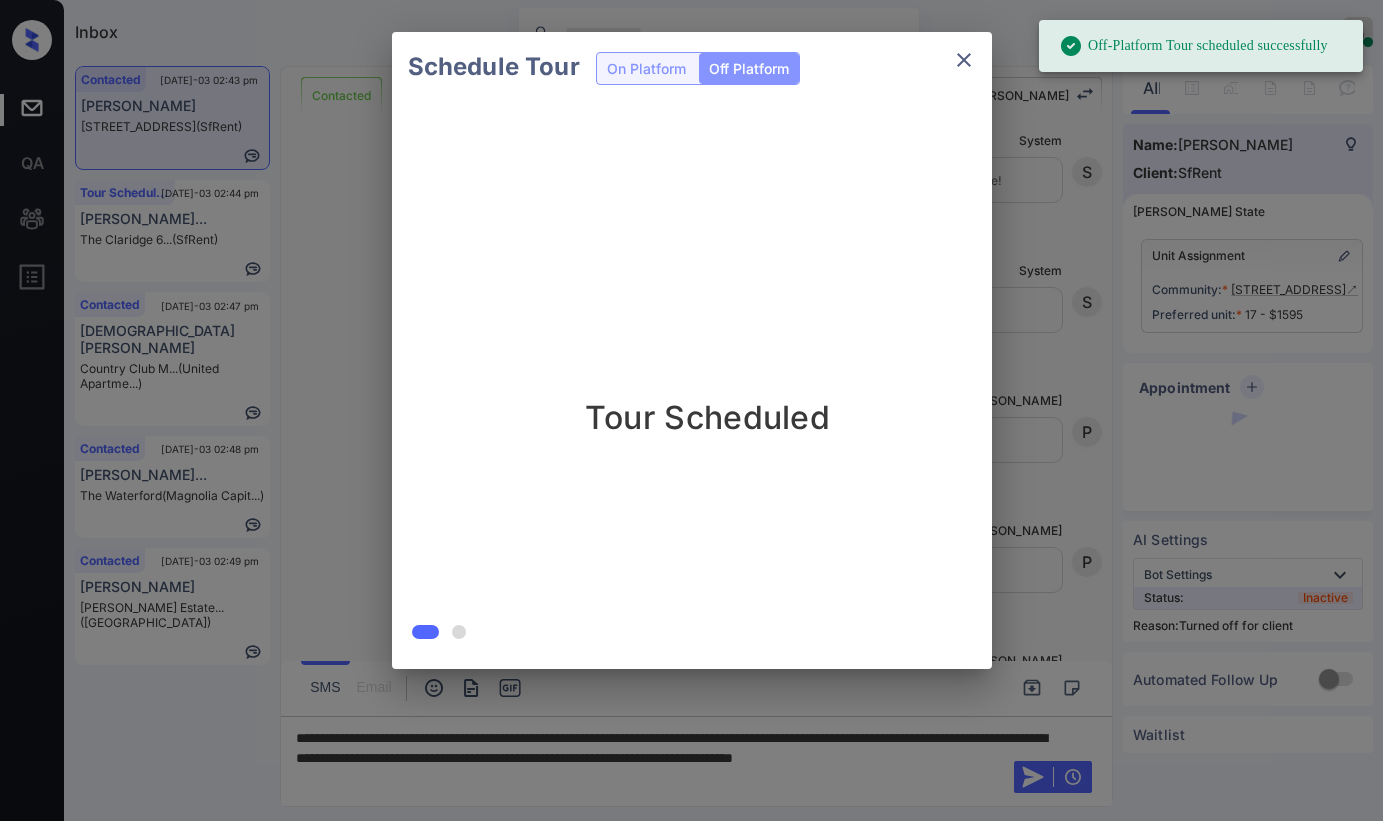 scroll, scrollTop: 7128, scrollLeft: 0, axis: vertical 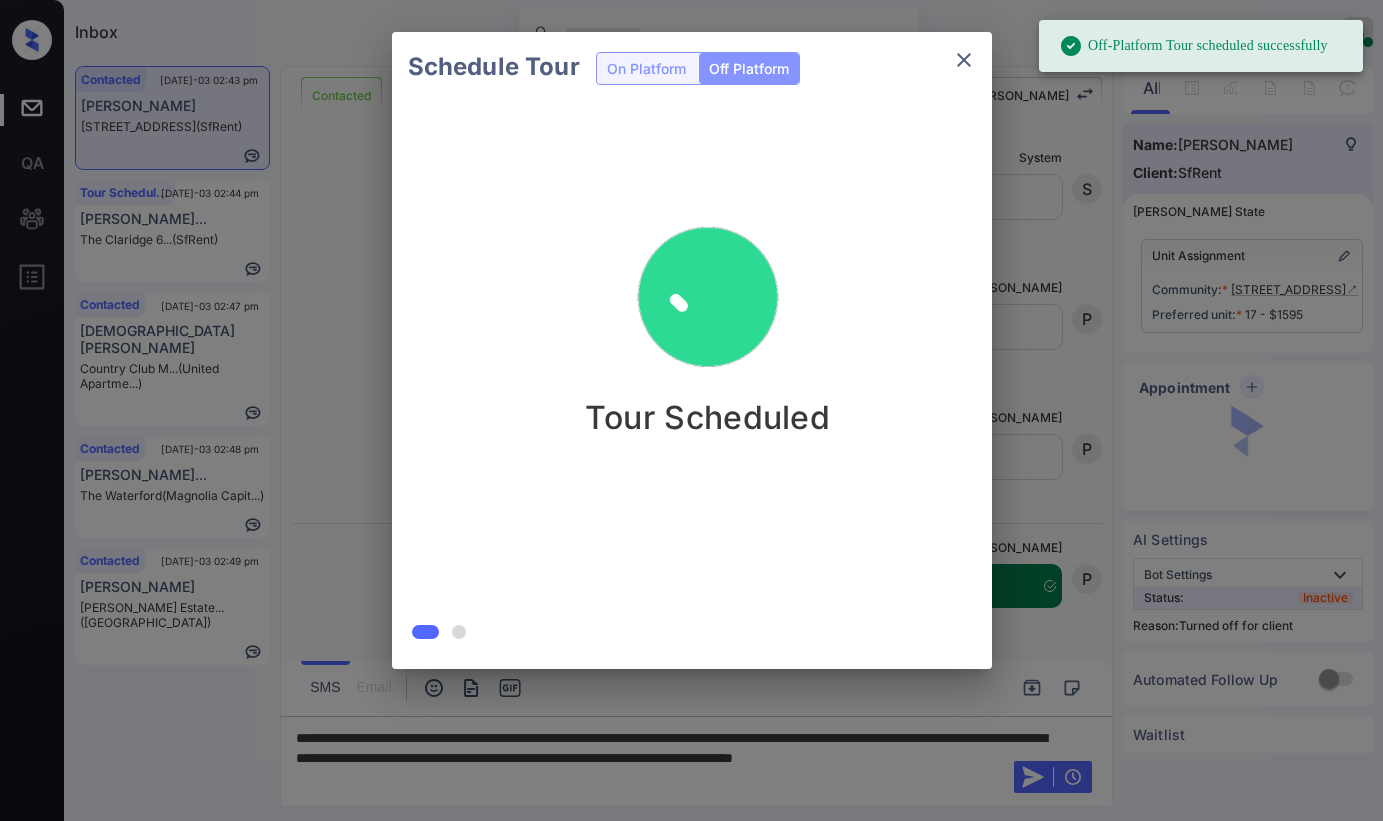click at bounding box center [691, 410] 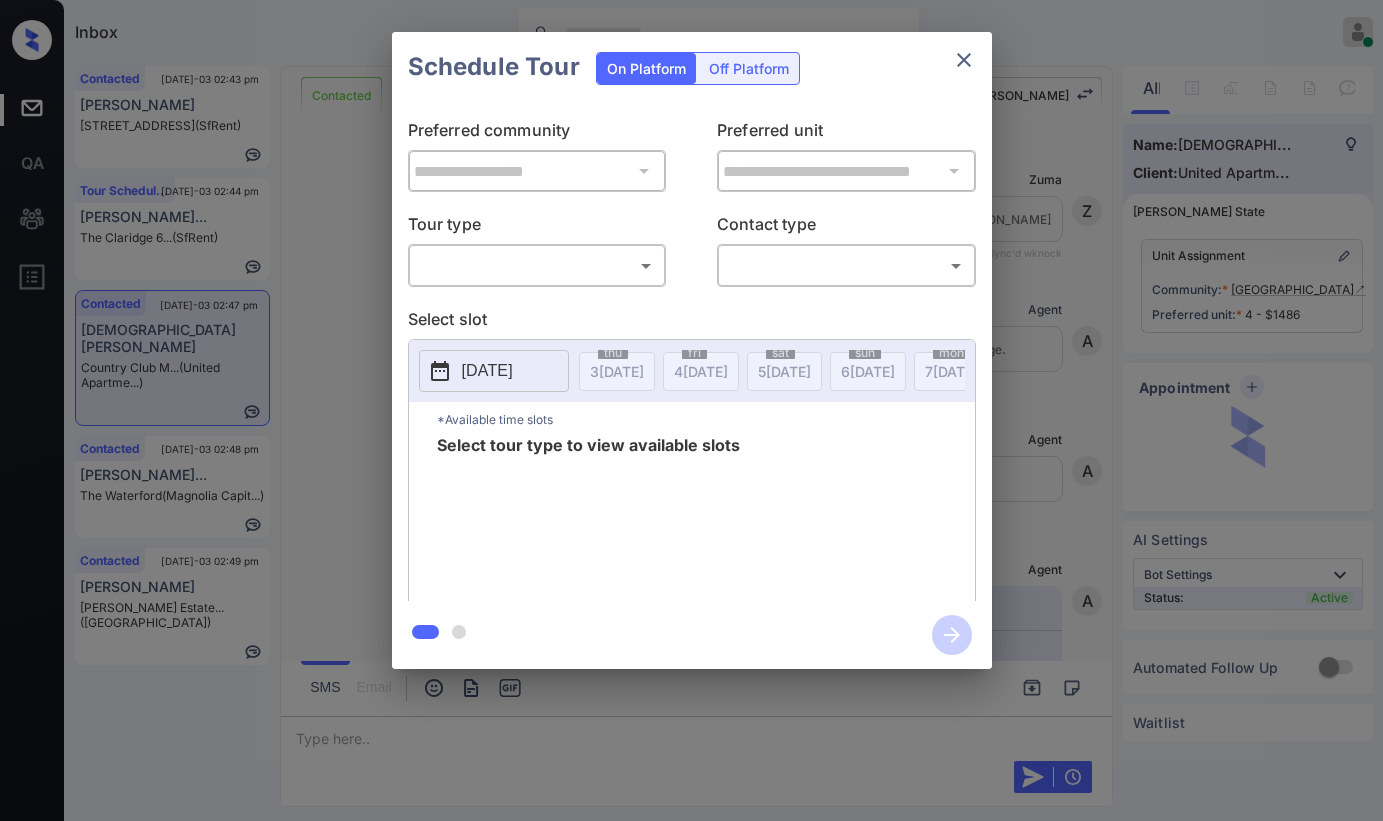 scroll, scrollTop: 0, scrollLeft: 0, axis: both 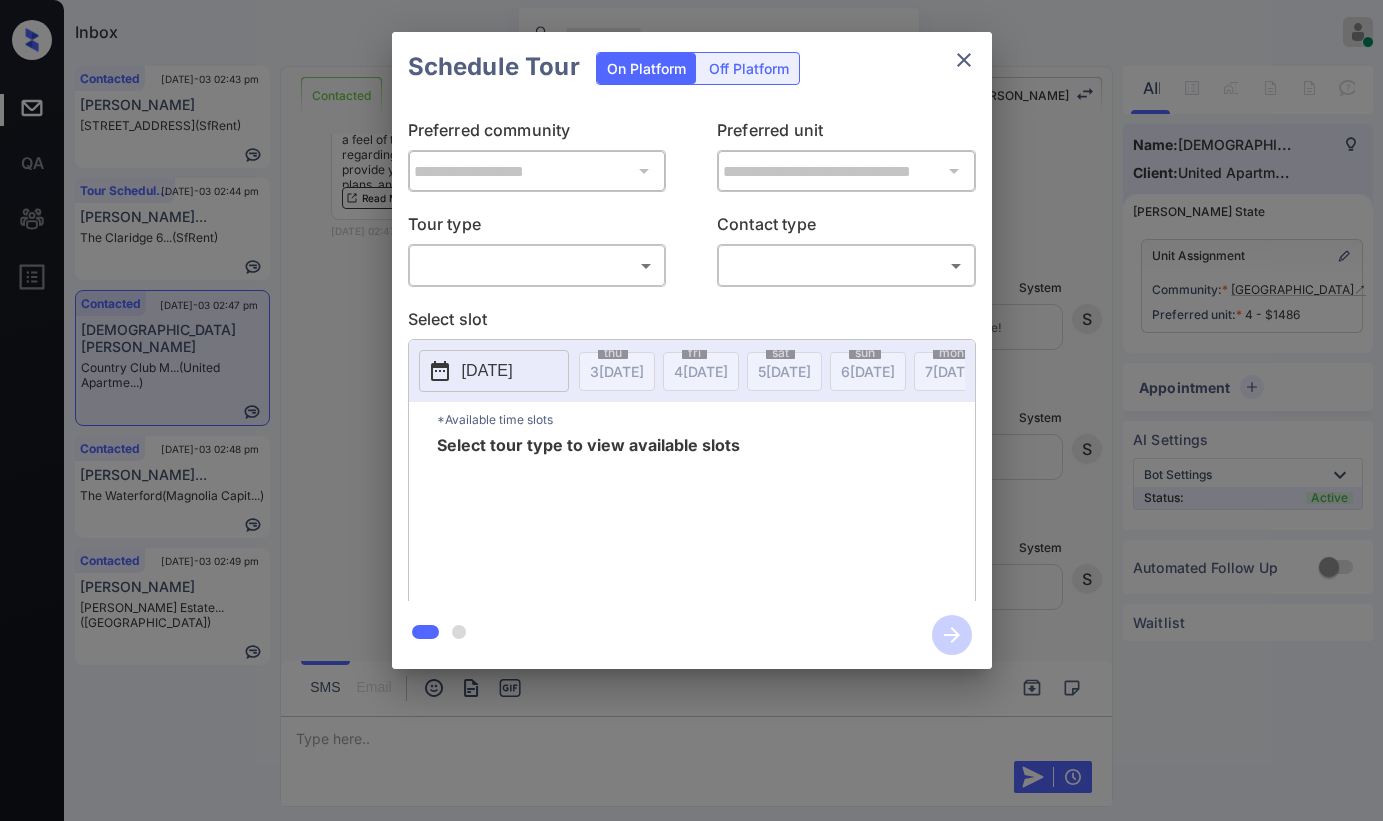 click on "Inbox Paolo Gabriel  Online Set yourself   offline Set yourself   on break Profile Switch to  dark  mode Sign out Contacted Jul-03 02:43 pm   Kamrun khanom 380 Euclid Ave...  (SfRent) Tour Scheduled Jul-03 02:44 pm   Domiano Fuller... The Claridge 6...  (SfRent) Contacted Jul-03 02:47 pm   Kristen Fisk Country Club M...  (United Apartme...) Contacted Jul-03 02:48 pm   Alexa Sickinge... The Waterford  (Magnolia Capit...) Contacted Jul-03 02:49 pm   Stephanie Lee Tidwell Estate...  (Fairfield) Contacted Lost Lead Sentiment: Angry Upon sliding the acknowledgement:  Lead will move to lost stage. * ​ SMS and call option will be set to opt out. AFM will be turned off for the lead. Kelsey New Message Zuma Lead transferred to leasing agent: kelsey Jul 03, 2025 11:38 am  Sync'd w  knock Z New Message Agent Lead created via webhook in Inbound stage. Jul 03, 2025 11:38 am A New Message Agent AFM Request sent to Kelsey. Jul 03, 2025 11:38 am A New Message Agent Notes Note: Structured Note:
Move In Date: 2025-07-04
A" at bounding box center (691, 410) 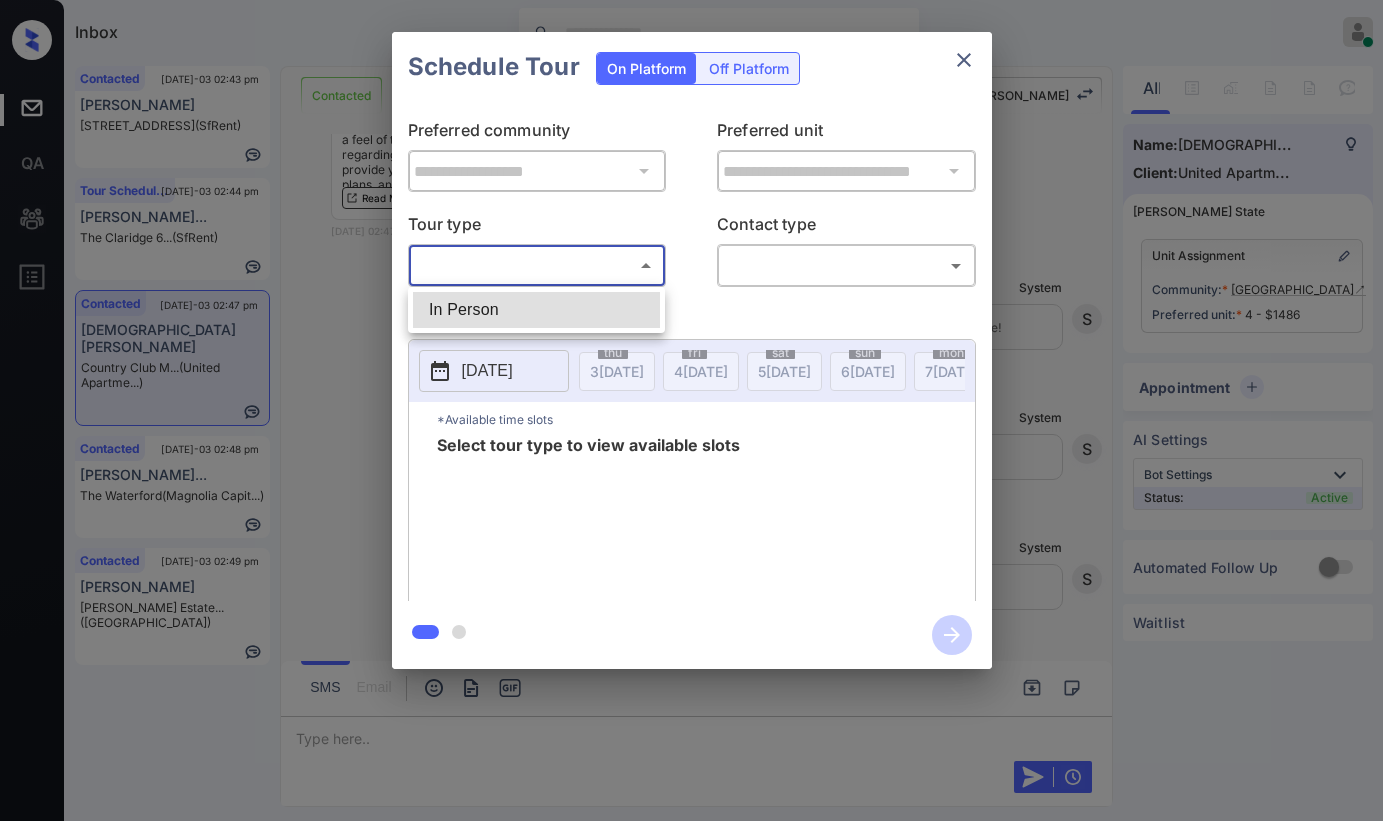 click on "In Person" at bounding box center (536, 310) 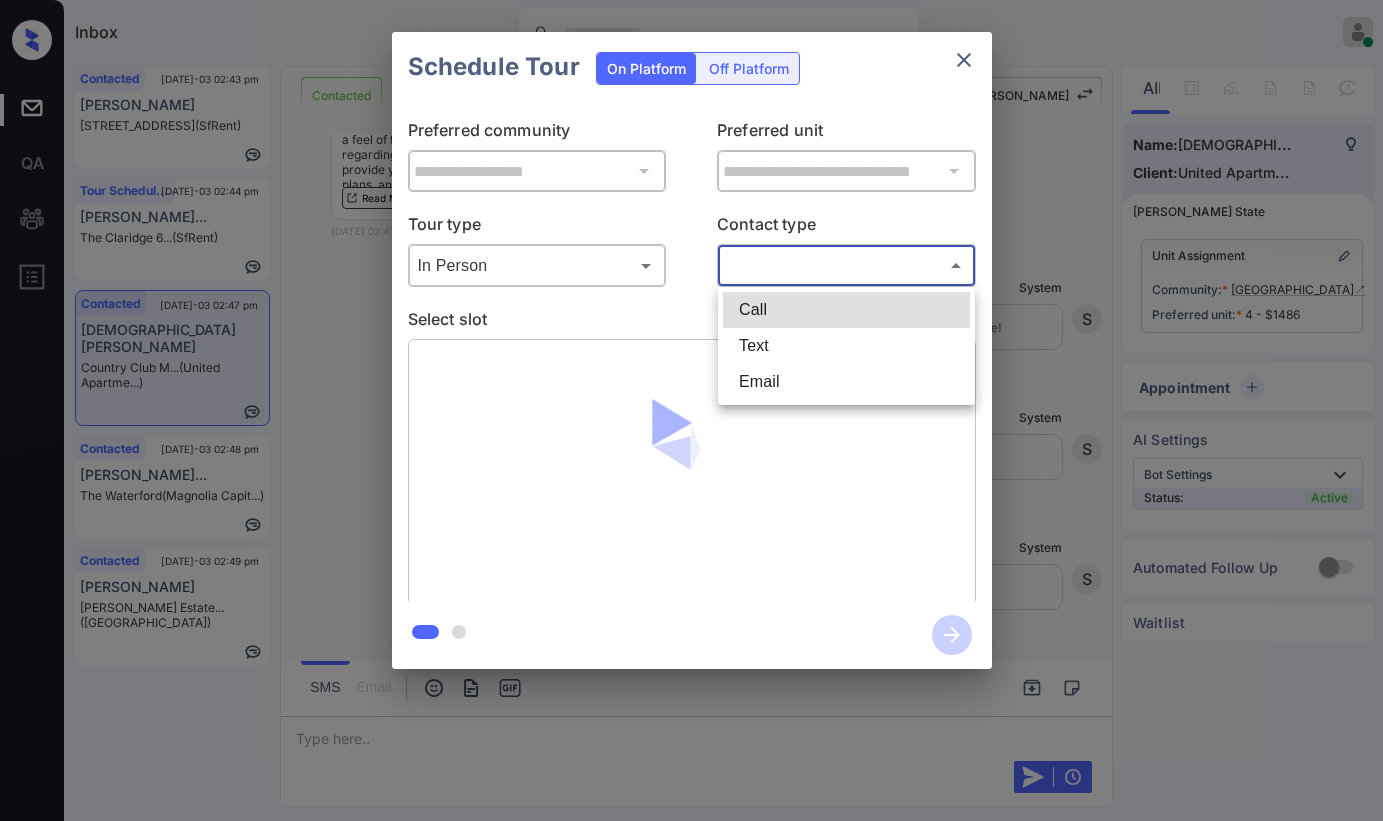 drag, startPoint x: 775, startPoint y: 268, endPoint x: 809, endPoint y: 289, distance: 39.962482 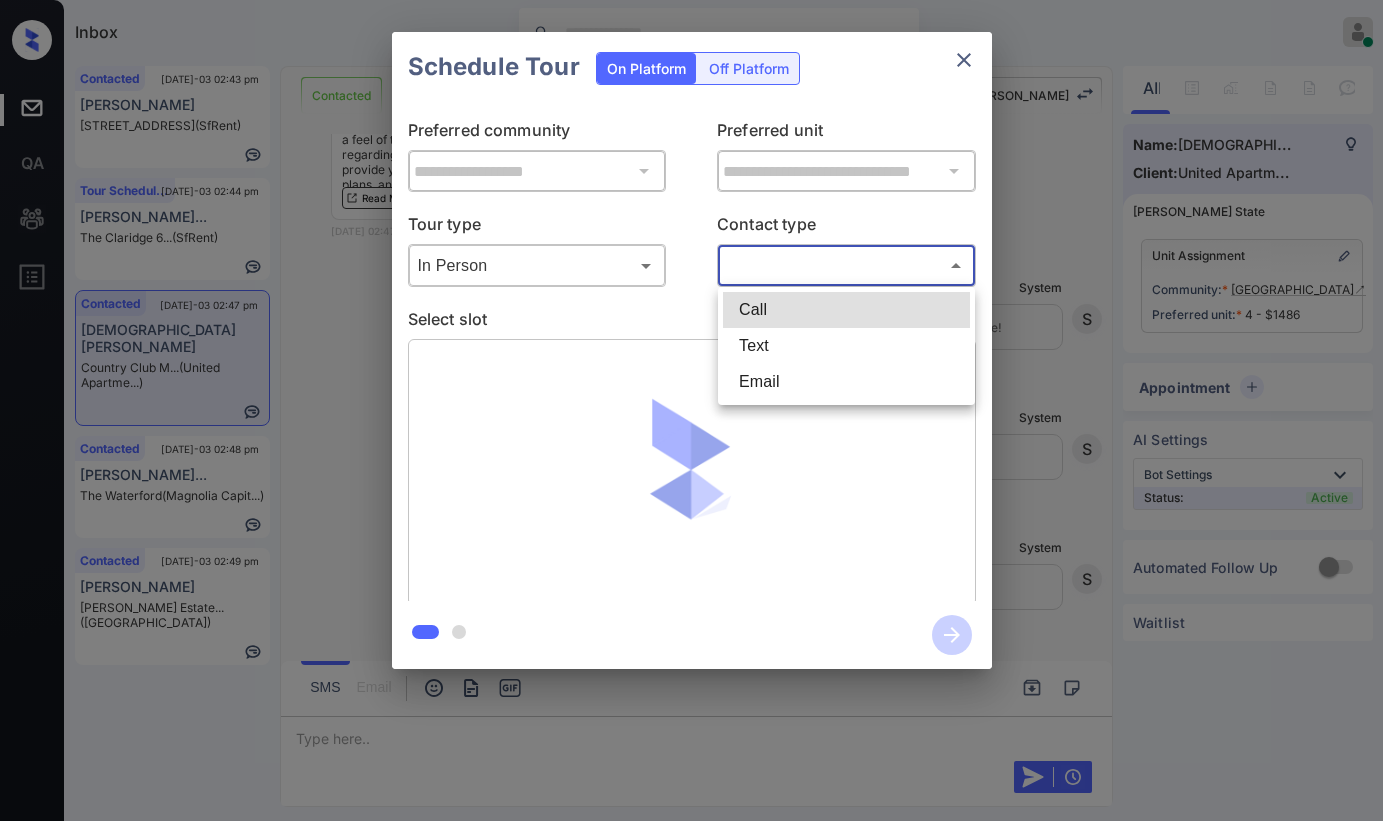 click on "Inbox Paolo Gabriel  Online Set yourself   offline Set yourself   on break Profile Switch to  dark  mode Sign out Contacted Jul-03 02:43 pm   Kamrun khanom 380 Euclid Ave...  (SfRent) Tour Scheduled Jul-03 02:44 pm   Domiano Fuller... The Claridge 6...  (SfRent) Contacted Jul-03 02:47 pm   Kristen Fisk Country Club M...  (United Apartme...) Contacted Jul-03 02:48 pm   Alexa Sickinge... The Waterford  (Magnolia Capit...) Contacted Jul-03 02:49 pm   Stephanie Lee Tidwell Estate...  (Fairfield) Contacted Lost Lead Sentiment: Angry Upon sliding the acknowledgement:  Lead will move to lost stage. * ​ SMS and call option will be set to opt out. AFM will be turned off for the lead. Kelsey New Message Zuma Lead transferred to leasing agent: kelsey Jul 03, 2025 11:38 am  Sync'd w  knock Z New Message Agent Lead created via webhook in Inbound stage. Jul 03, 2025 11:38 am A New Message Agent AFM Request sent to Kelsey. Jul 03, 2025 11:38 am A New Message Agent Notes Note: Structured Note:
Move In Date: 2025-07-04
A" at bounding box center (691, 410) 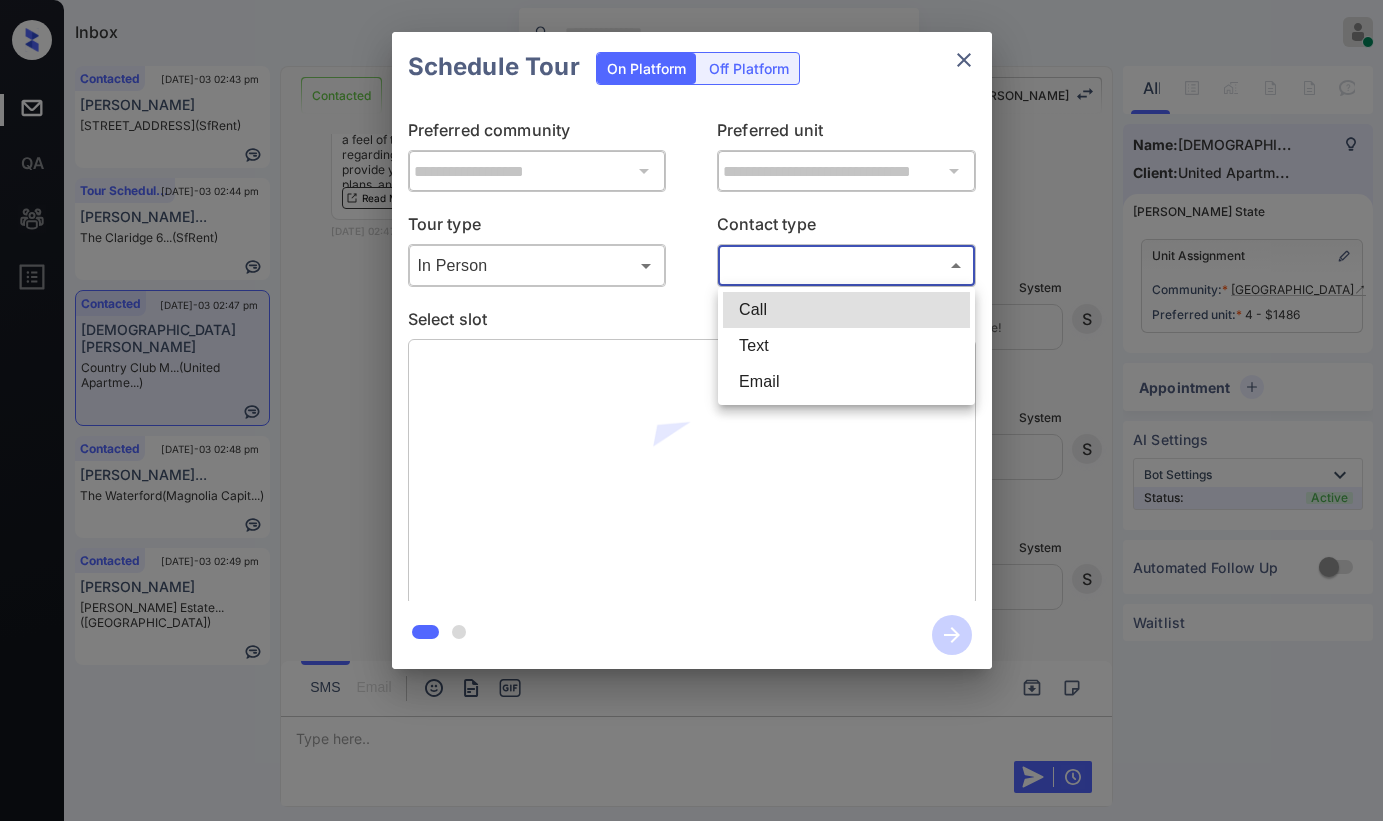 click on "Email" at bounding box center (846, 382) 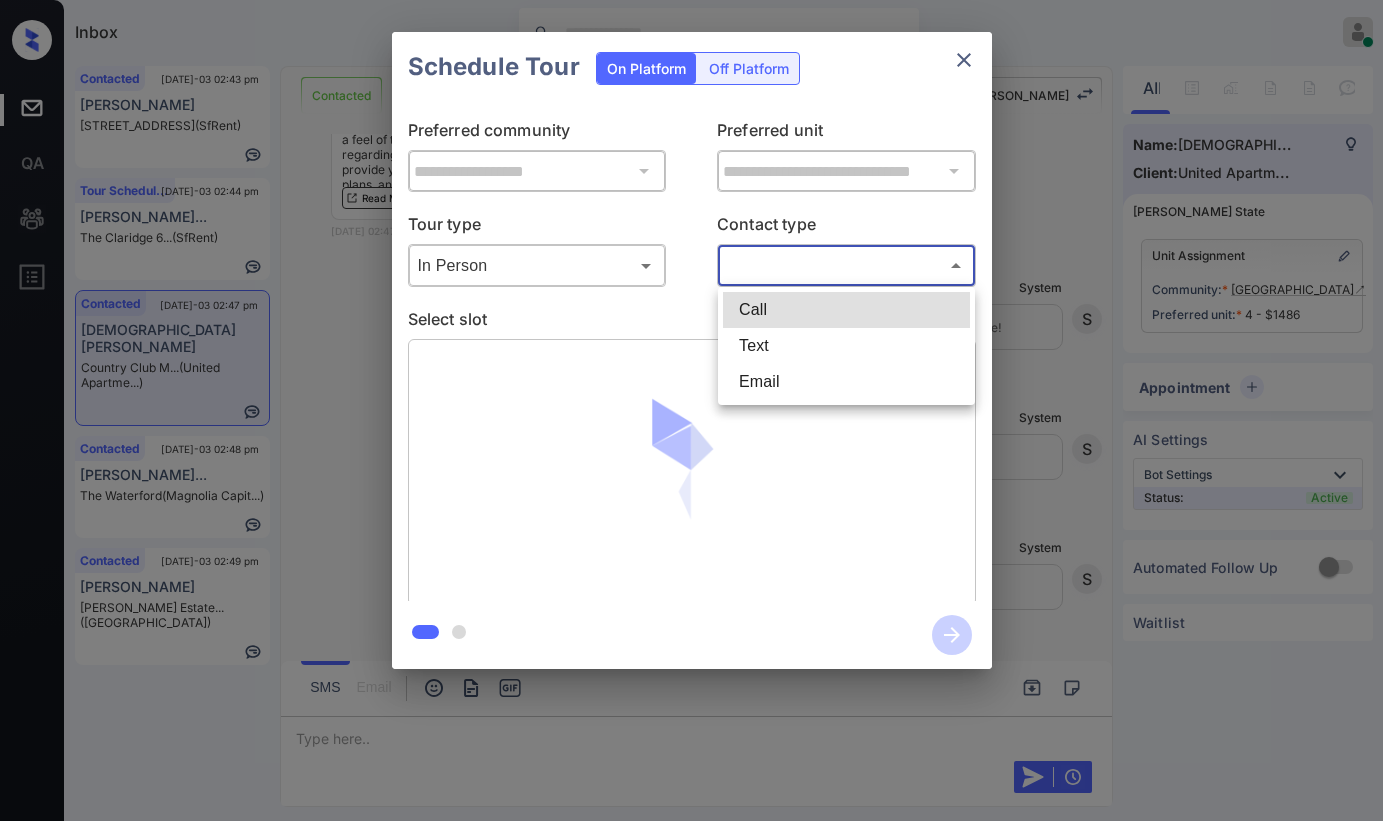 type on "*****" 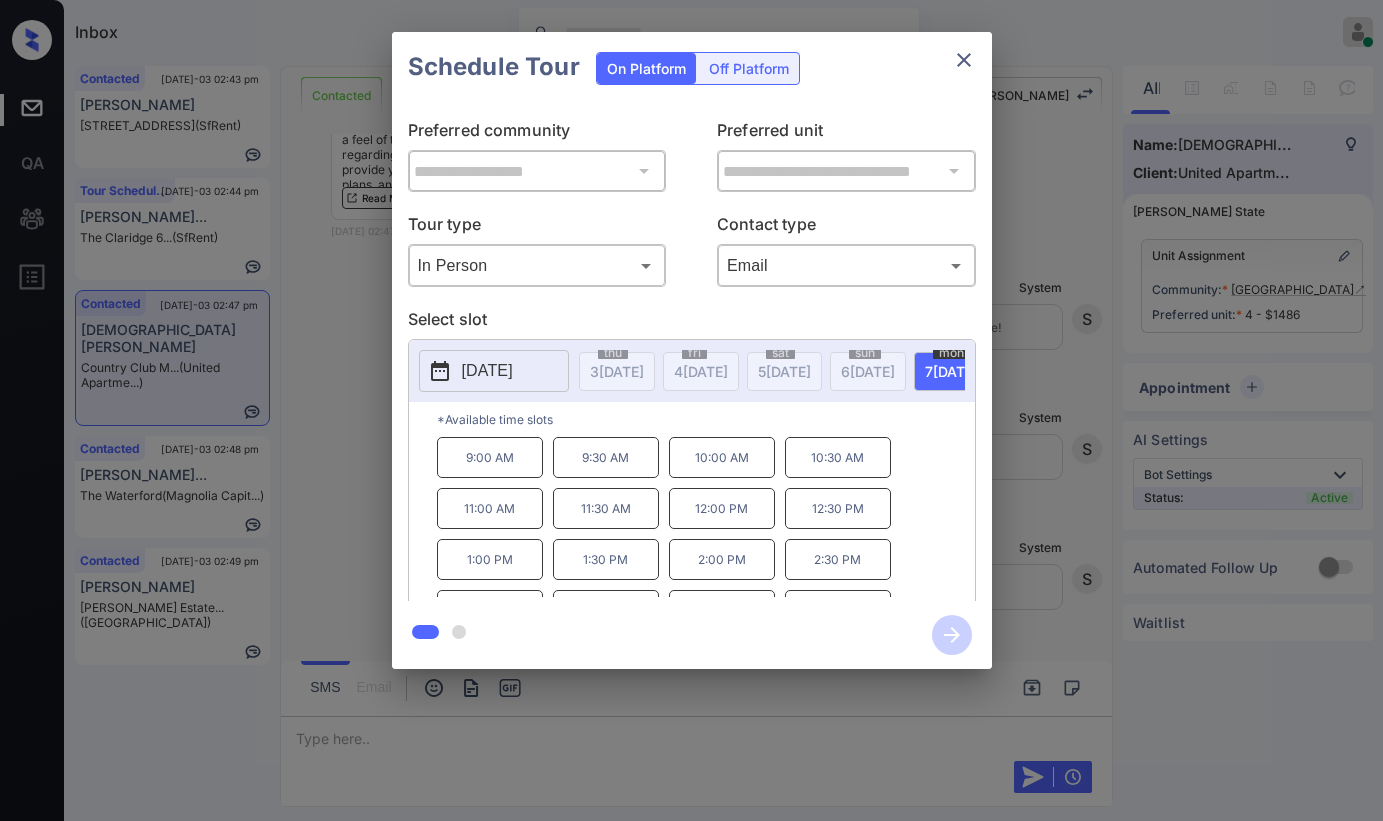 click on "*Available time slots" at bounding box center (706, 419) 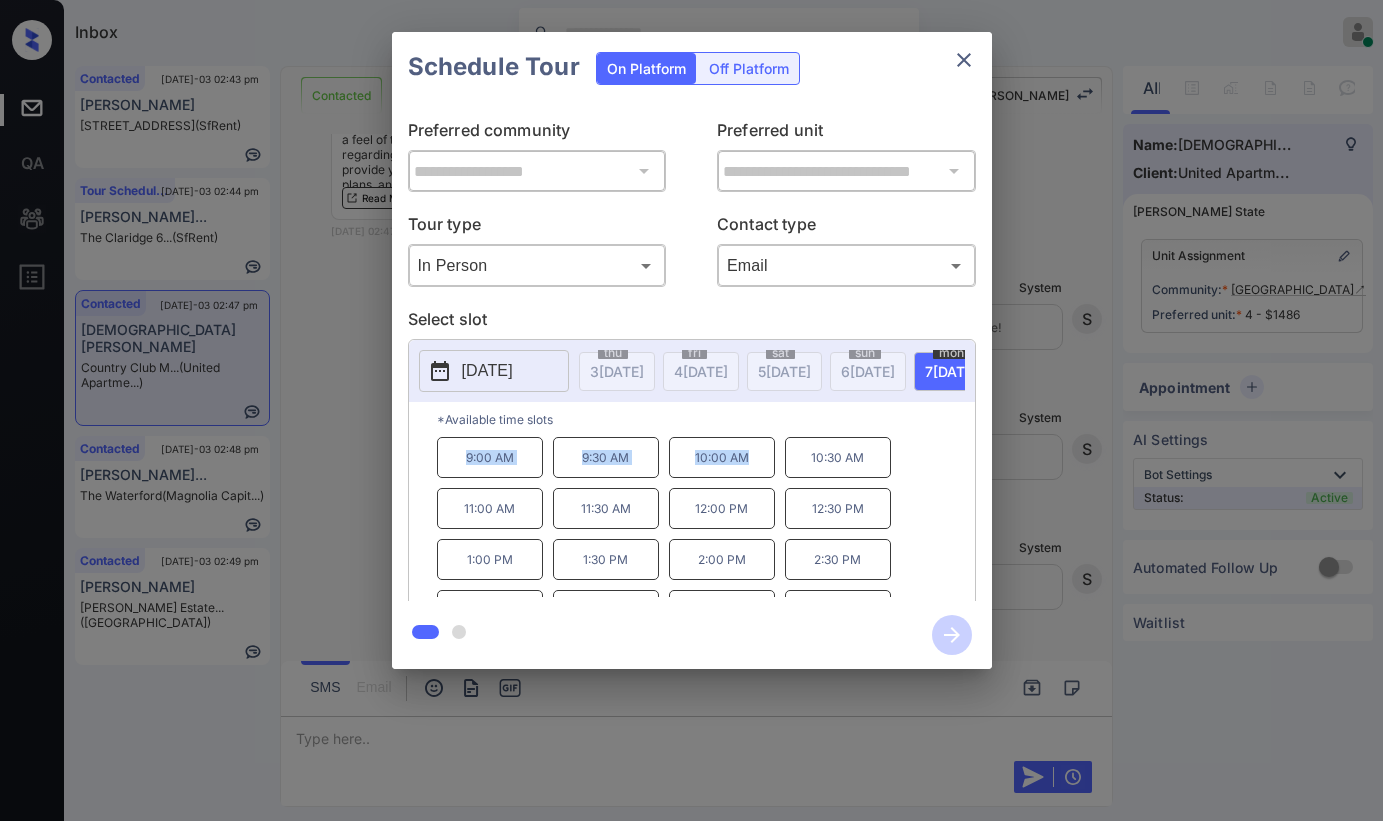 drag, startPoint x: 529, startPoint y: 467, endPoint x: 877, endPoint y: 334, distance: 372.54932 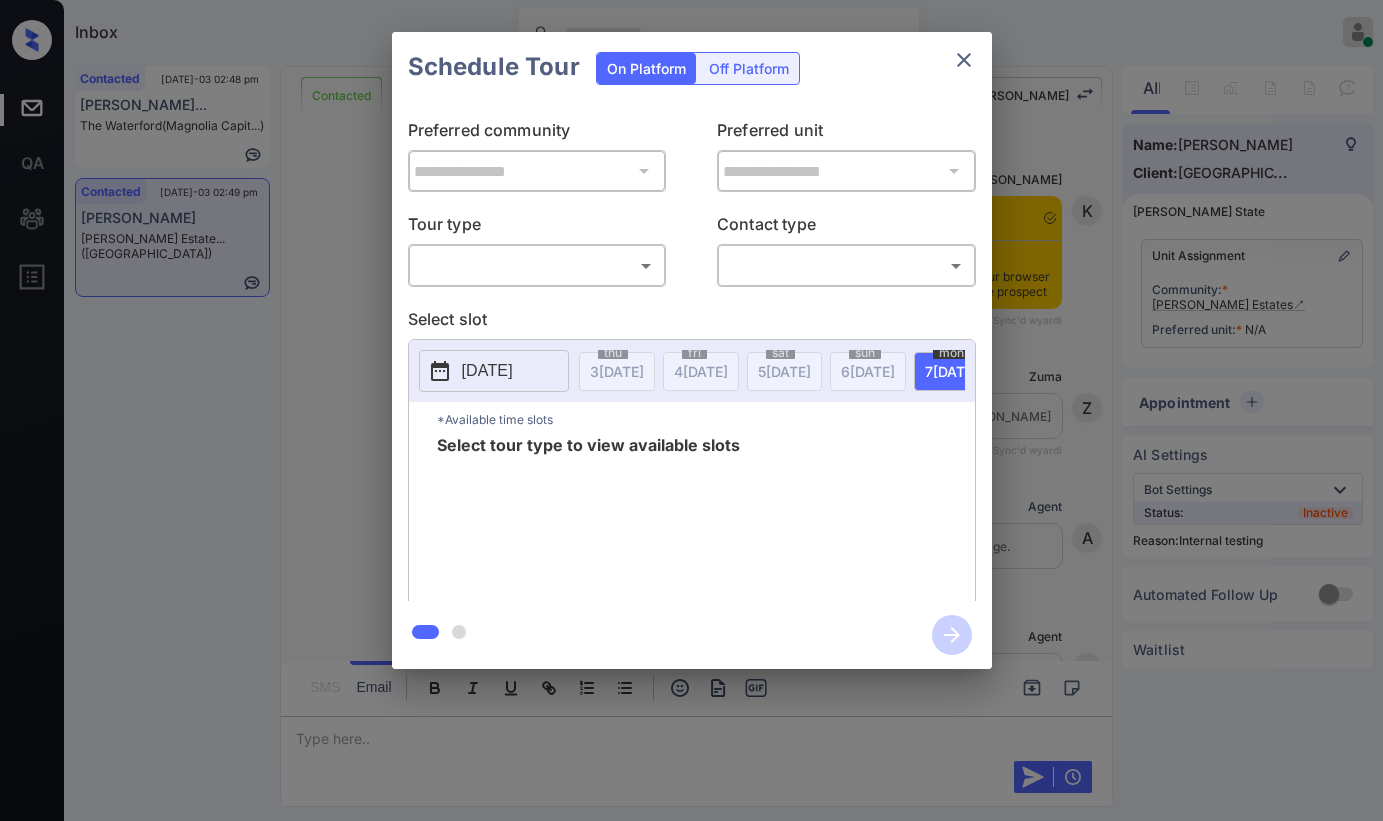 scroll, scrollTop: 0, scrollLeft: 0, axis: both 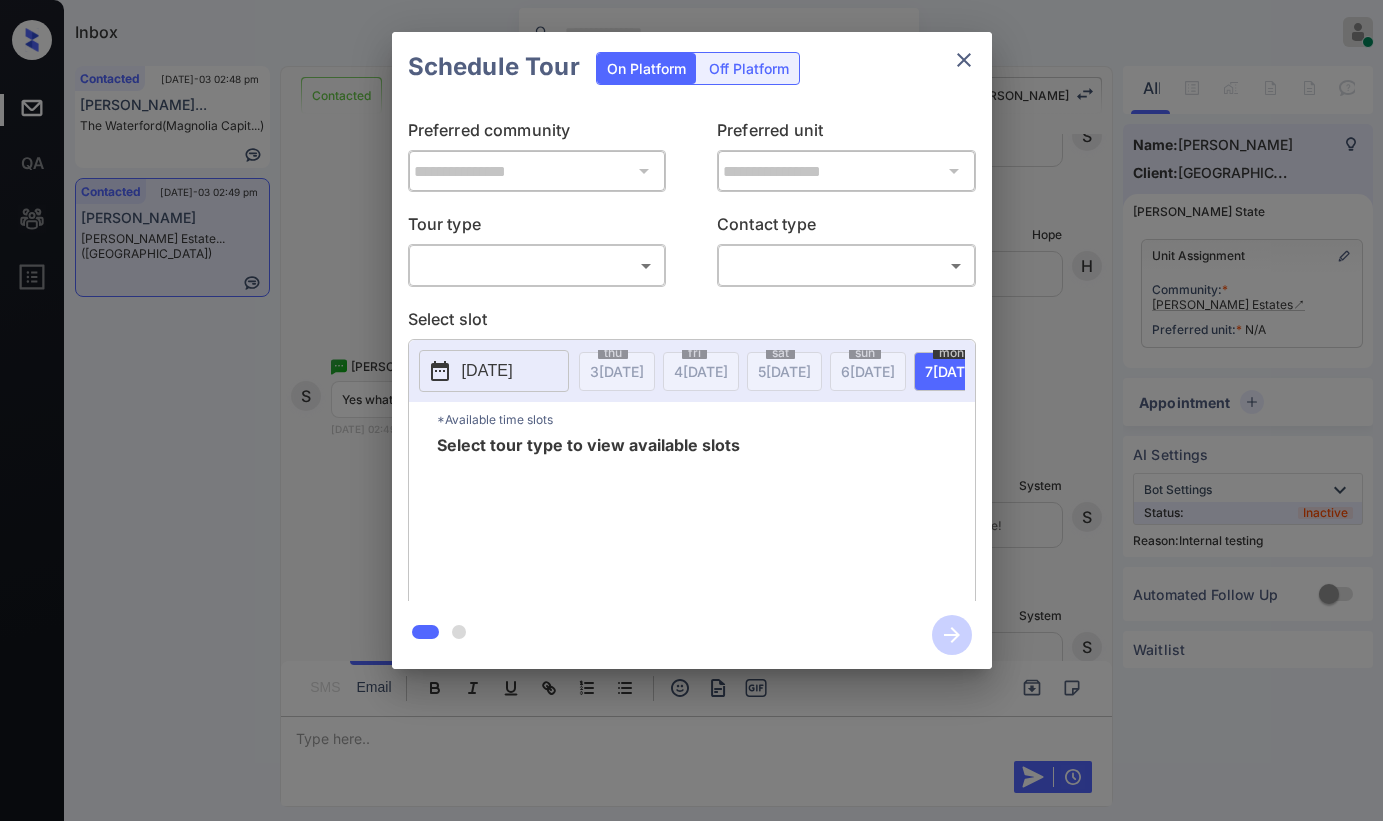 click on "Inbox [PERSON_NAME]  Online Set yourself   offline Set yourself   on break Profile Switch to  dark  mode Sign out Contacted [DATE]-03 02:48 pm   [PERSON_NAME]... The Waterford  (Magnolia Capit...) Contacted [DATE]-03 02:49 pm   [PERSON_NAME] [PERSON_NAME] Estate...  ([GEOGRAPHIC_DATA]) Contacted Lost Lead Sentiment: Angry Upon sliding the acknowledgement:  Lead will move to lost stage. * ​ SMS and call option will be set to opt out. AFM will be turned off for the lead. Kelsey New Message [PERSON_NAME] Notes Note: [URL][DOMAIN_NAME] - Paste this link into your browser to view [PERSON_NAME] conversation with the prospect [DATE] 11:06 am  Sync'd w  yardi K New Message [PERSON_NAME] Lead transferred to leasing agent: [PERSON_NAME] [DATE] 11:06 am  Sync'd w  yardi Z New Message Agent Lead created via leadPoller in Inbound stage. [DATE] 11:06 am A New Message Agent AFM Request sent to [PERSON_NAME]. [DATE] 11:06 am A New Message Agent Notes Note: [DATE] 11:06 am A New Message [PERSON_NAME] New Message" at bounding box center (691, 410) 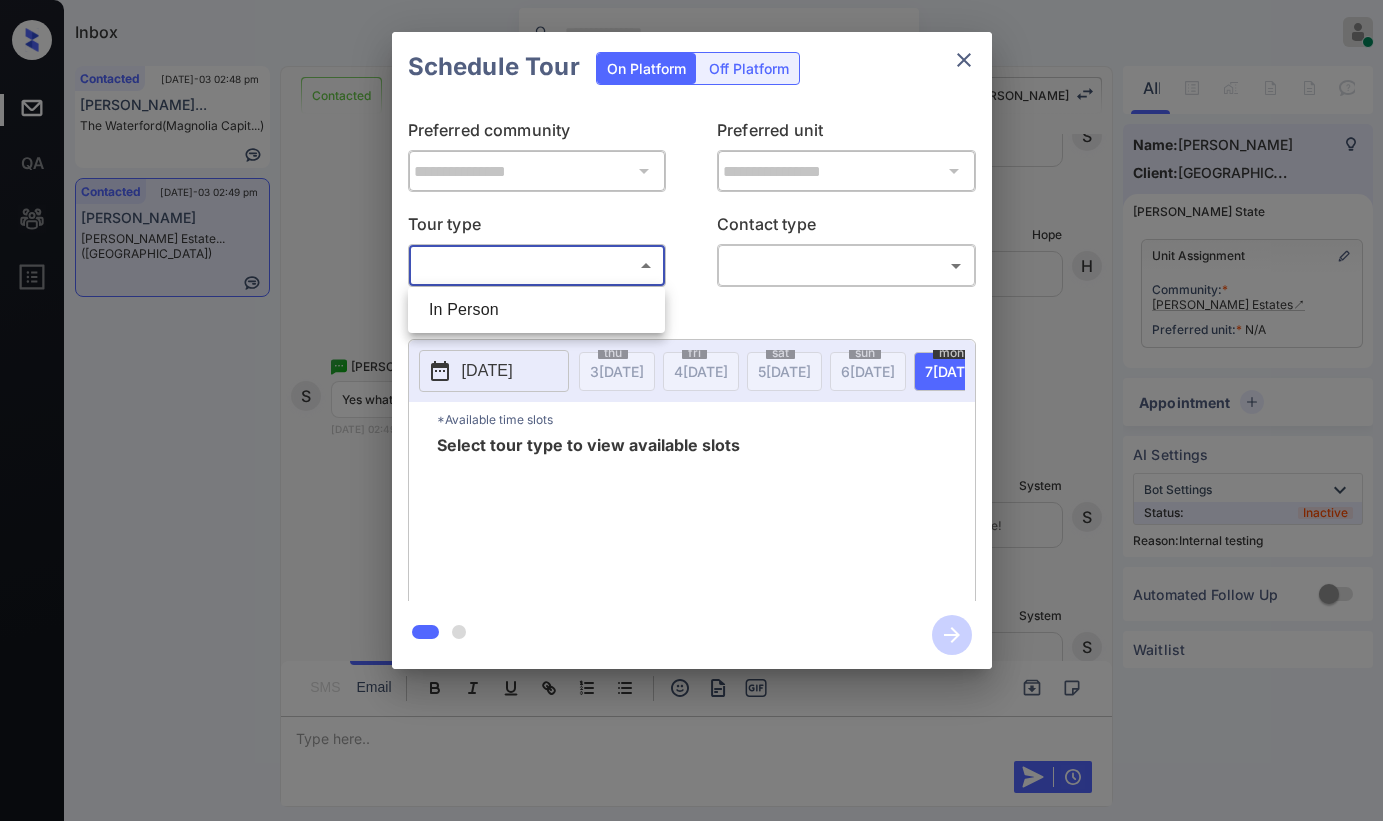 click on "In Person" at bounding box center [536, 310] 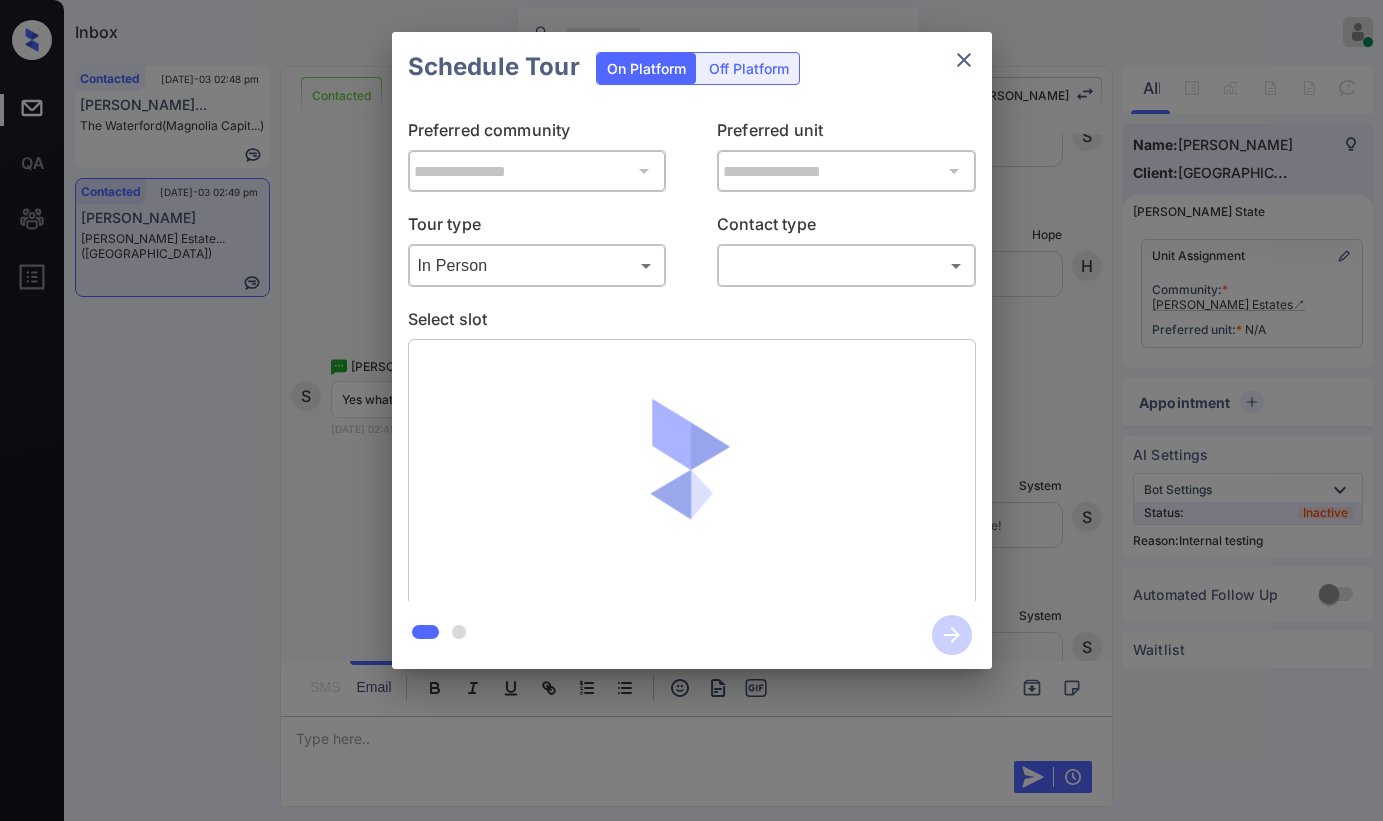 click on "​ ​" at bounding box center (846, 265) 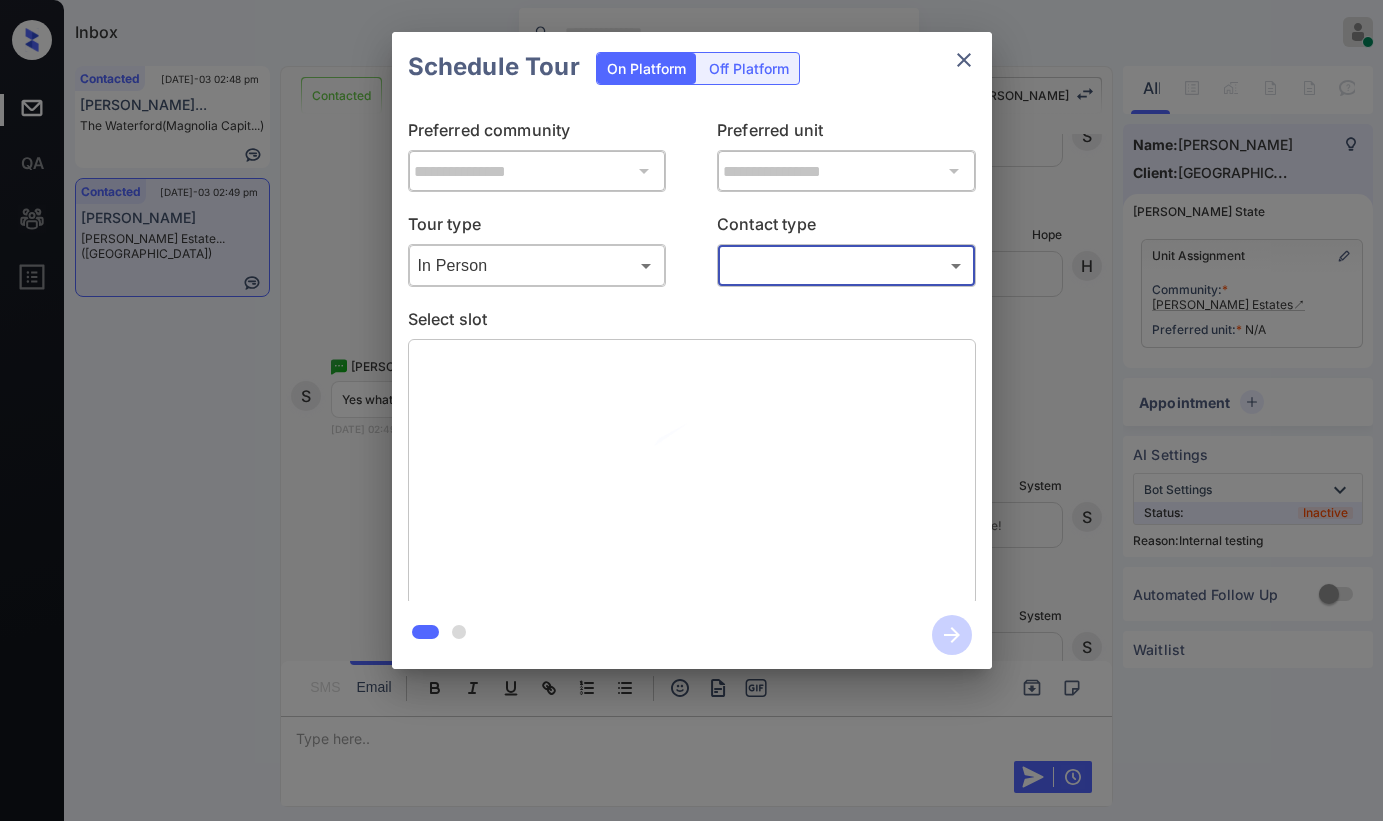 click on "Inbox [PERSON_NAME]  Online Set yourself   offline Set yourself   on break Profile Switch to  dark  mode Sign out Contacted [DATE]-03 02:48 pm   [PERSON_NAME]... The Waterford  (Magnolia Capit...) Contacted [DATE]-03 02:49 pm   [PERSON_NAME] [PERSON_NAME] Estate...  ([GEOGRAPHIC_DATA]) Contacted Lost Lead Sentiment: Angry Upon sliding the acknowledgement:  Lead will move to lost stage. * ​ SMS and call option will be set to opt out. AFM will be turned off for the lead. Kelsey New Message [PERSON_NAME] Notes Note: [URL][DOMAIN_NAME] - Paste this link into your browser to view [PERSON_NAME] conversation with the prospect [DATE] 11:06 am  Sync'd w  yardi K New Message [PERSON_NAME] Lead transferred to leasing agent: [PERSON_NAME] [DATE] 11:06 am  Sync'd w  yardi Z New Message Agent Lead created via leadPoller in Inbound stage. [DATE] 11:06 am A New Message Agent AFM Request sent to [PERSON_NAME]. [DATE] 11:06 am A New Message Agent Notes Note: [DATE] 11:06 am A New Message [PERSON_NAME] New Message" at bounding box center [691, 410] 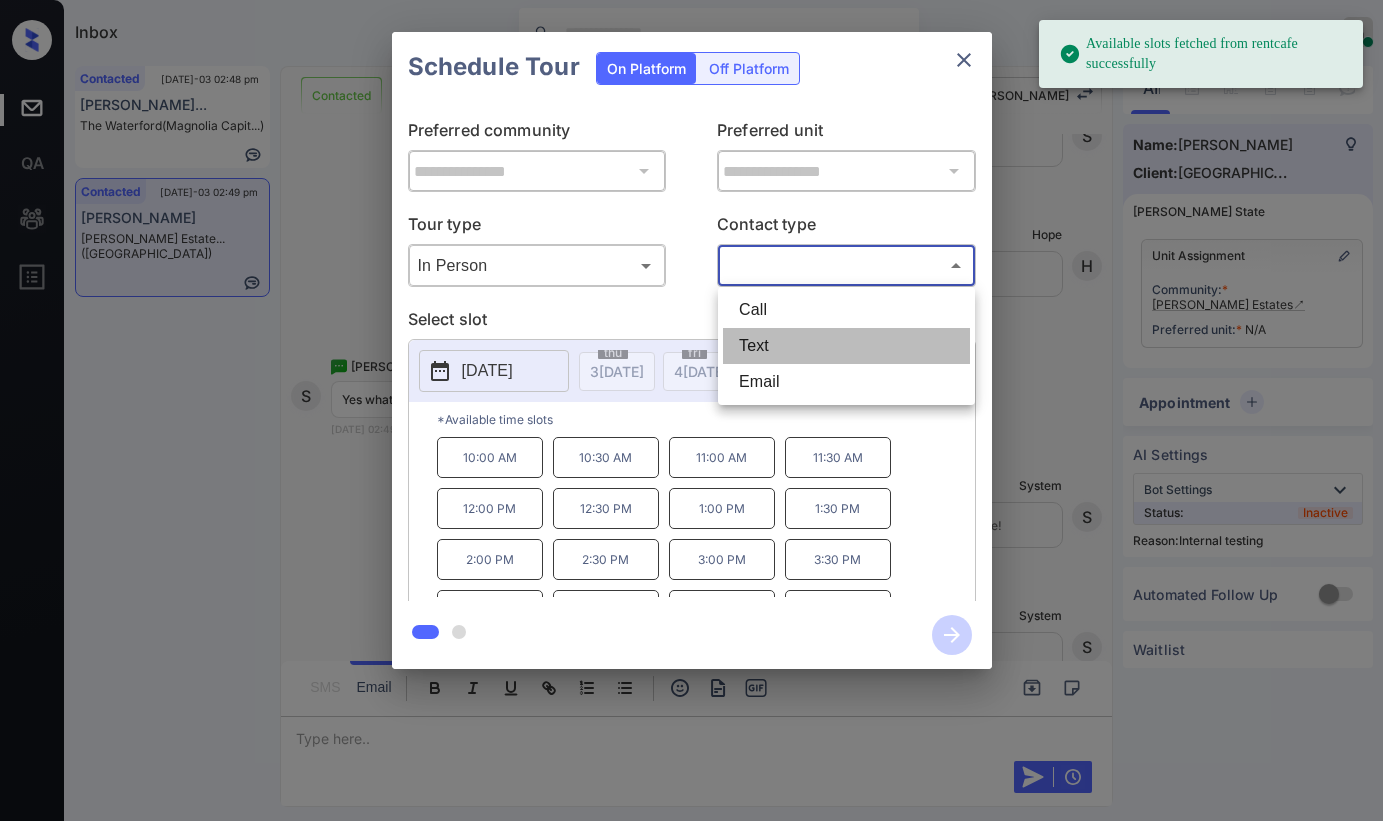 click on "Text" at bounding box center (846, 346) 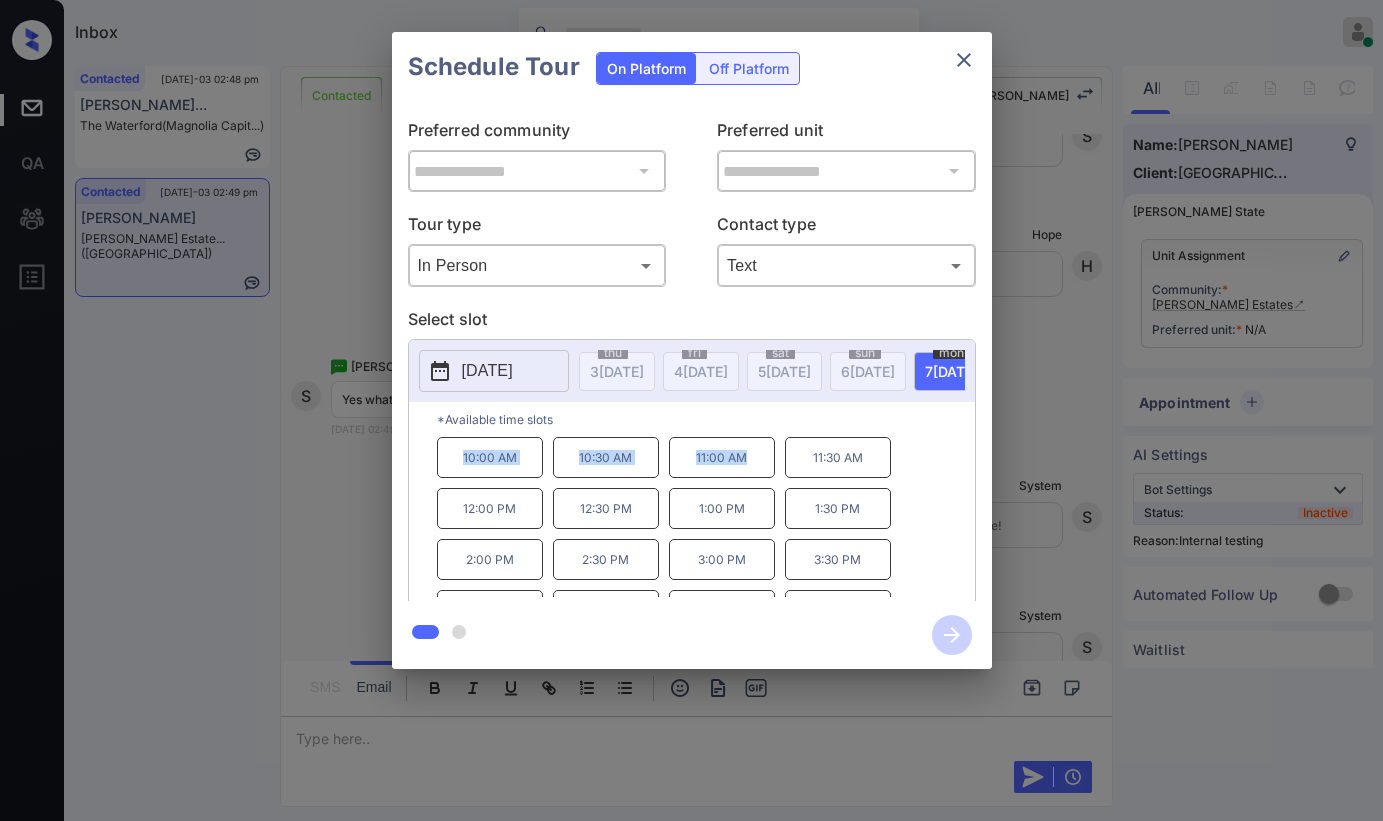drag, startPoint x: 455, startPoint y: 465, endPoint x: 819, endPoint y: 371, distance: 375.9415 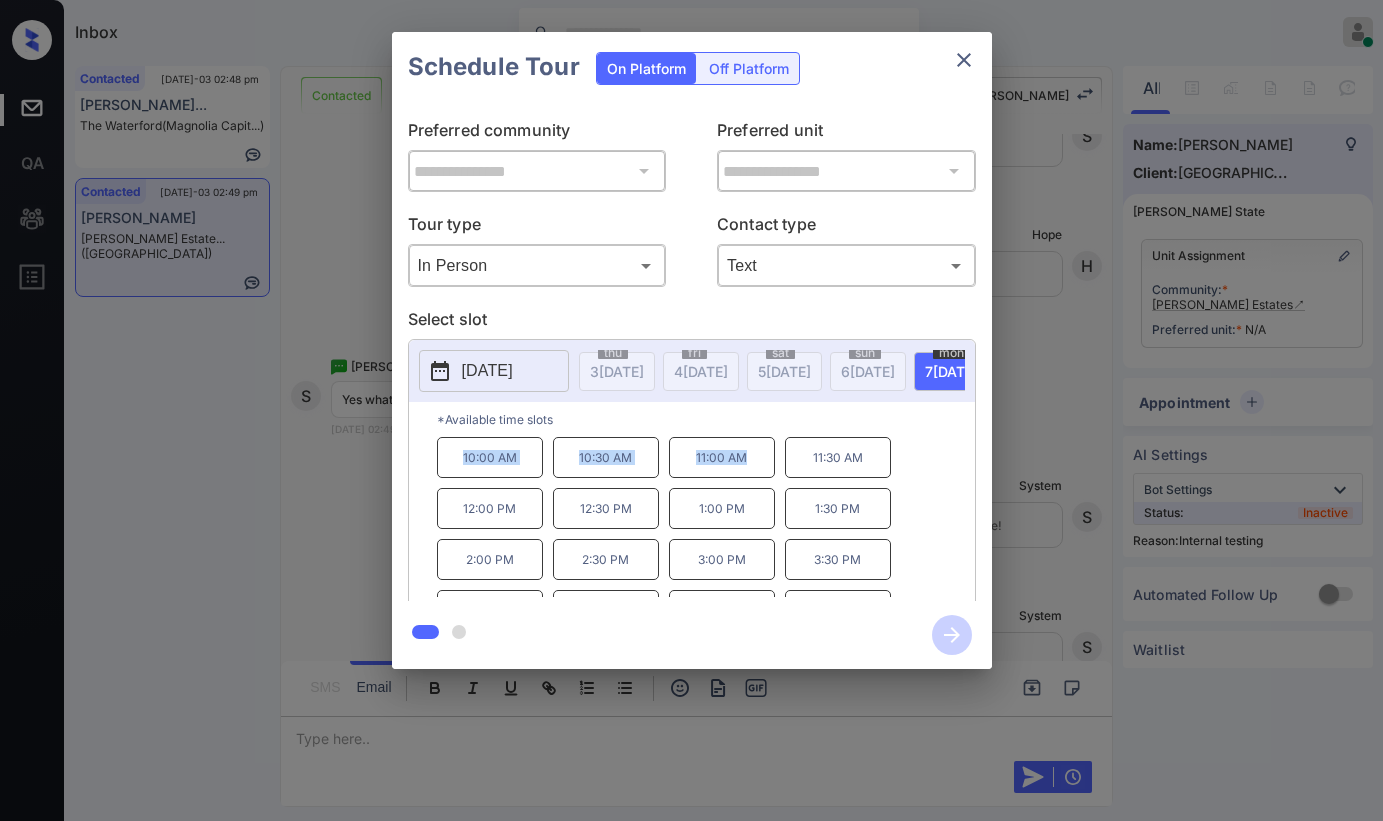 copy on "10:00 AM 10:30 AM 11:00 AM" 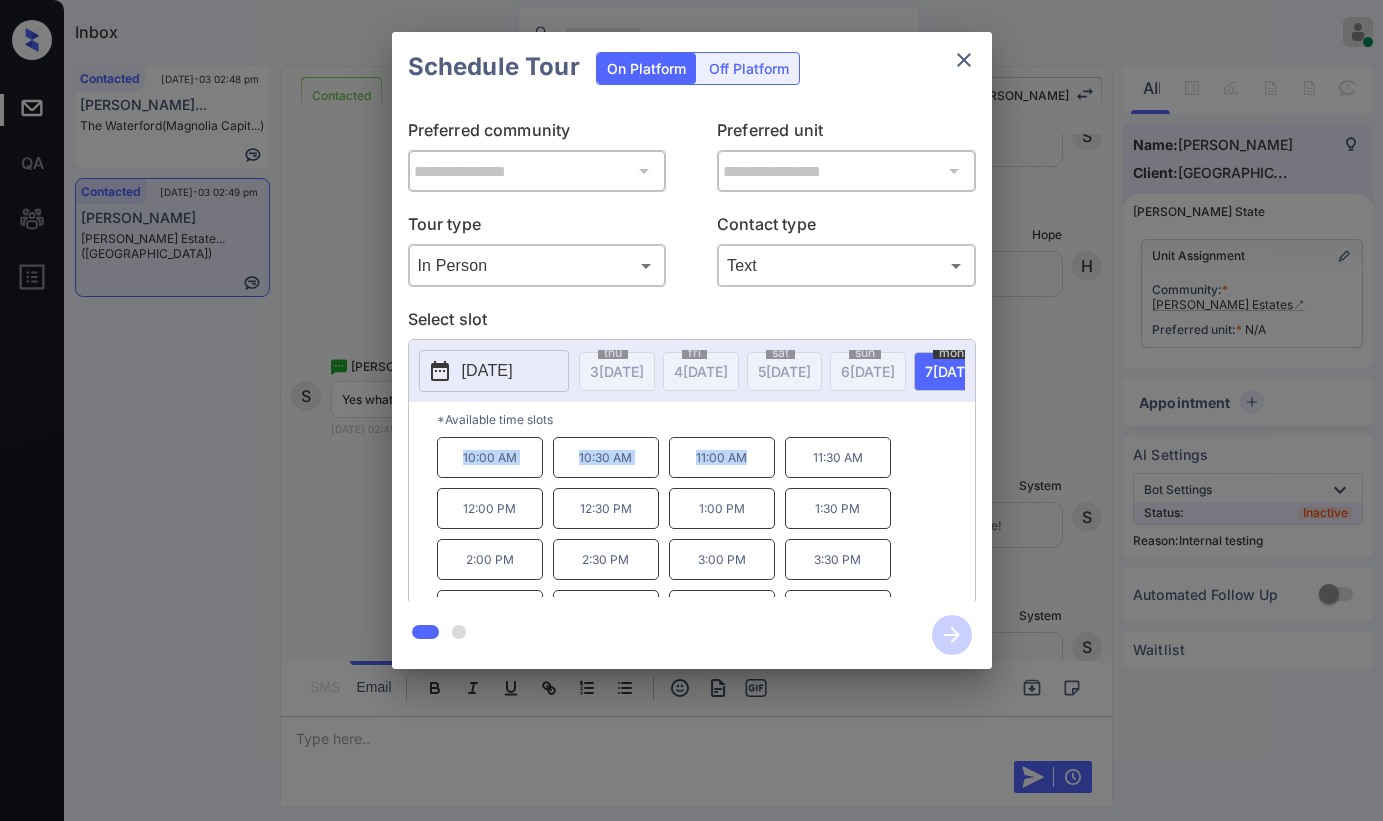click 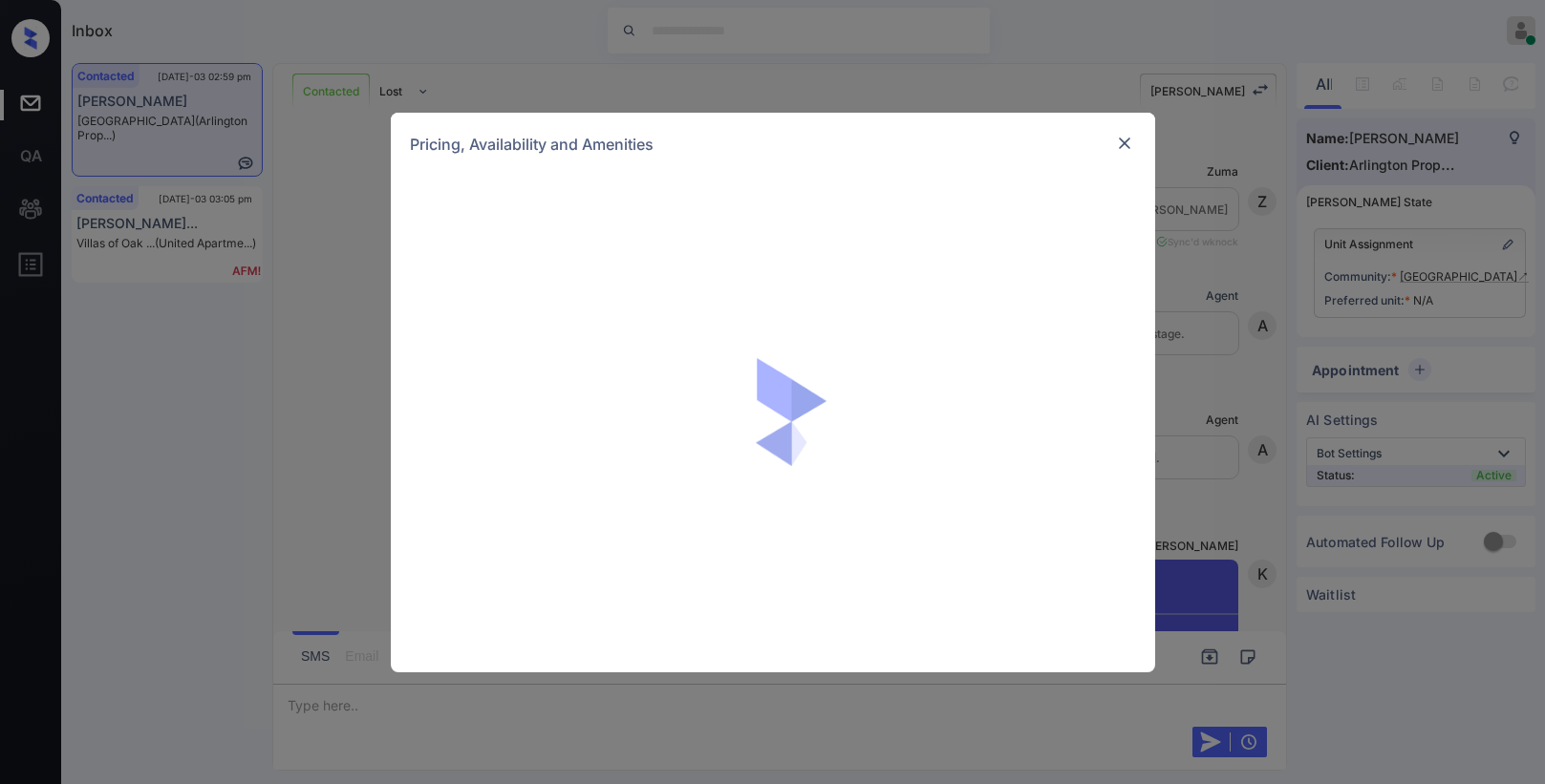 scroll, scrollTop: 0, scrollLeft: 0, axis: both 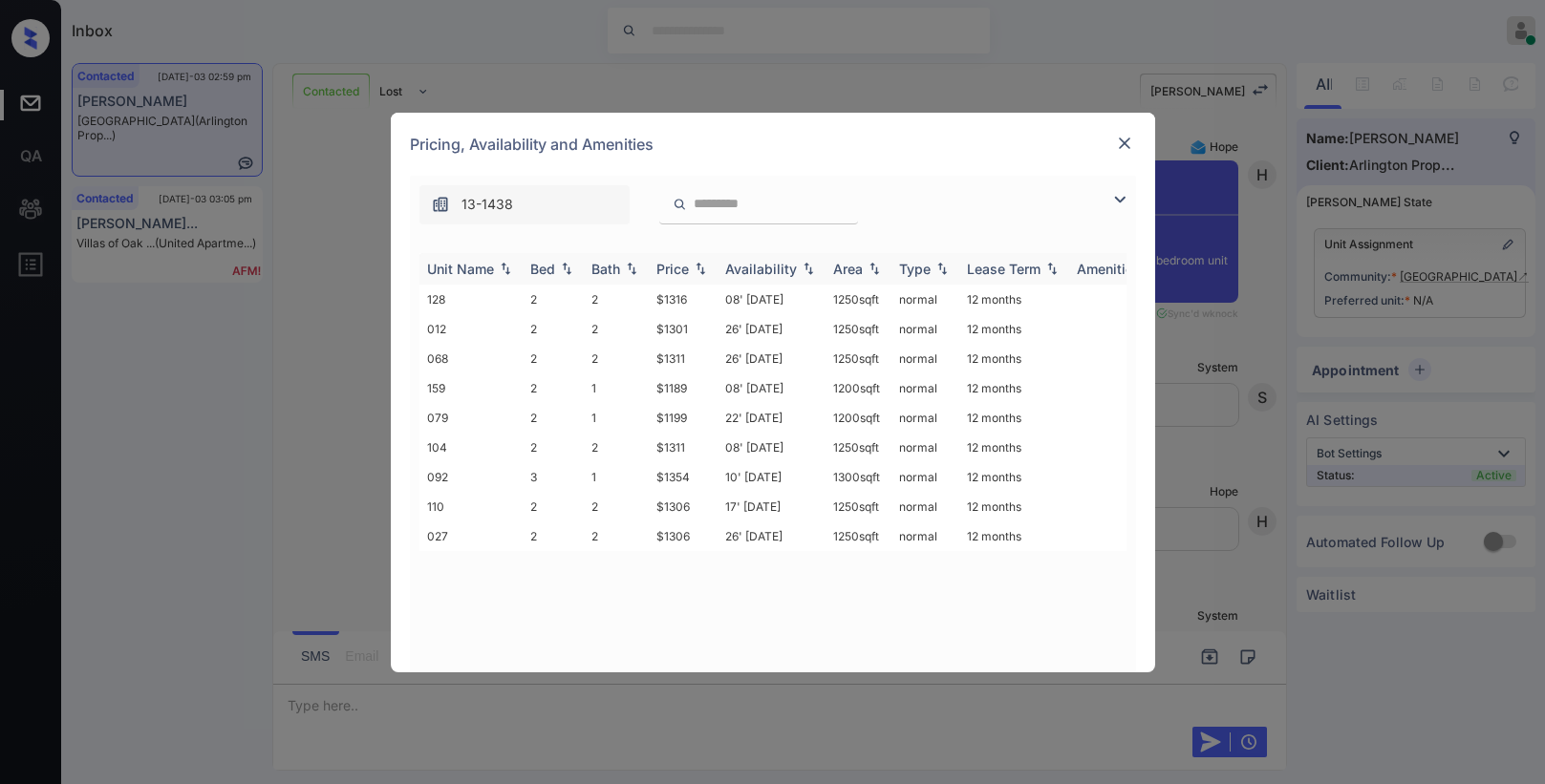 click on "Price" at bounding box center (673, 268) 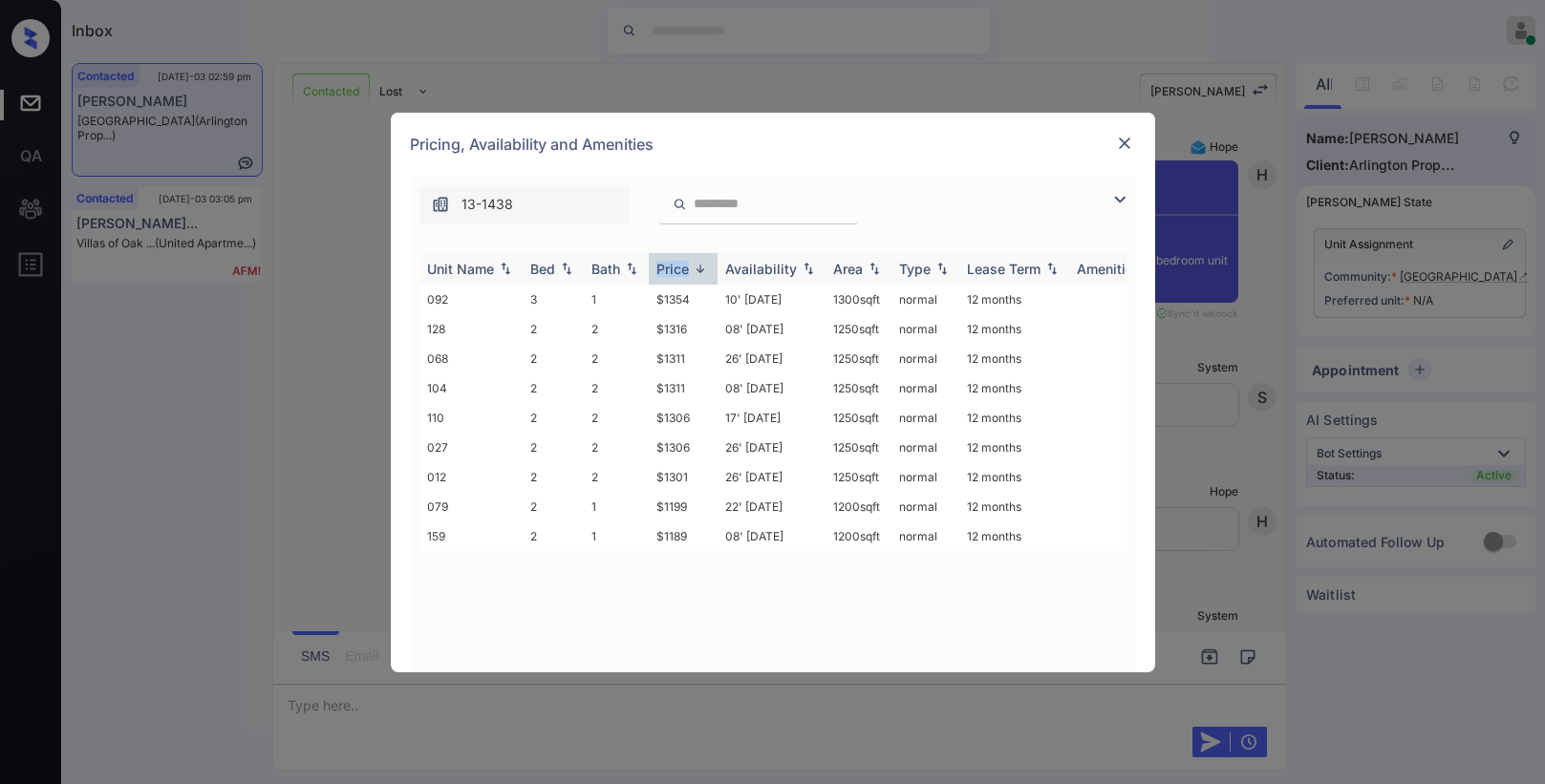 click on "Price" at bounding box center (673, 268) 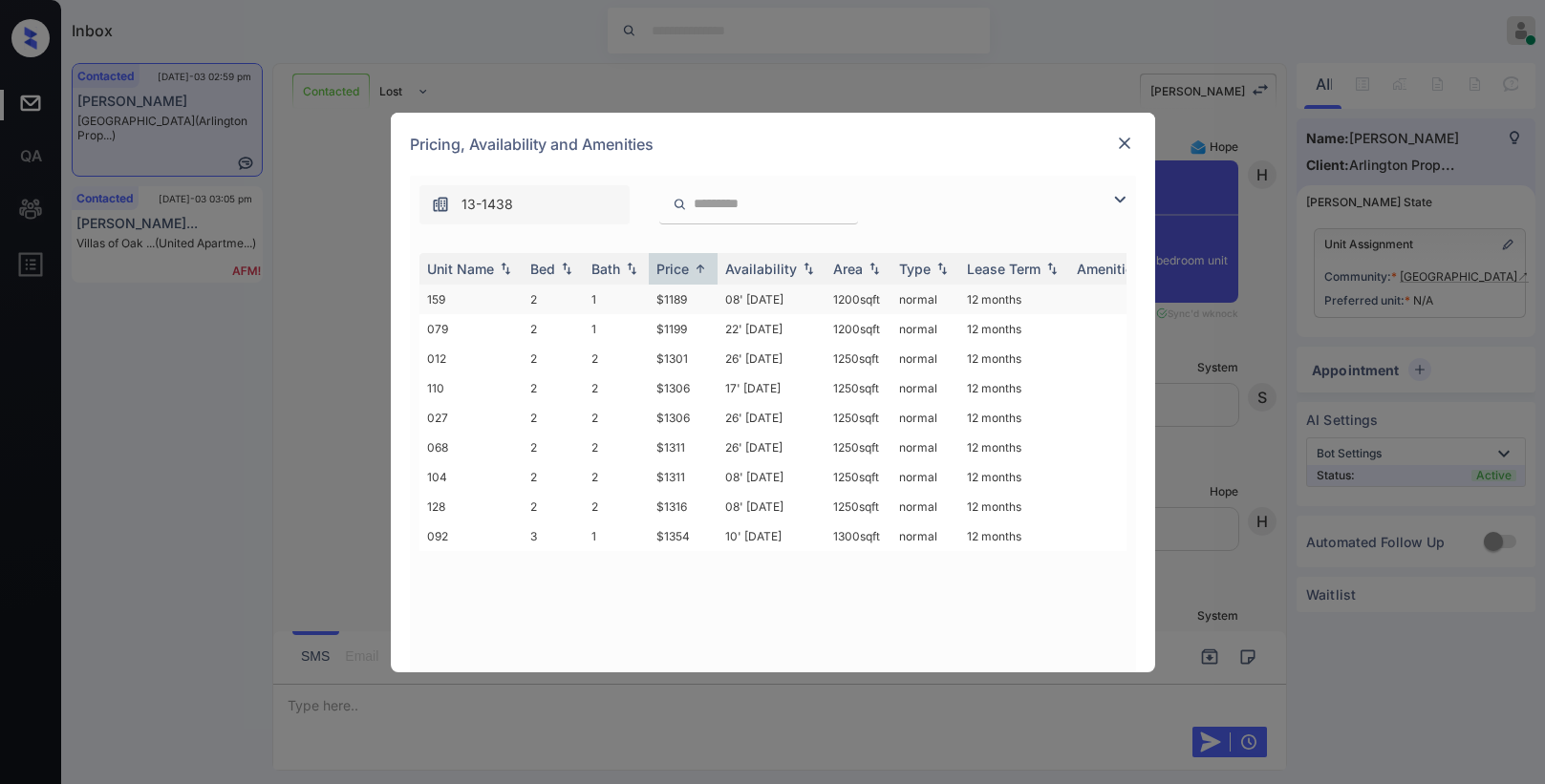 click on "$1189" at bounding box center (683, 299) 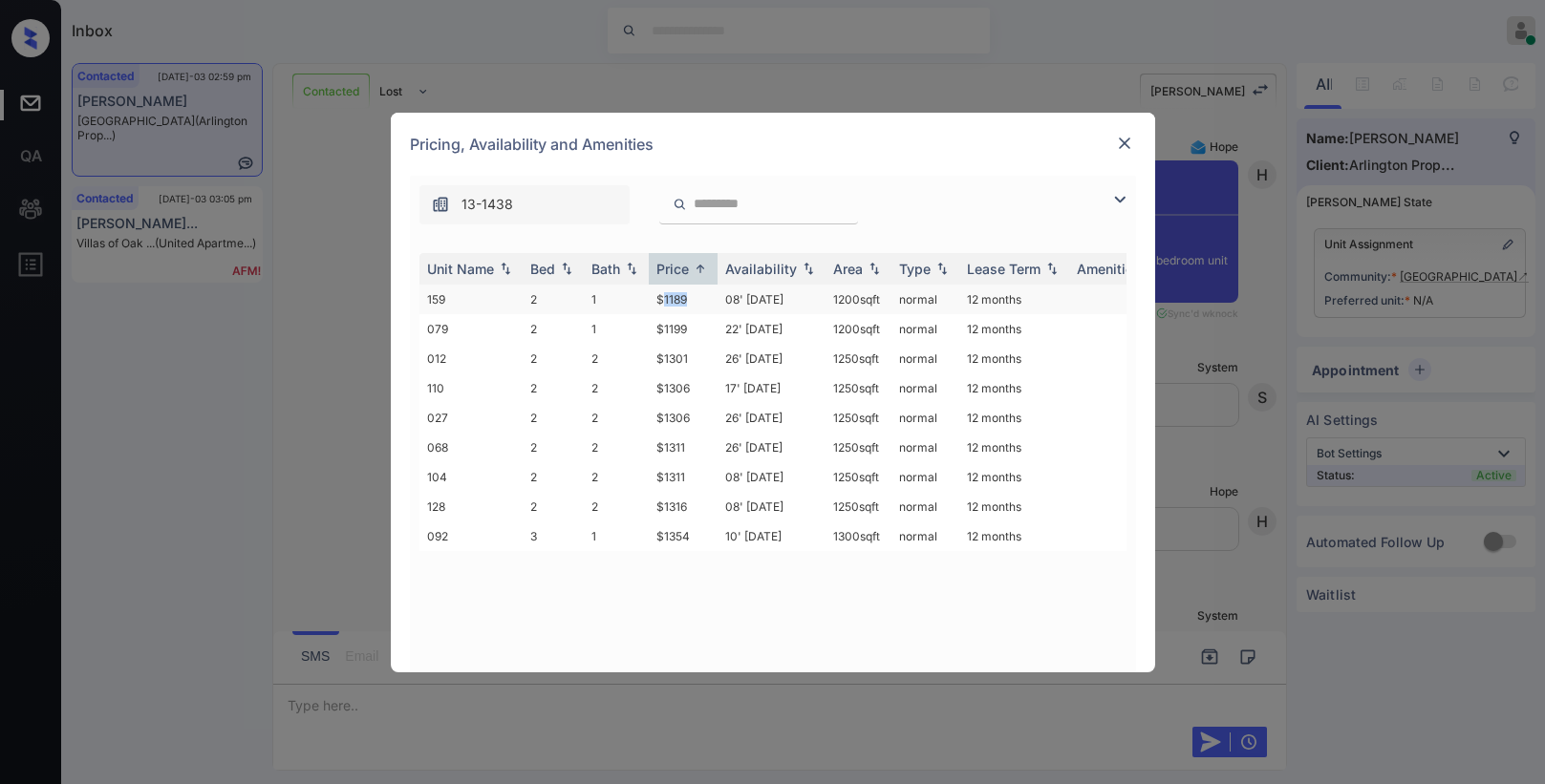 click on "$1189" at bounding box center (683, 299) 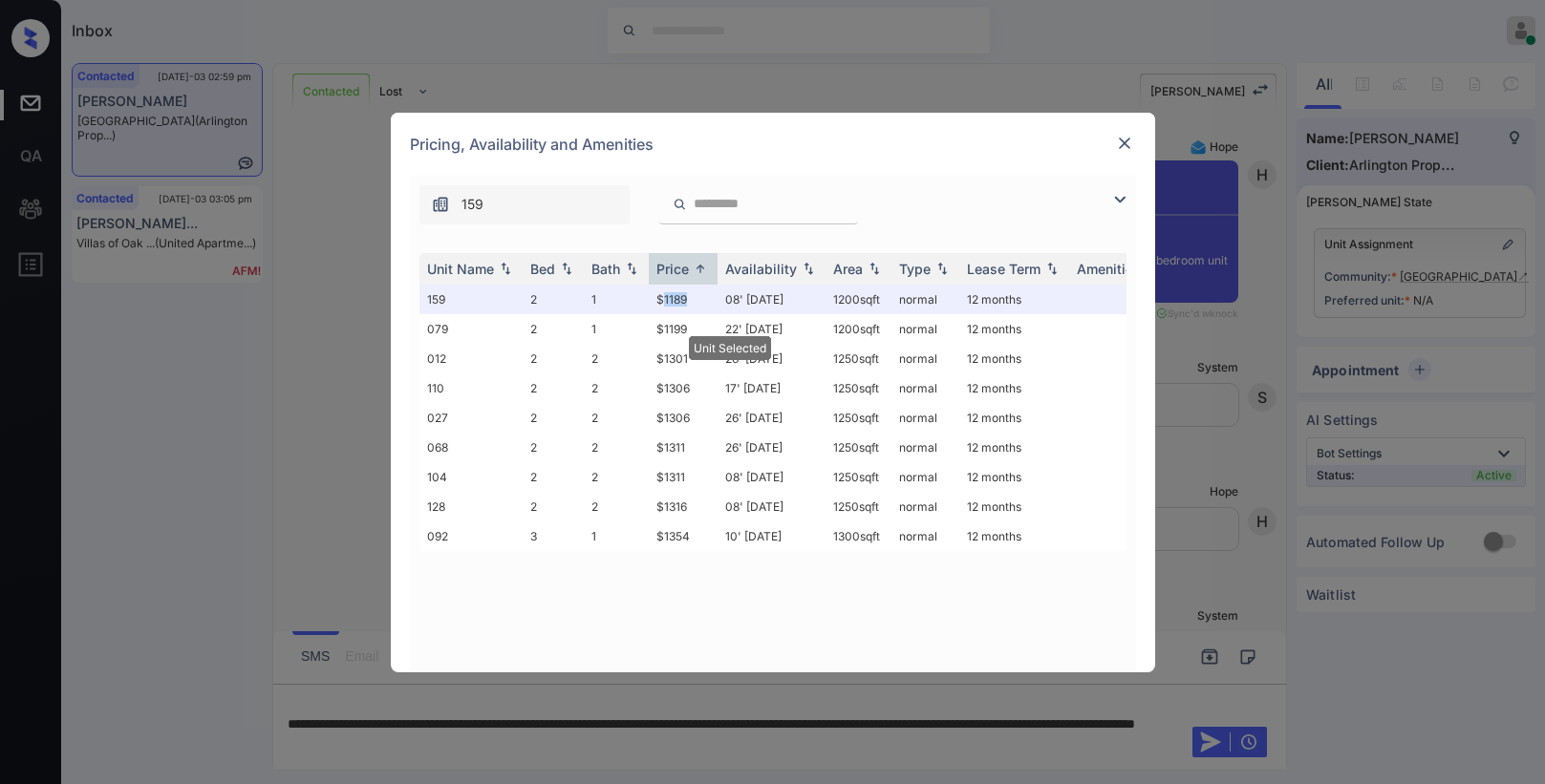 click at bounding box center [1125, 143] 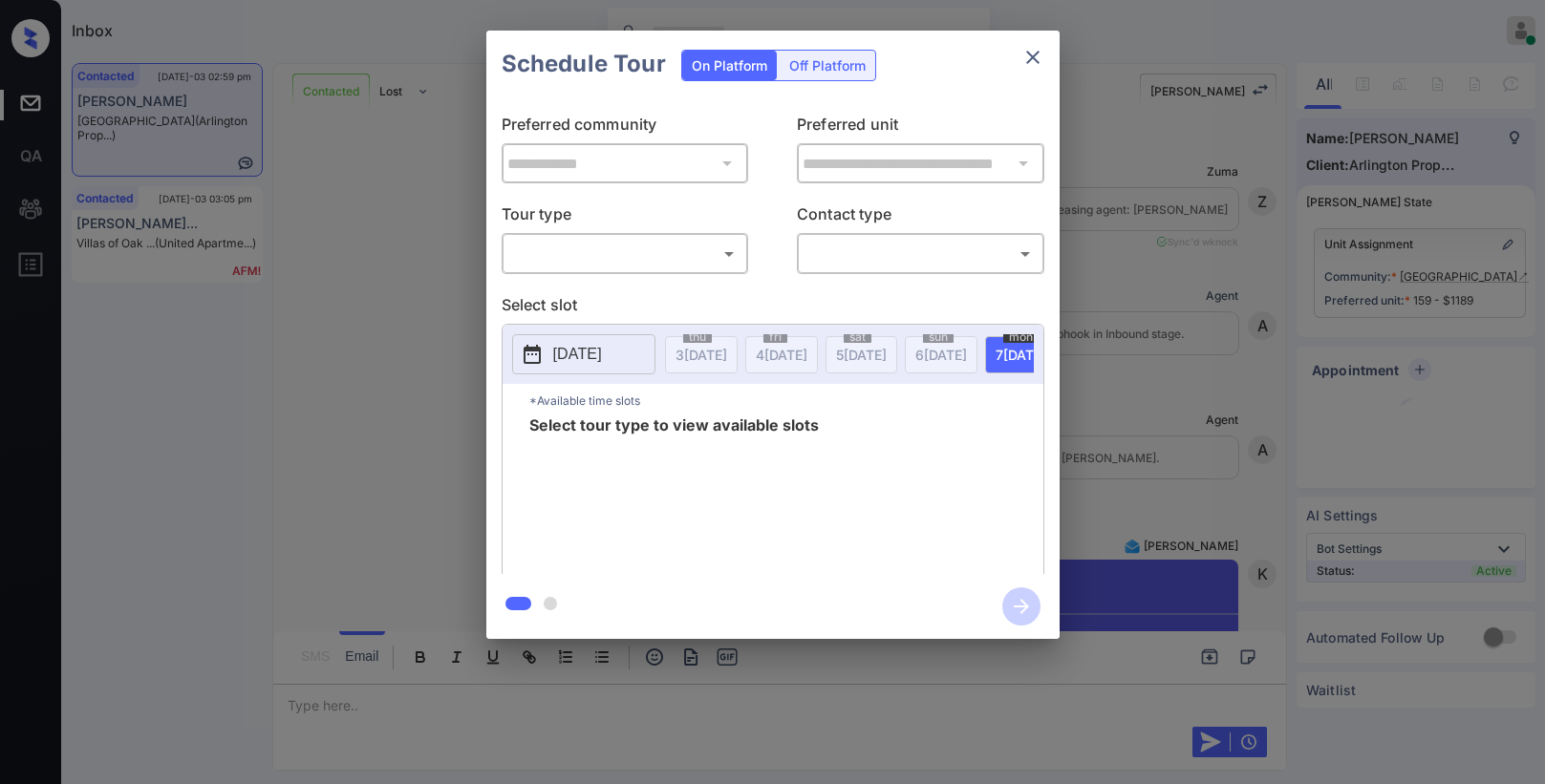 scroll, scrollTop: 0, scrollLeft: 0, axis: both 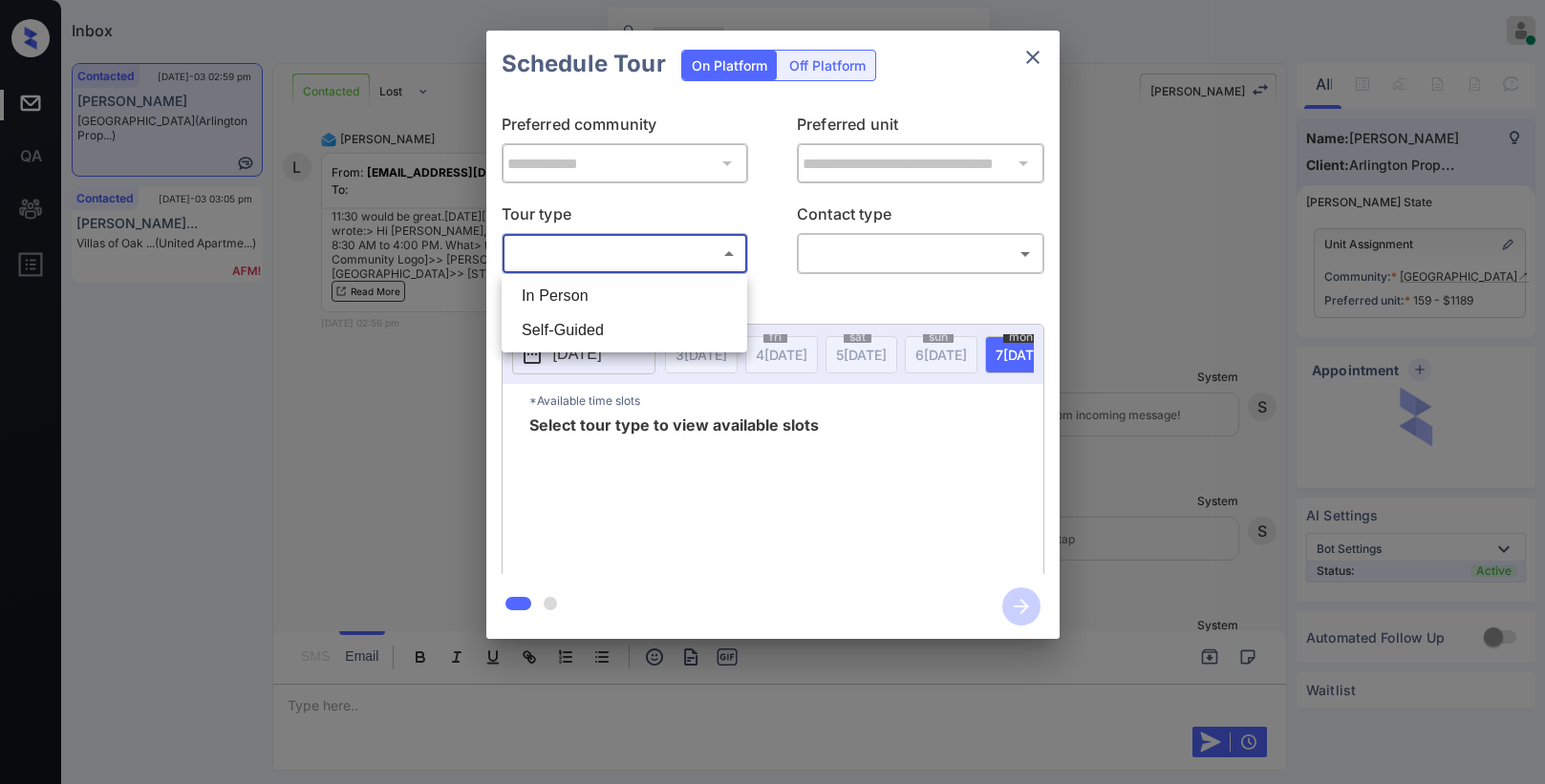 drag, startPoint x: 641, startPoint y: 240, endPoint x: 633, endPoint y: 266, distance: 27.202941 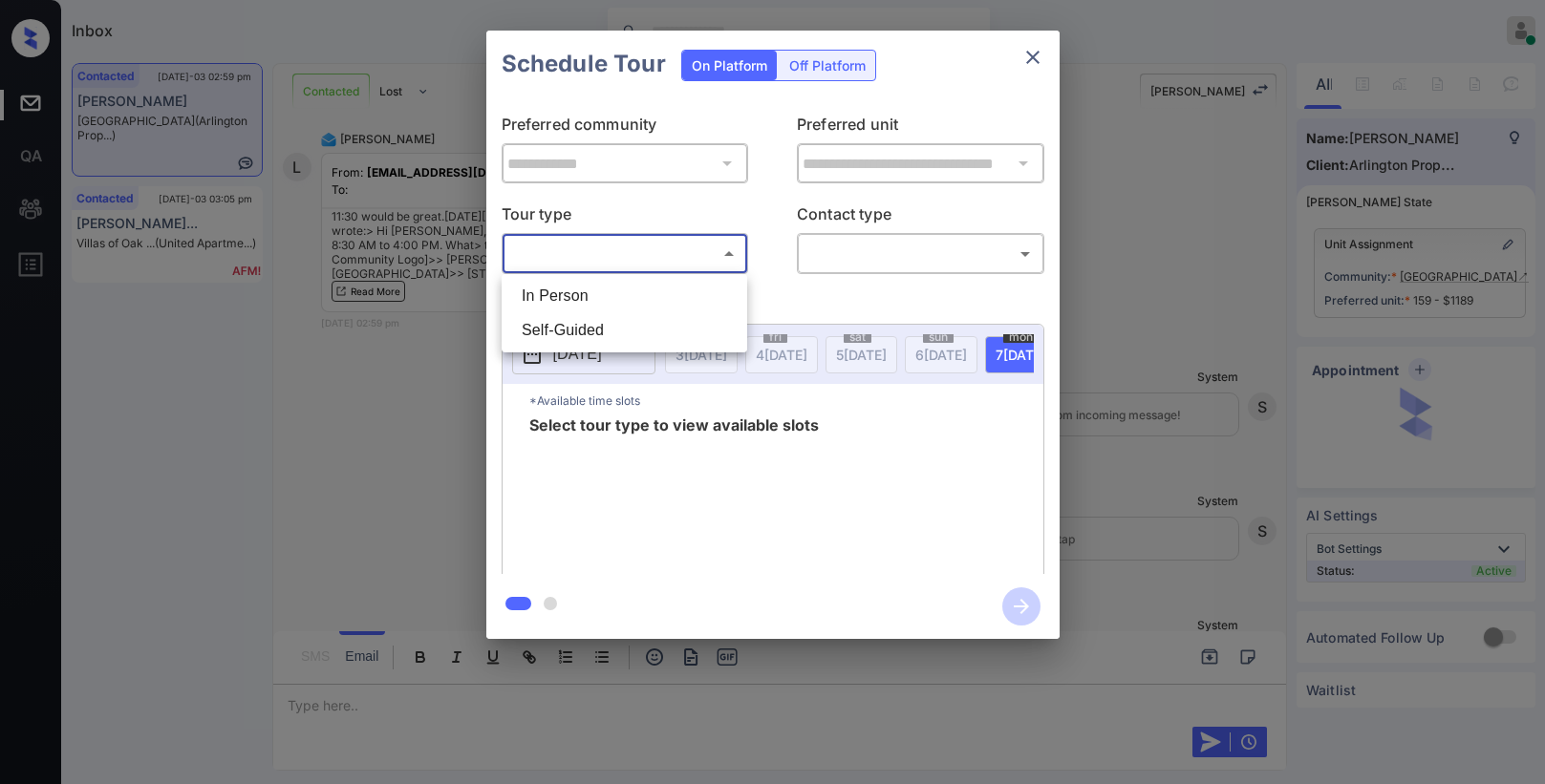 click on "Inbox Paolo Gabriel  Online Set yourself   offline Set yourself   on break Profile Switch to  dark  mode Sign out Contacted Jul-03 02:59 pm   Landon Leboeuf Midtown Oaks  (Arlington Prop...) Contacted Jul-03 03:05 pm   Annette Podbie... Villas of Oak ...  (United Apartme...) Contacted Lost Lead Sentiment: Angry Upon sliding the acknowledgement:  Lead will move to lost stage. * ​ SMS and call option will be set to opt out. AFM will be turned off for the lead. Kelsey New Message Zuma Lead transferred to leasing agent: kelsey Jun 30, 2025 01:21 pm  Sync'd w  knock Z New Message Agent Lead created via webhook in Inbound stage. Jun 30, 2025 01:21 pm A New Message Agent AFM Request sent to Kelsey. Jun 30, 2025 01:21 pm A New Message Kelsey From:   arlington@communications.getzuma.com To:   landonleboeuf41@gmail.com Hi Landon,
This is Kelsey with Midtown Oaks. We’d love to have you come tour with us. What’s a good day and time for you?
Best, Kelsey
Jun 30, 2025 01:21 pm   | TemplateAFMEmail  Sync'd w  K" at bounding box center [772, 392] 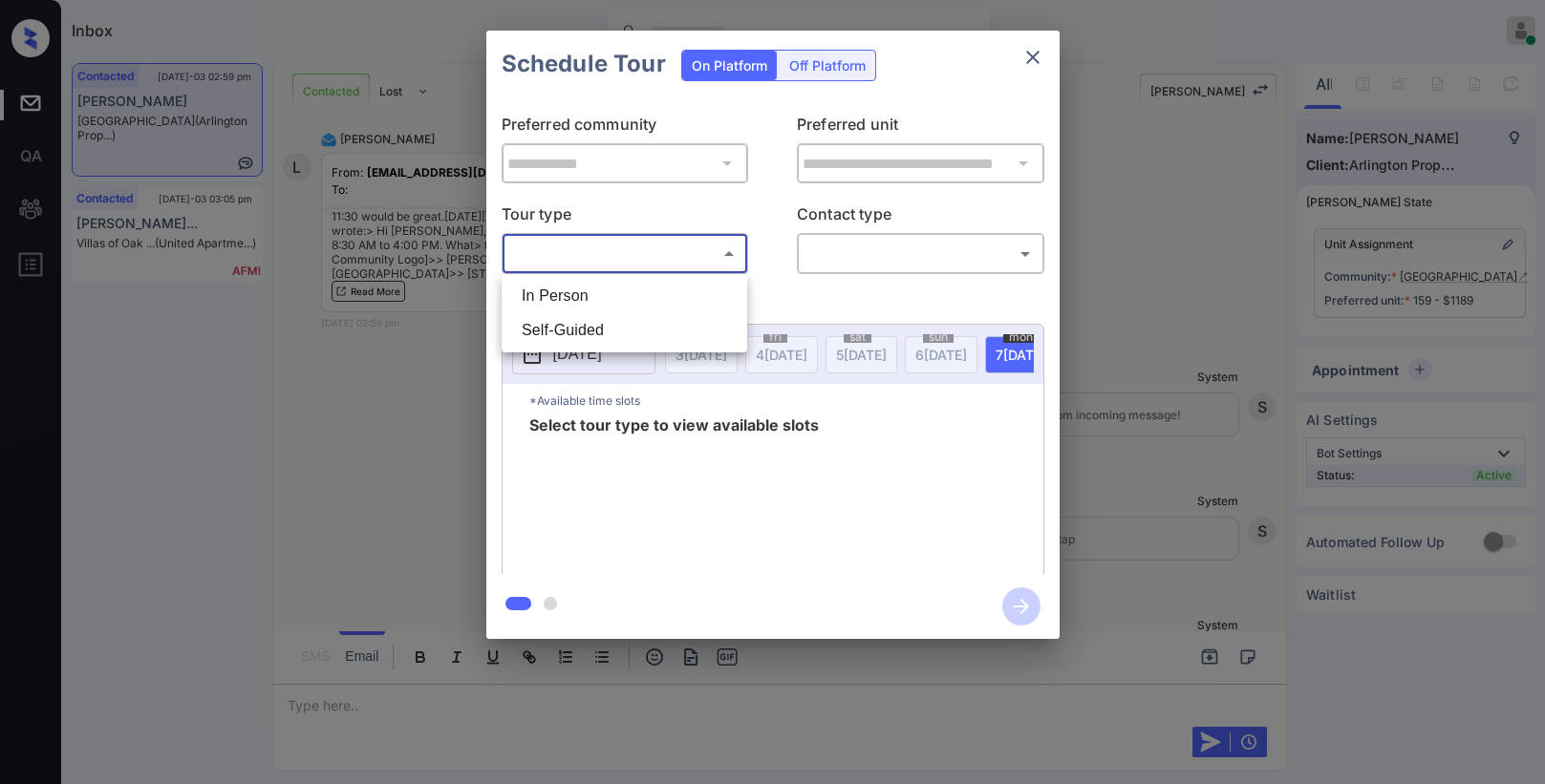 drag, startPoint x: 612, startPoint y: 301, endPoint x: 892, endPoint y: 258, distance: 283.2825 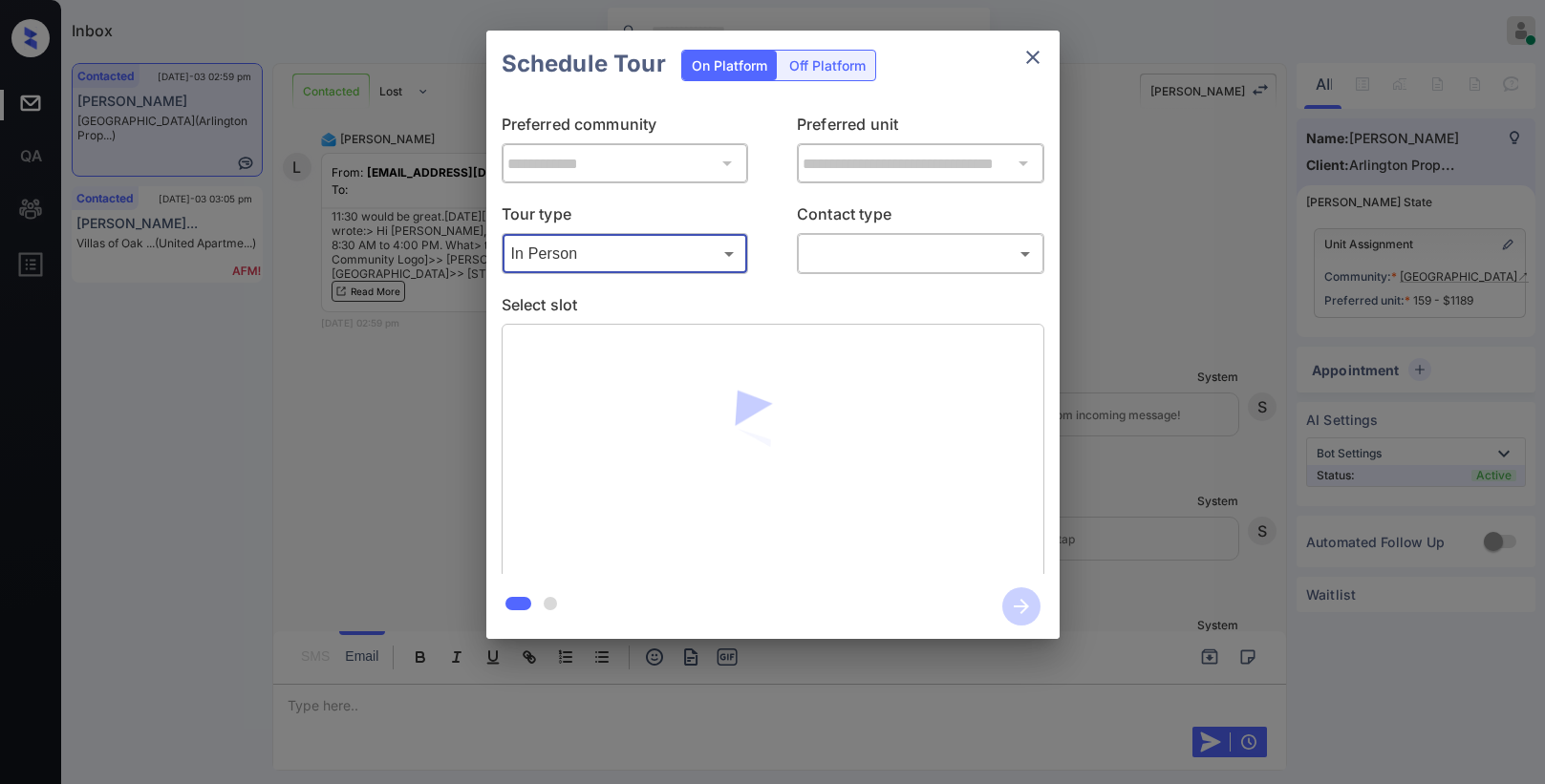 click on "Inbox Paolo Gabriel  Online Set yourself   offline Set yourself   on break Profile Switch to  dark  mode Sign out Contacted Jul-03 02:59 pm   Landon Leboeuf Midtown Oaks  (Arlington Prop...) Contacted Jul-03 03:05 pm   Annette Podbie... Villas of Oak ...  (United Apartme...) Contacted Lost Lead Sentiment: Angry Upon sliding the acknowledgement:  Lead will move to lost stage. * ​ SMS and call option will be set to opt out. AFM will be turned off for the lead. Kelsey New Message Zuma Lead transferred to leasing agent: kelsey Jun 30, 2025 01:21 pm  Sync'd w  knock Z New Message Agent Lead created via webhook in Inbound stage. Jun 30, 2025 01:21 pm A New Message Agent AFM Request sent to Kelsey. Jun 30, 2025 01:21 pm A New Message Kelsey From:   arlington@communications.getzuma.com To:   landonleboeuf41@gmail.com Hi Landon,
This is Kelsey with Midtown Oaks. We’d love to have you come tour with us. What’s a good day and time for you?
Best, Kelsey
Jun 30, 2025 01:21 pm   | TemplateAFMEmail  Sync'd w  K" at bounding box center [772, 392] 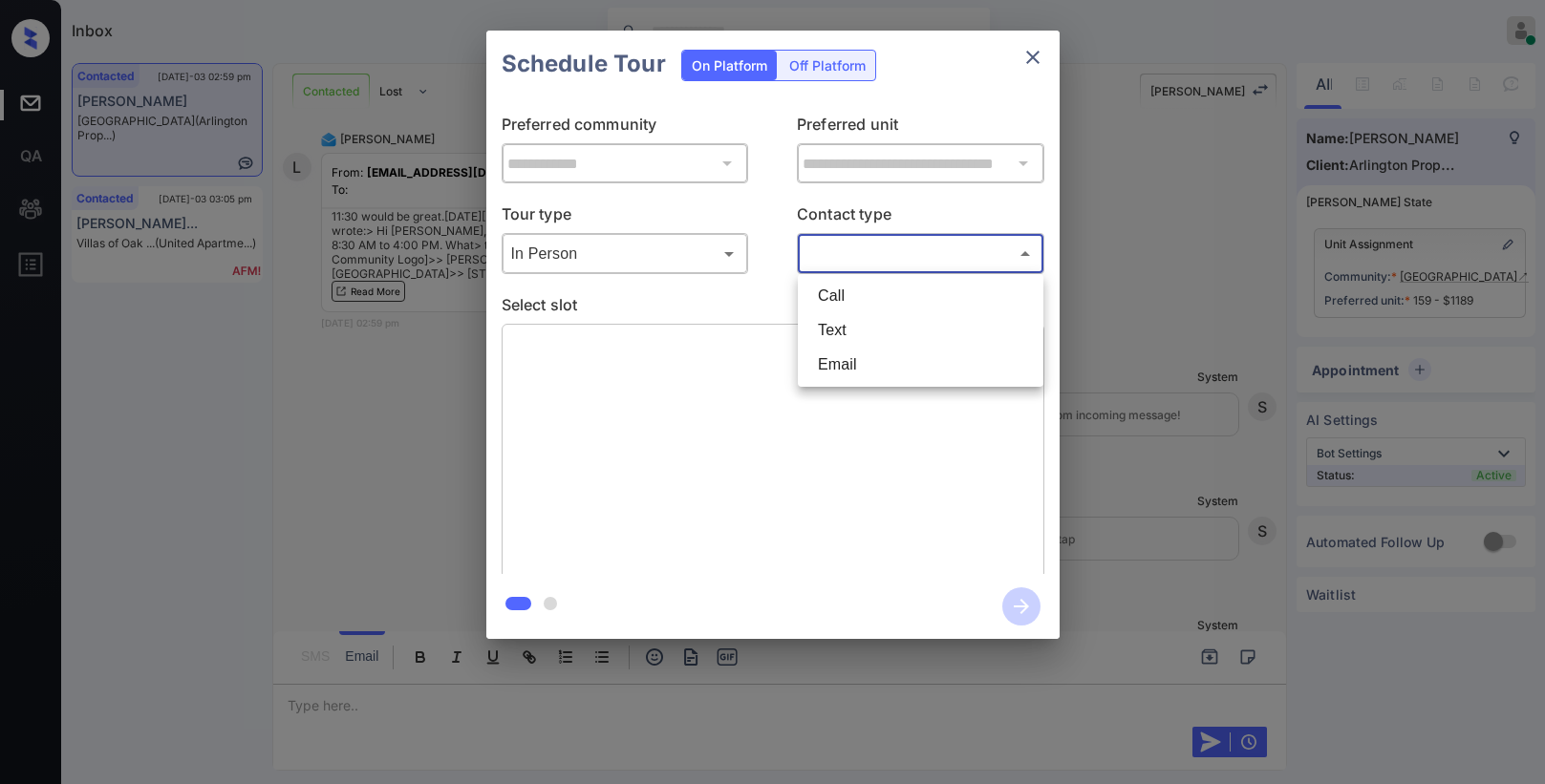 click on "Text" at bounding box center (920, 330) 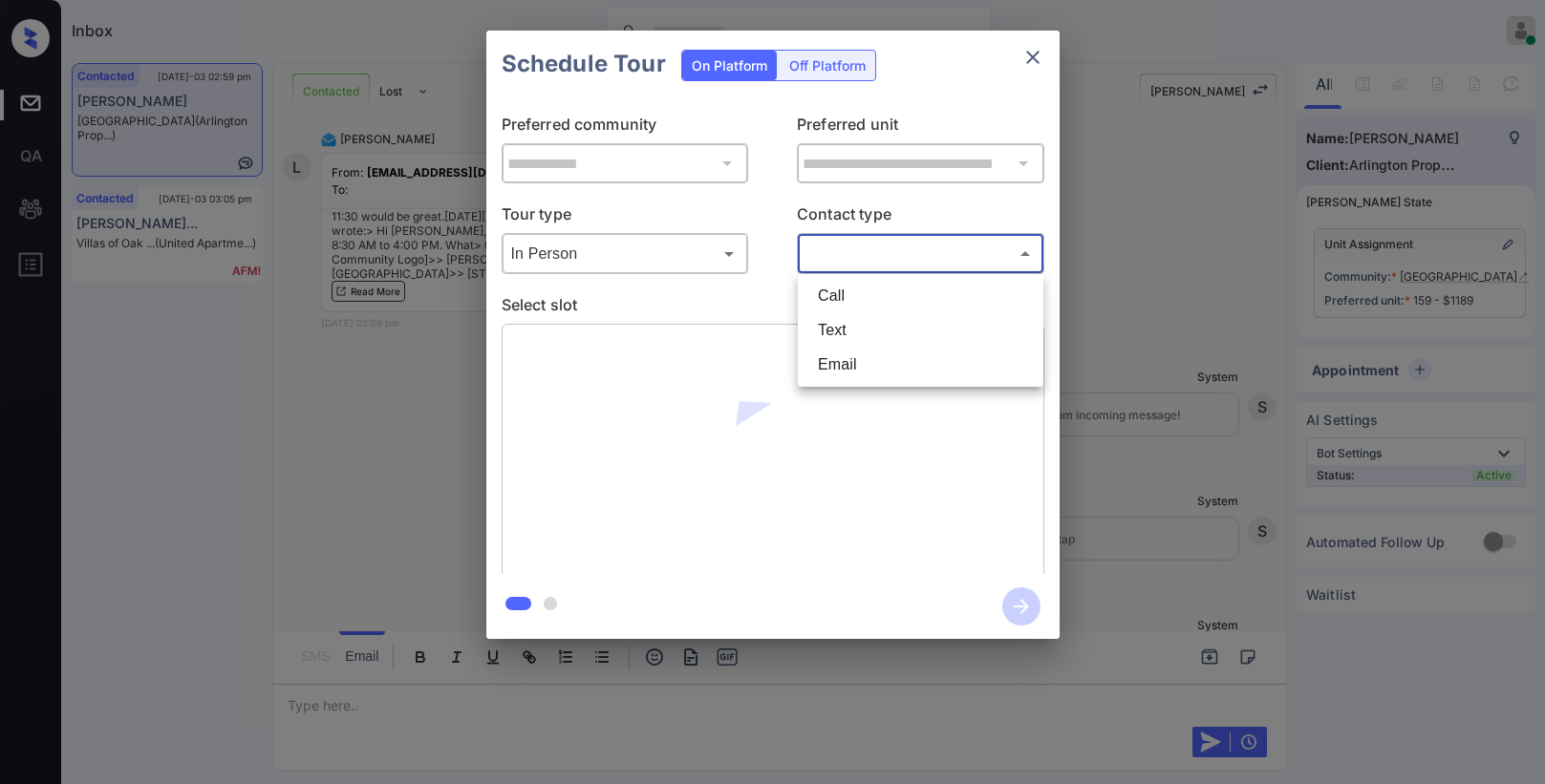 type on "****" 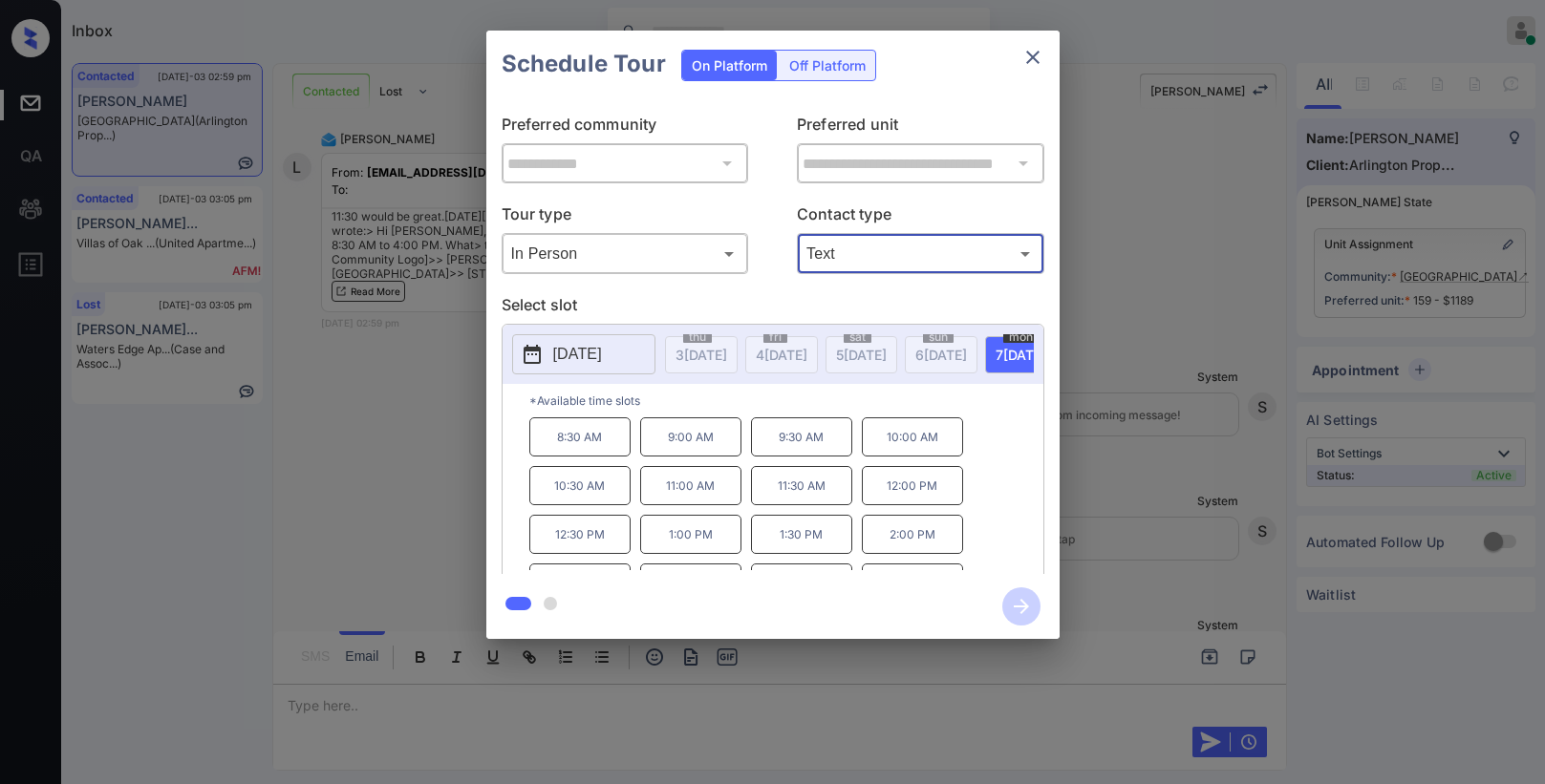 click on "11:30 AM" at bounding box center (802, 485) 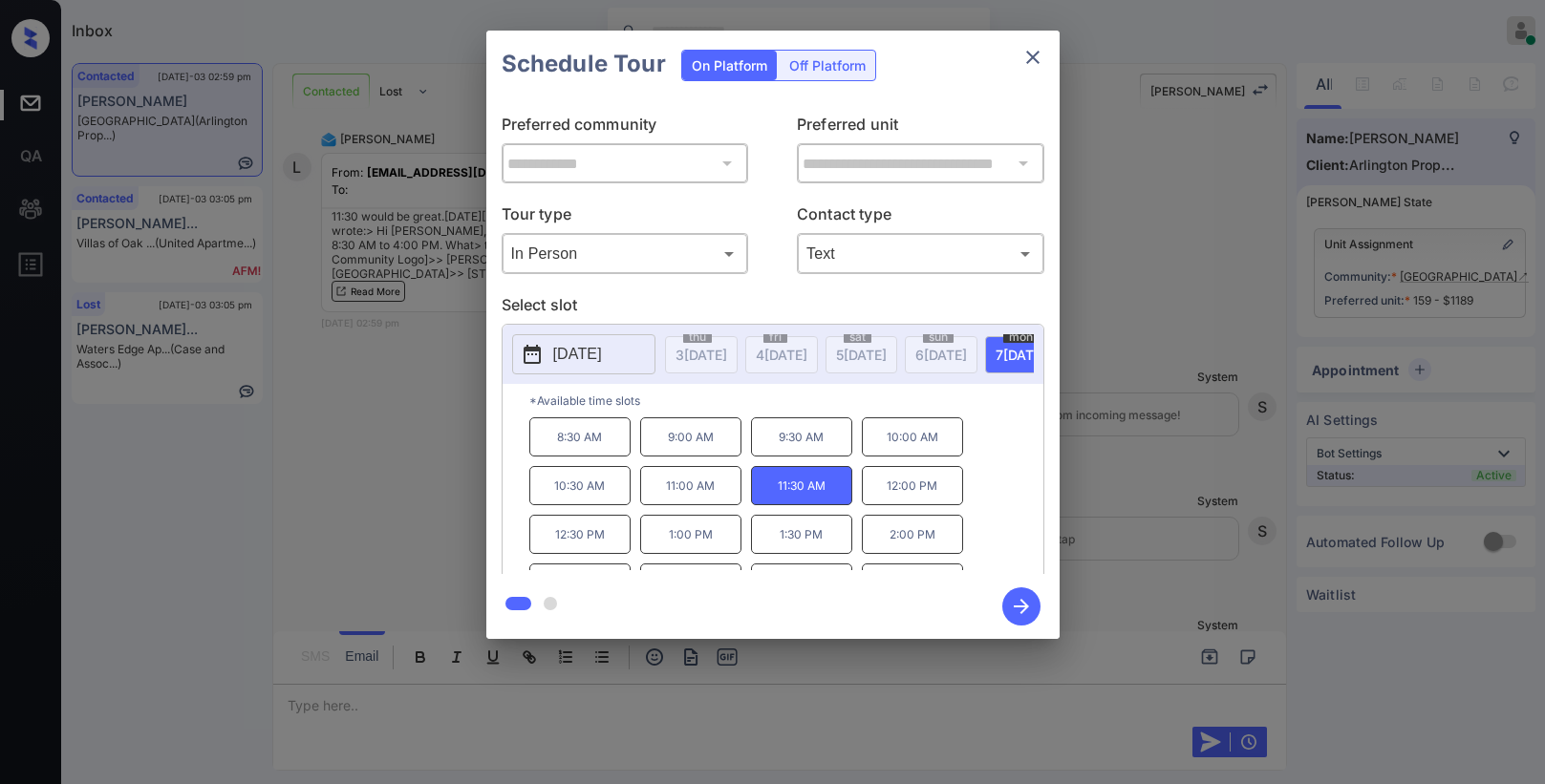 click 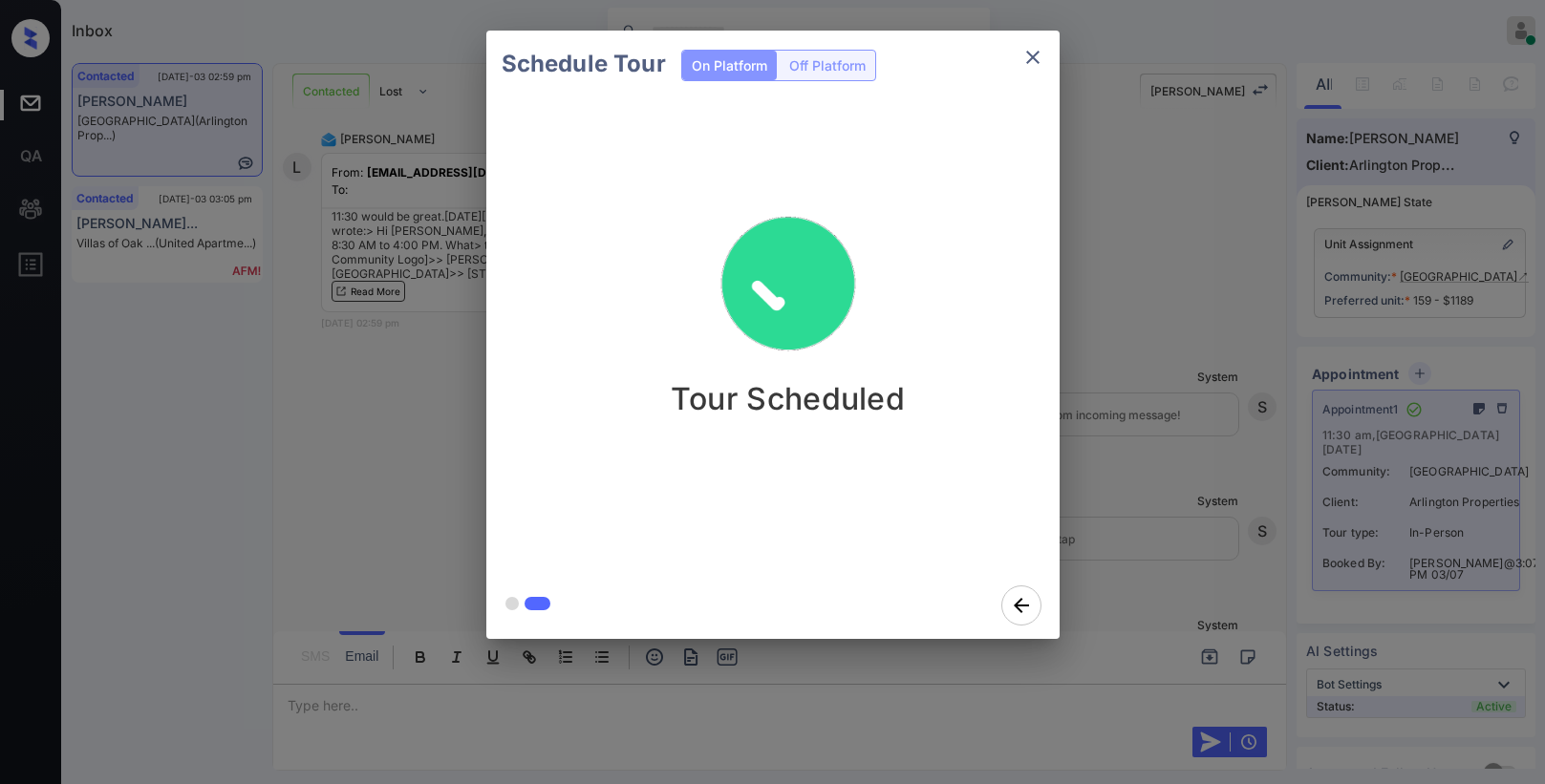 click 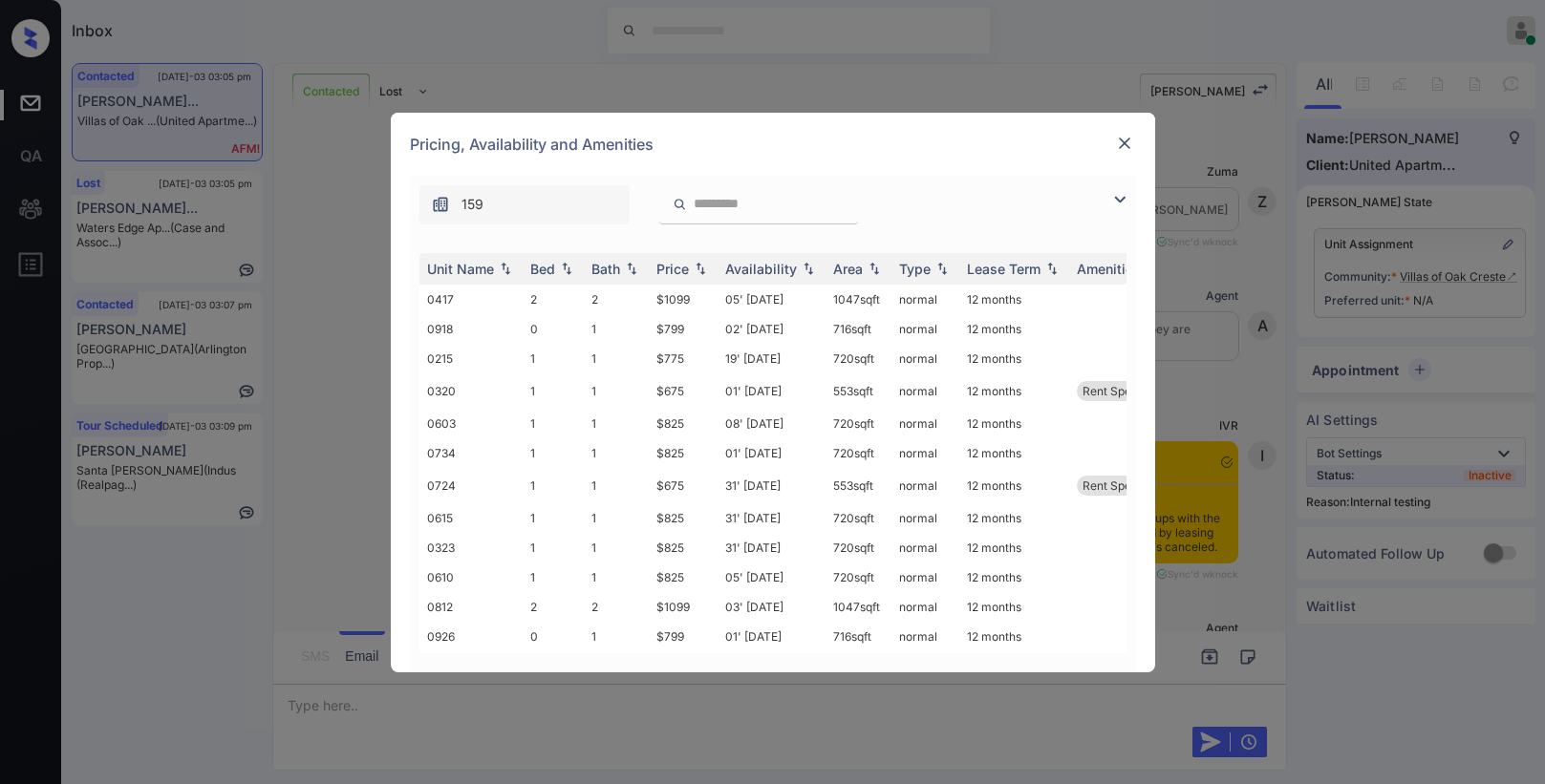 scroll, scrollTop: 0, scrollLeft: 0, axis: both 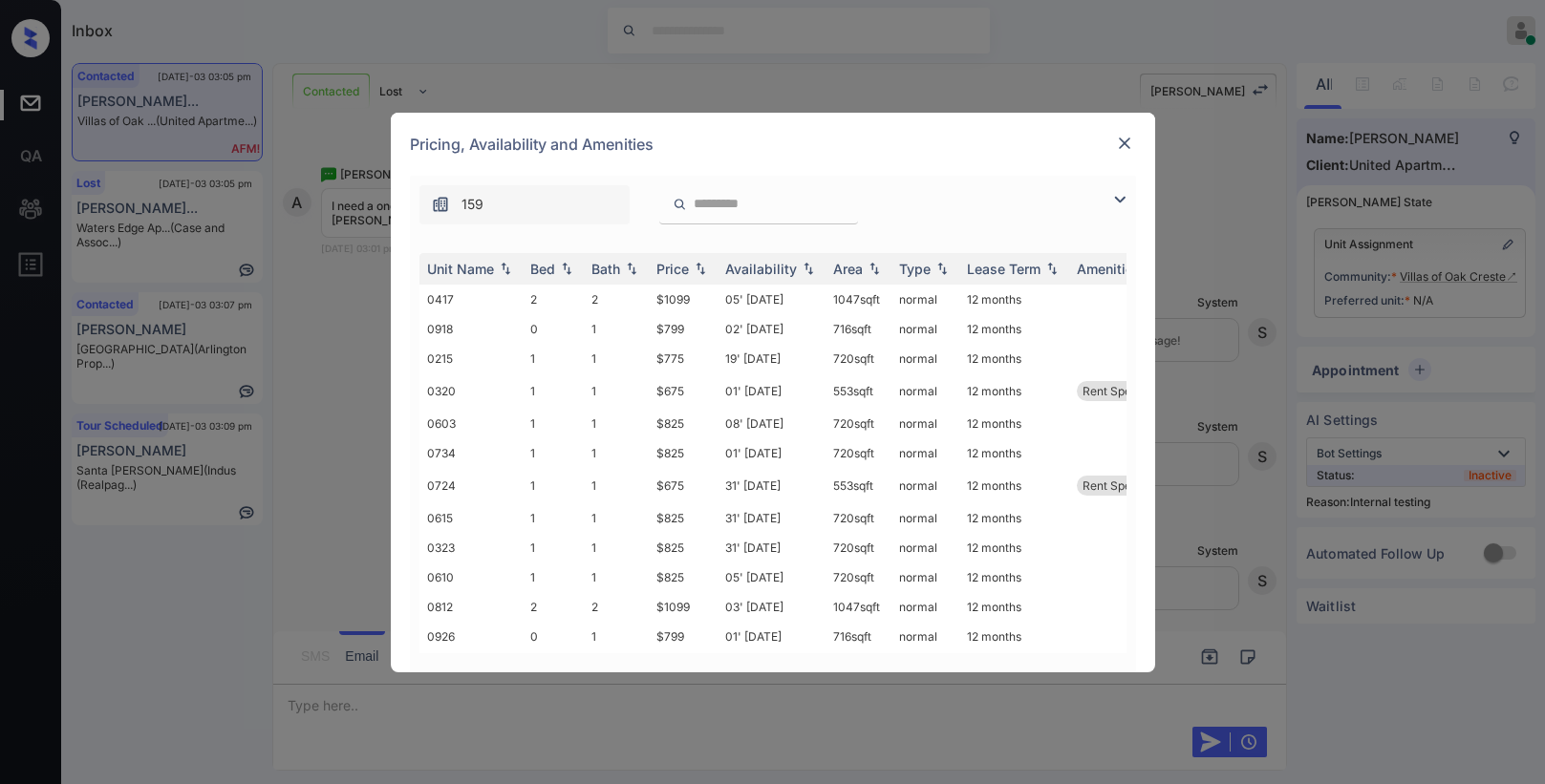 click at bounding box center (1120, 200) 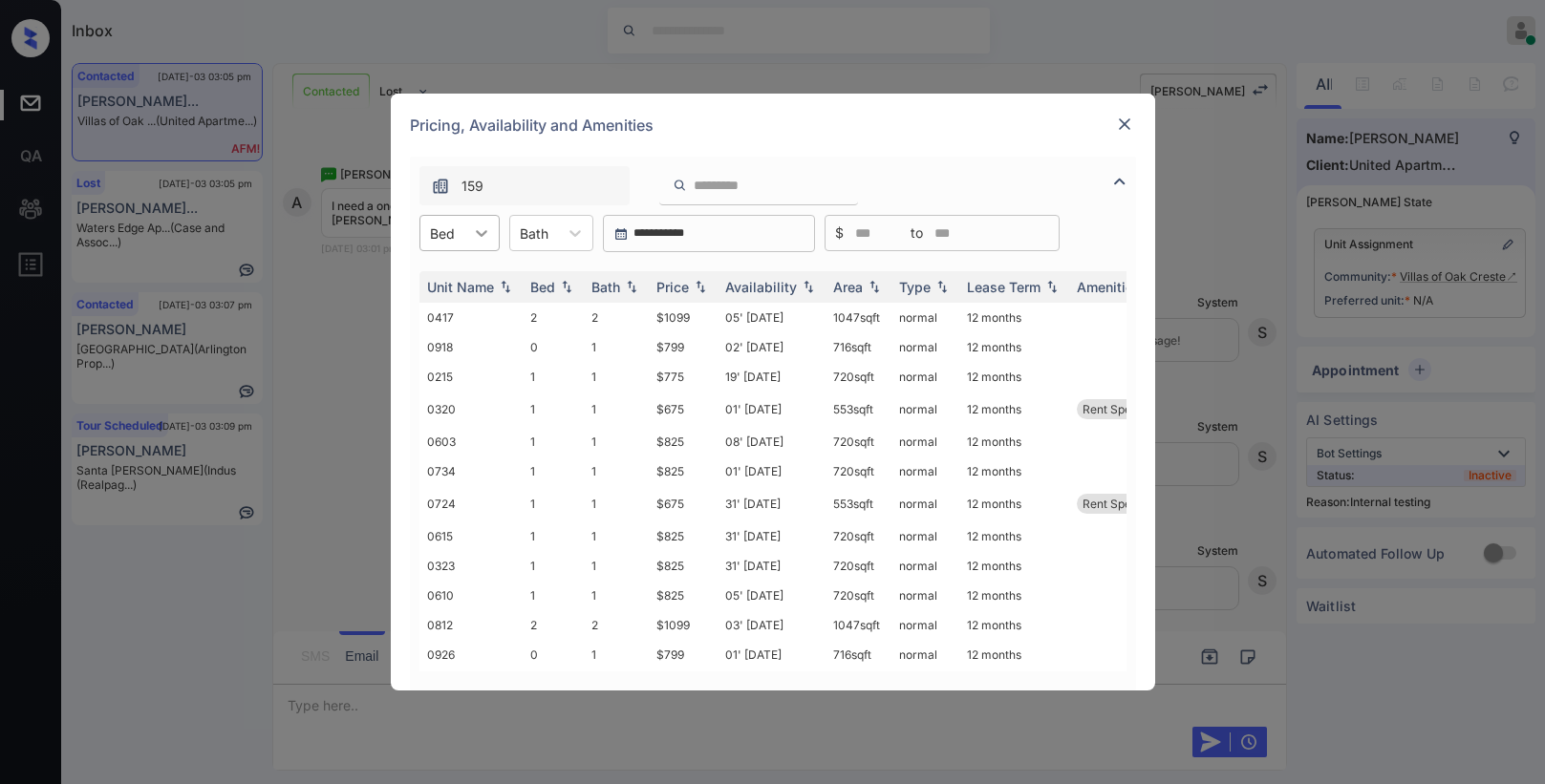 click 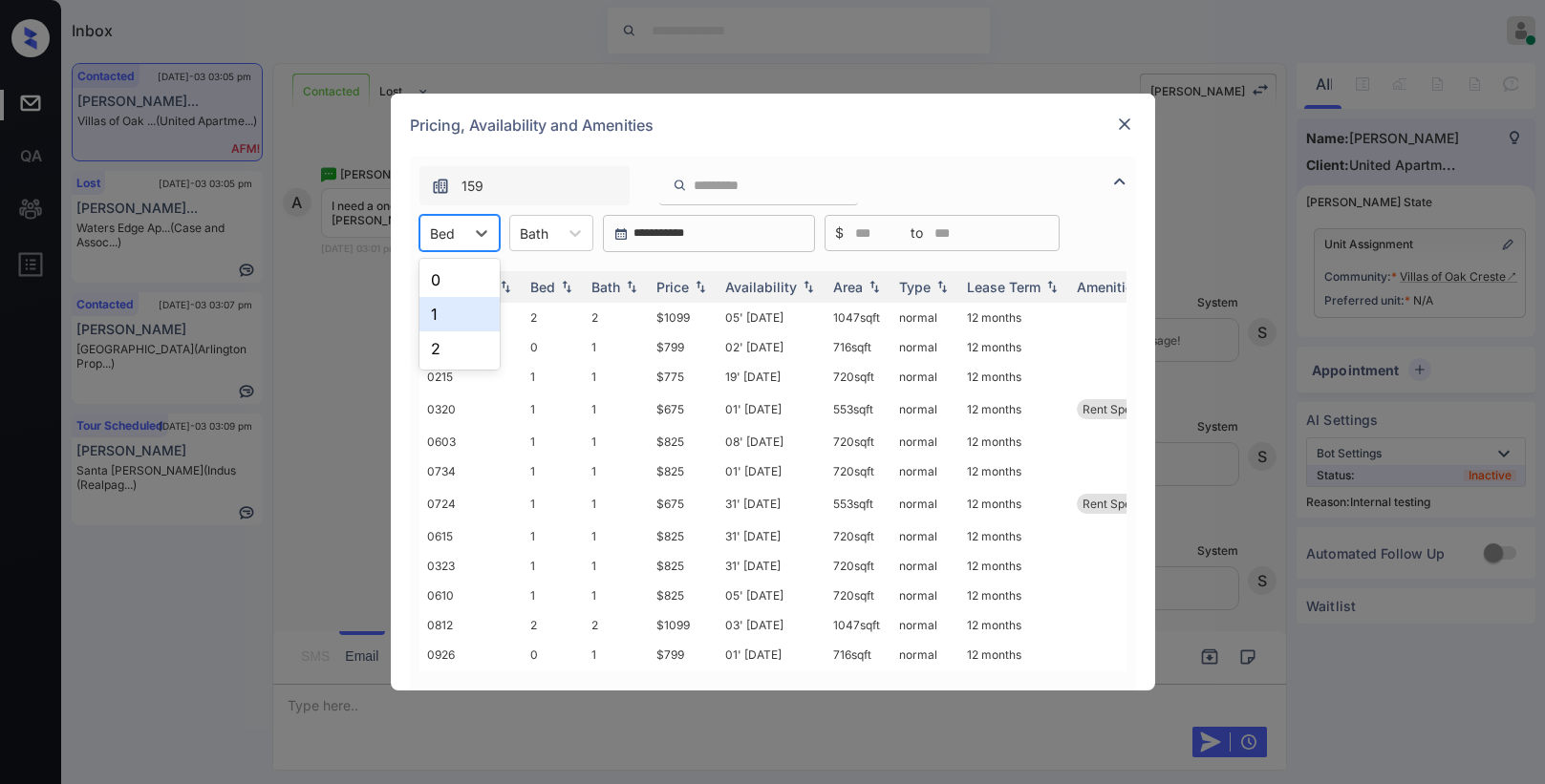 click on "1" at bounding box center (460, 314) 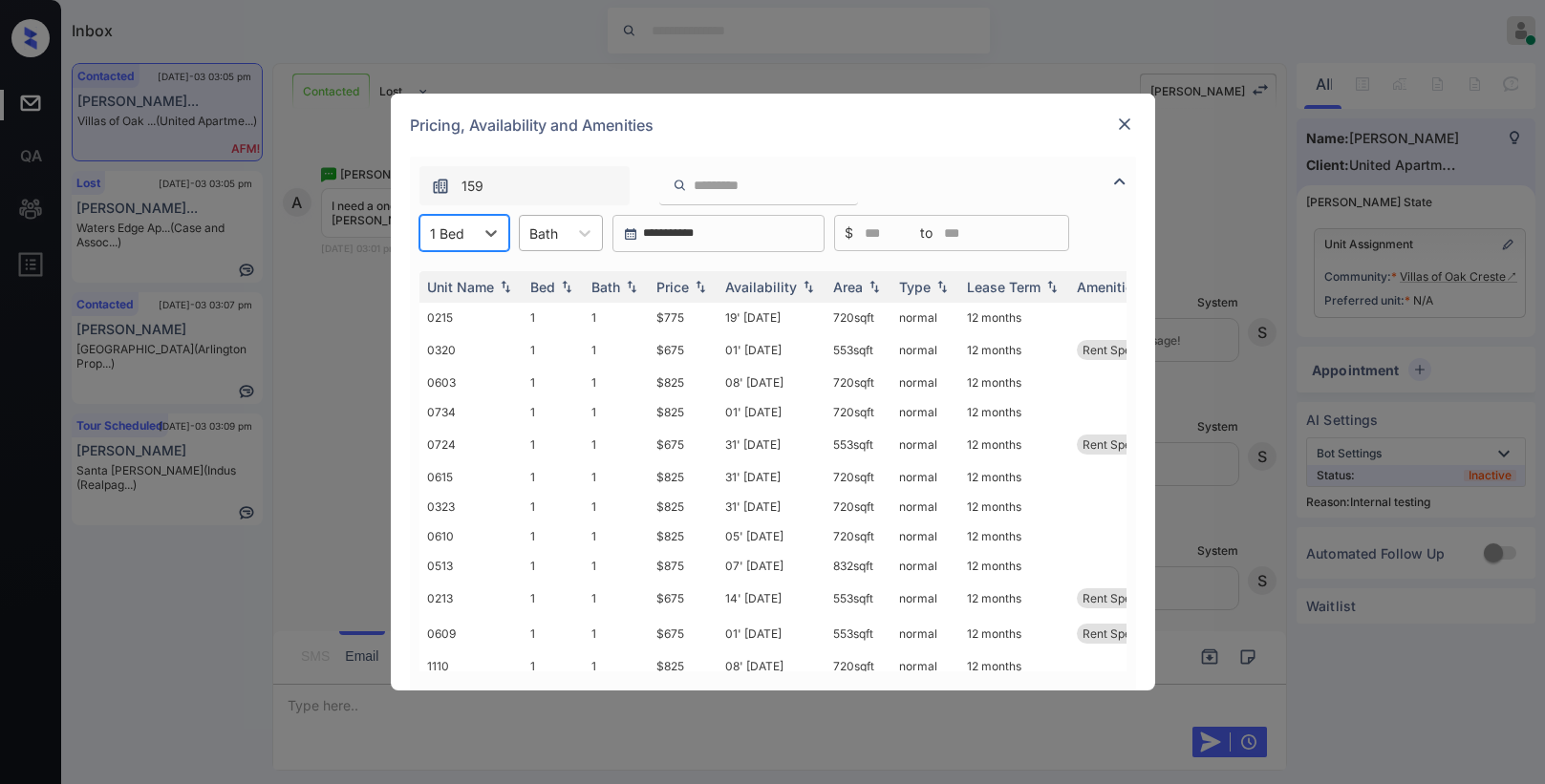 click at bounding box center (544, 233) 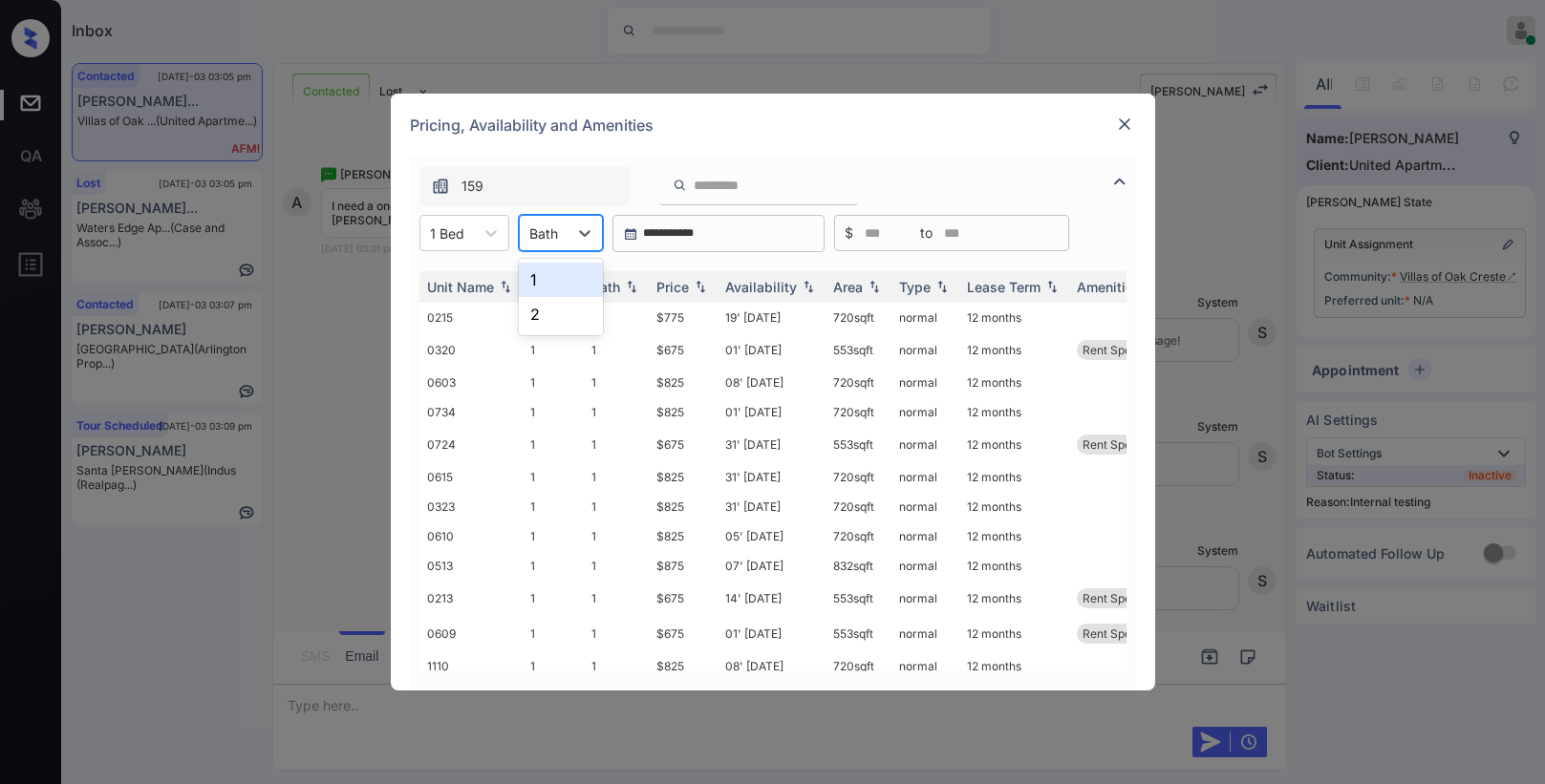 click on "1" at bounding box center (561, 280) 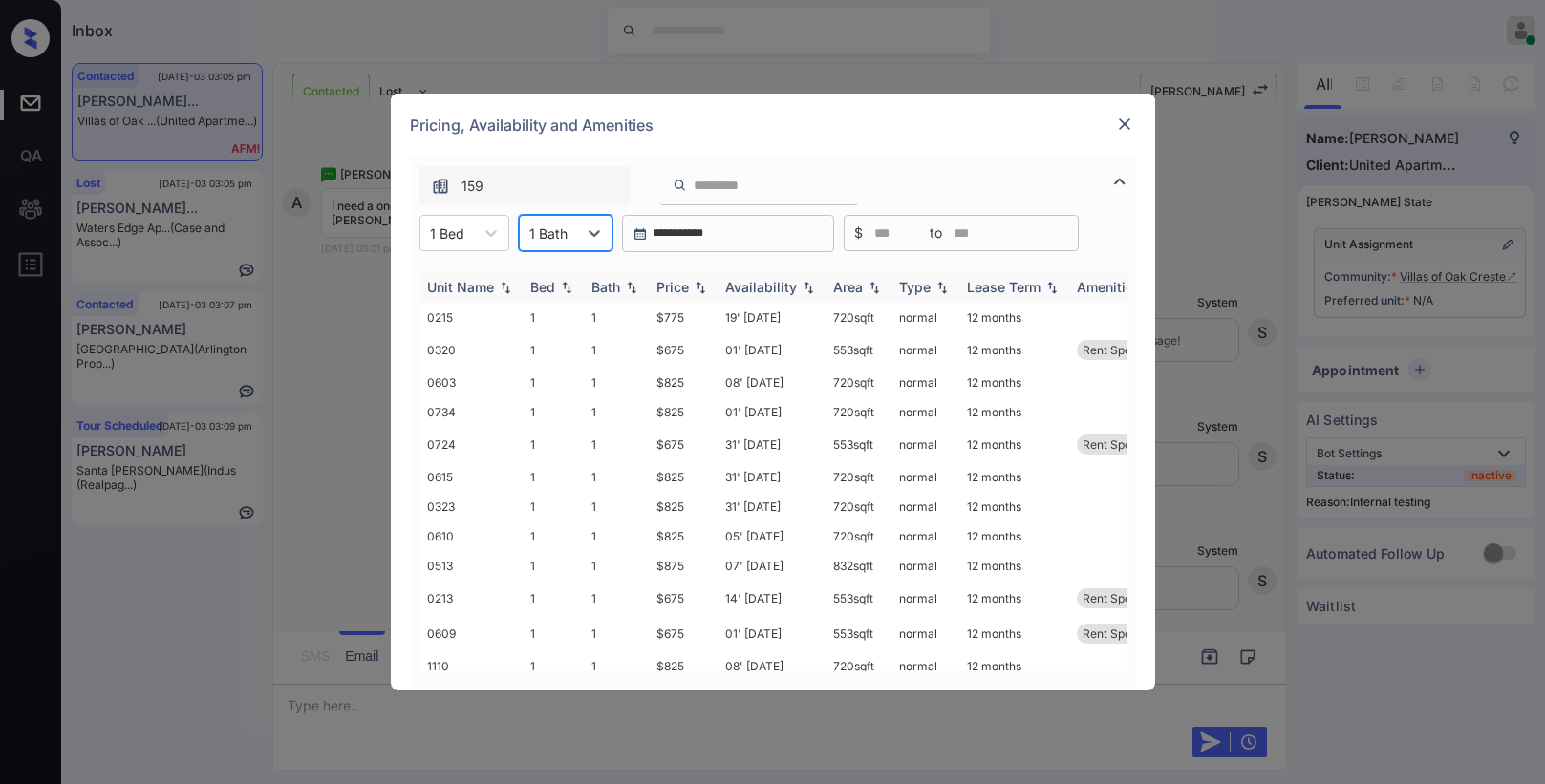 click on "Price" at bounding box center (673, 286) 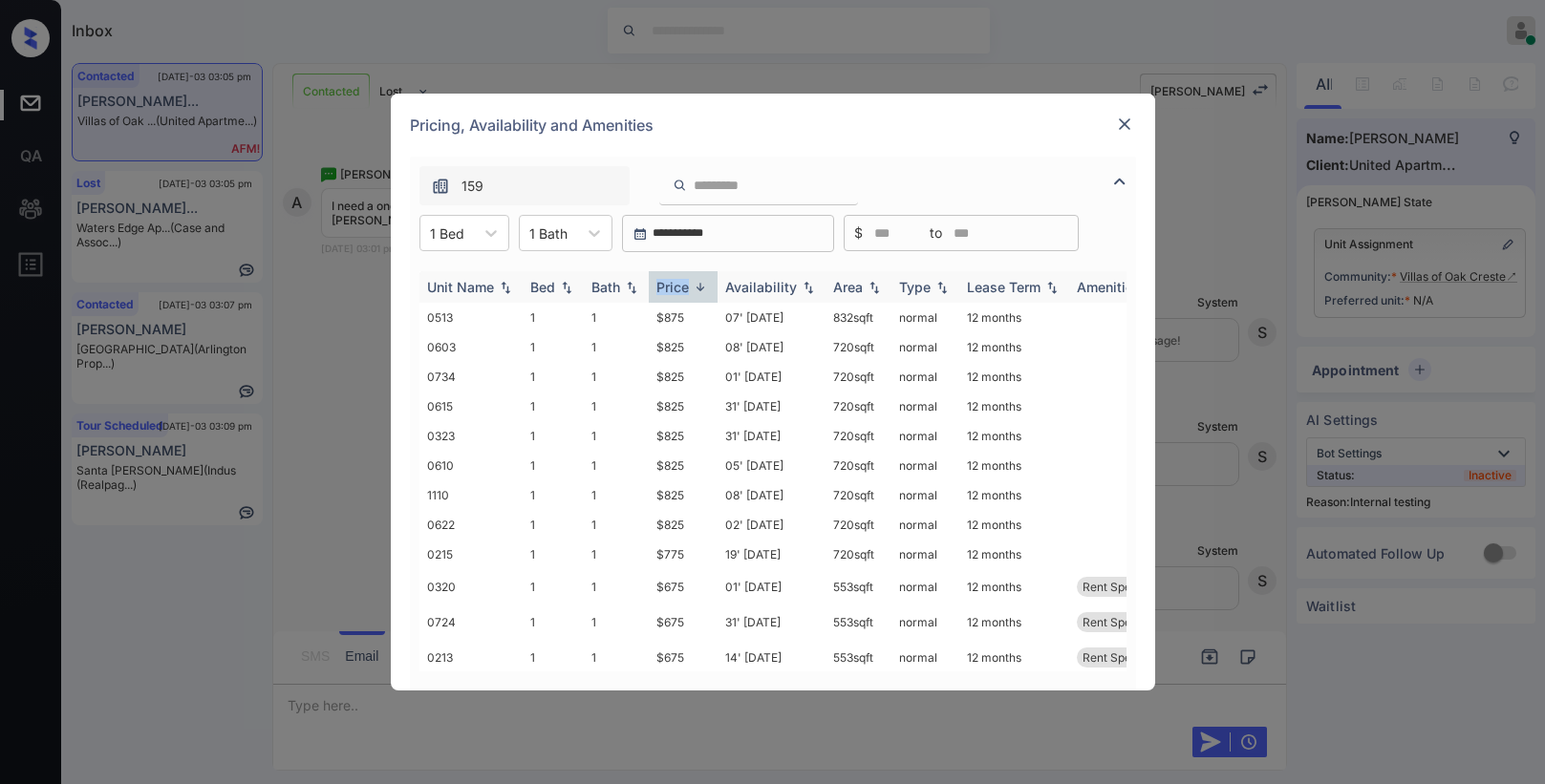 click on "Price" at bounding box center (673, 286) 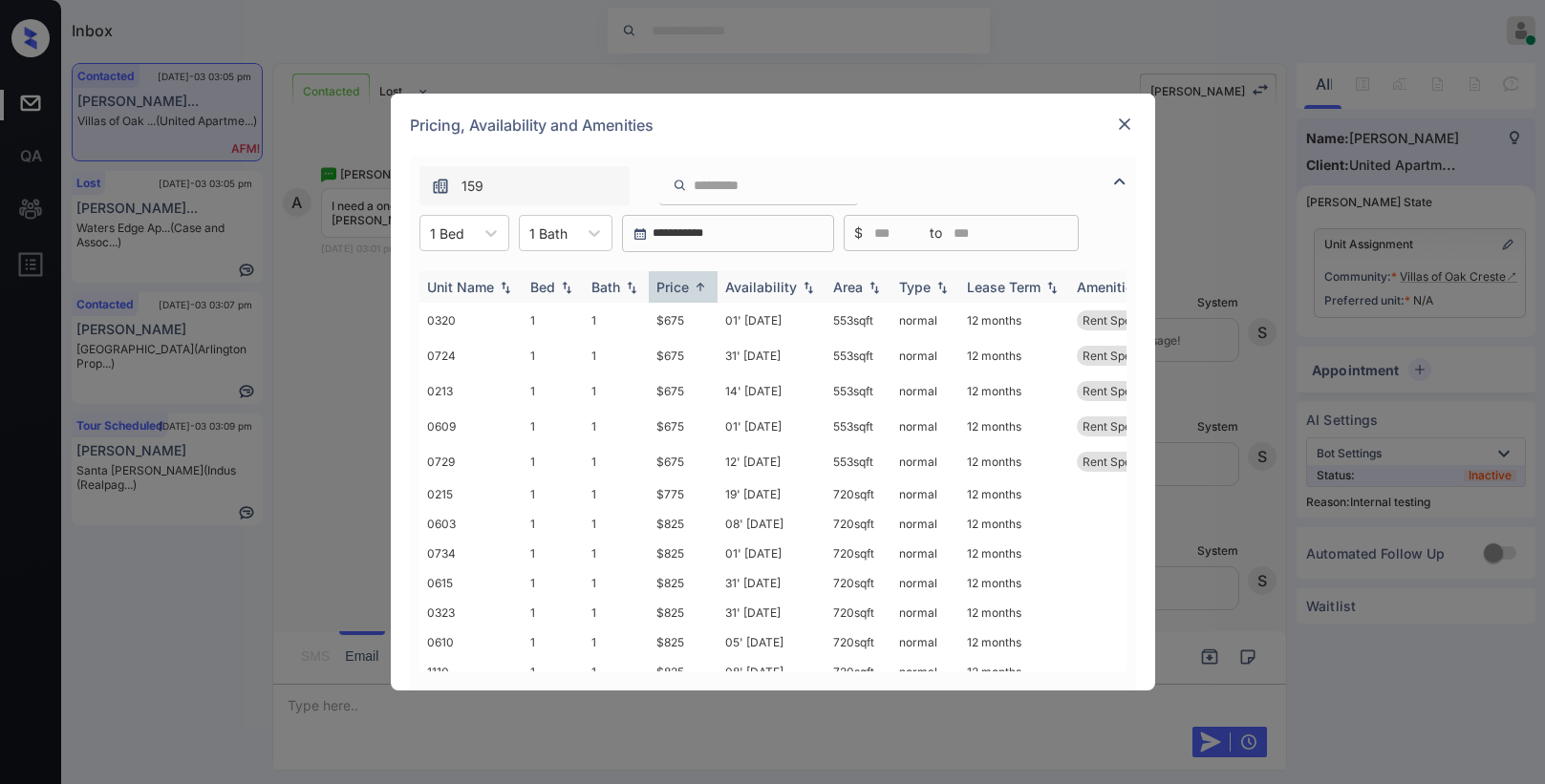 click on "Price" at bounding box center (673, 286) 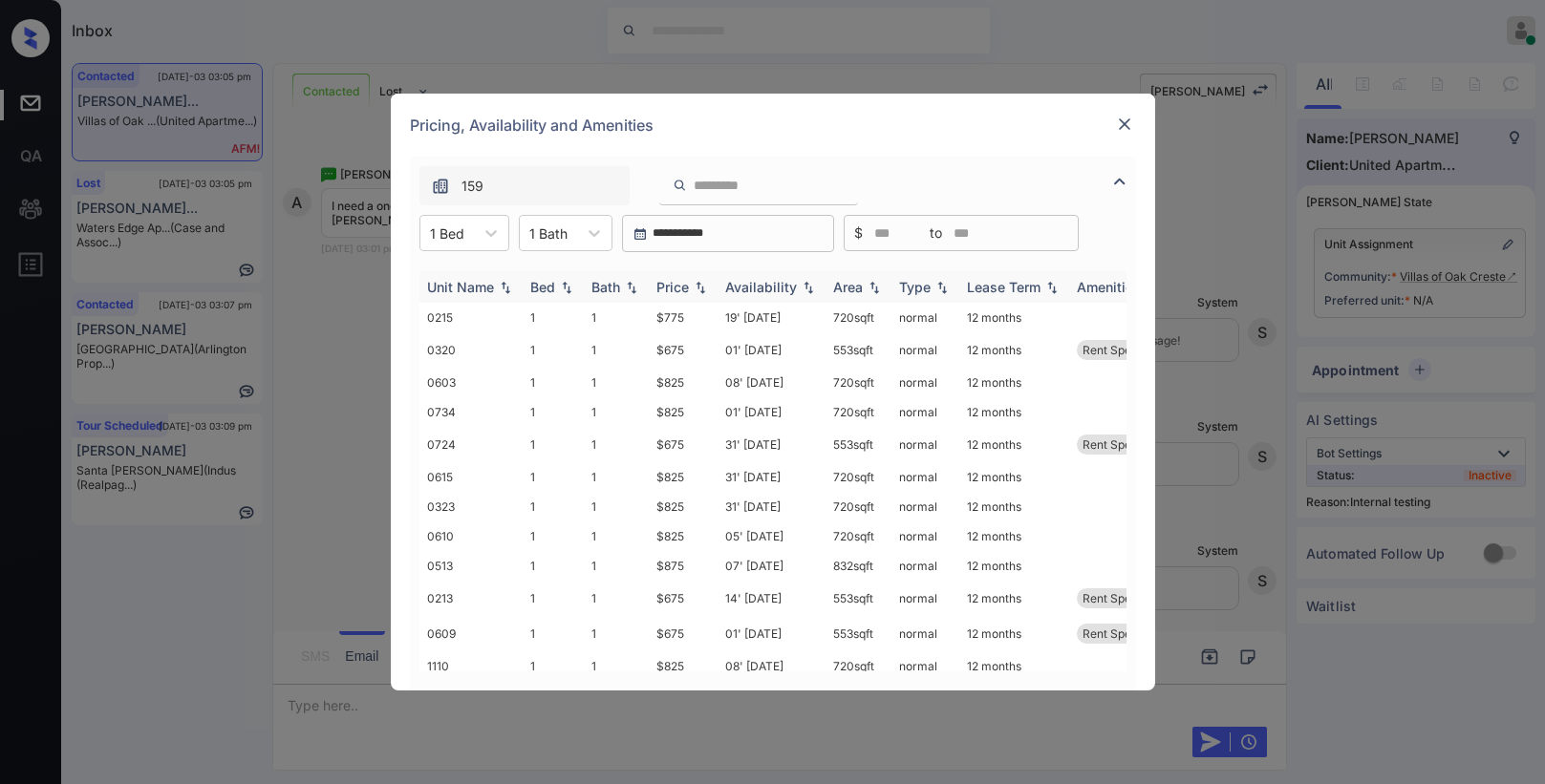 click on "Price" at bounding box center [673, 286] 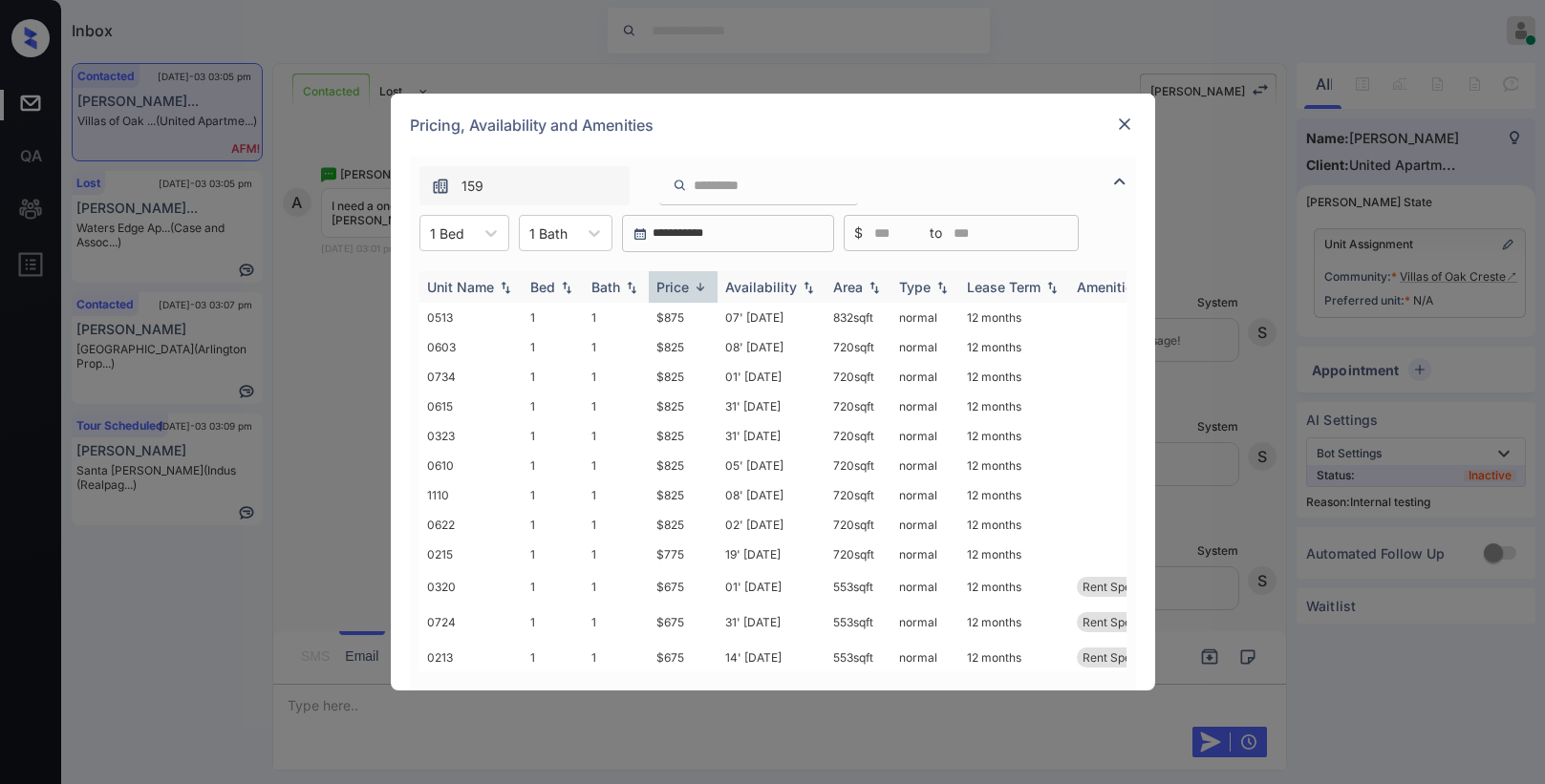 click on "Price" at bounding box center [673, 286] 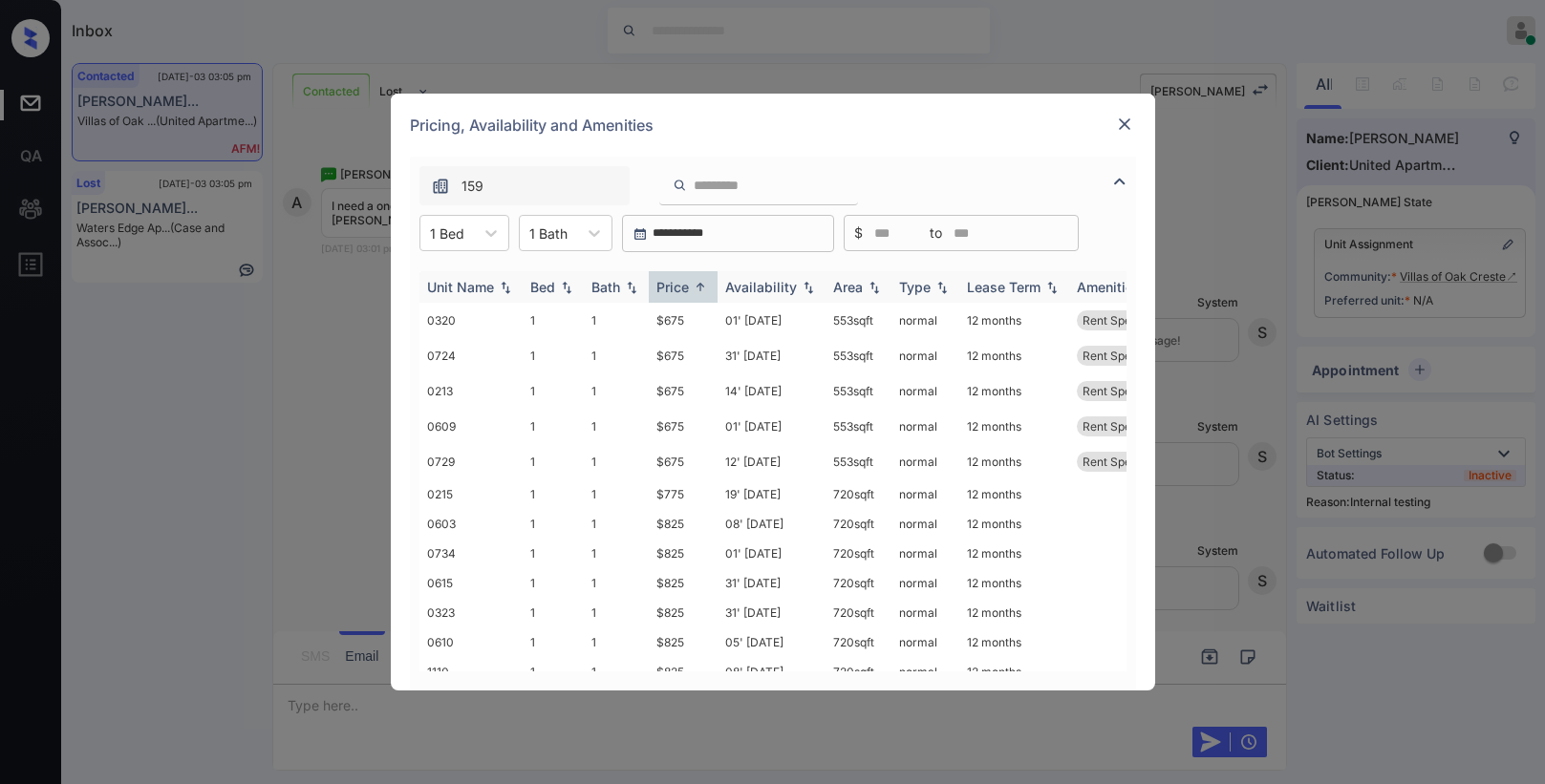 click on "Price" at bounding box center [673, 286] 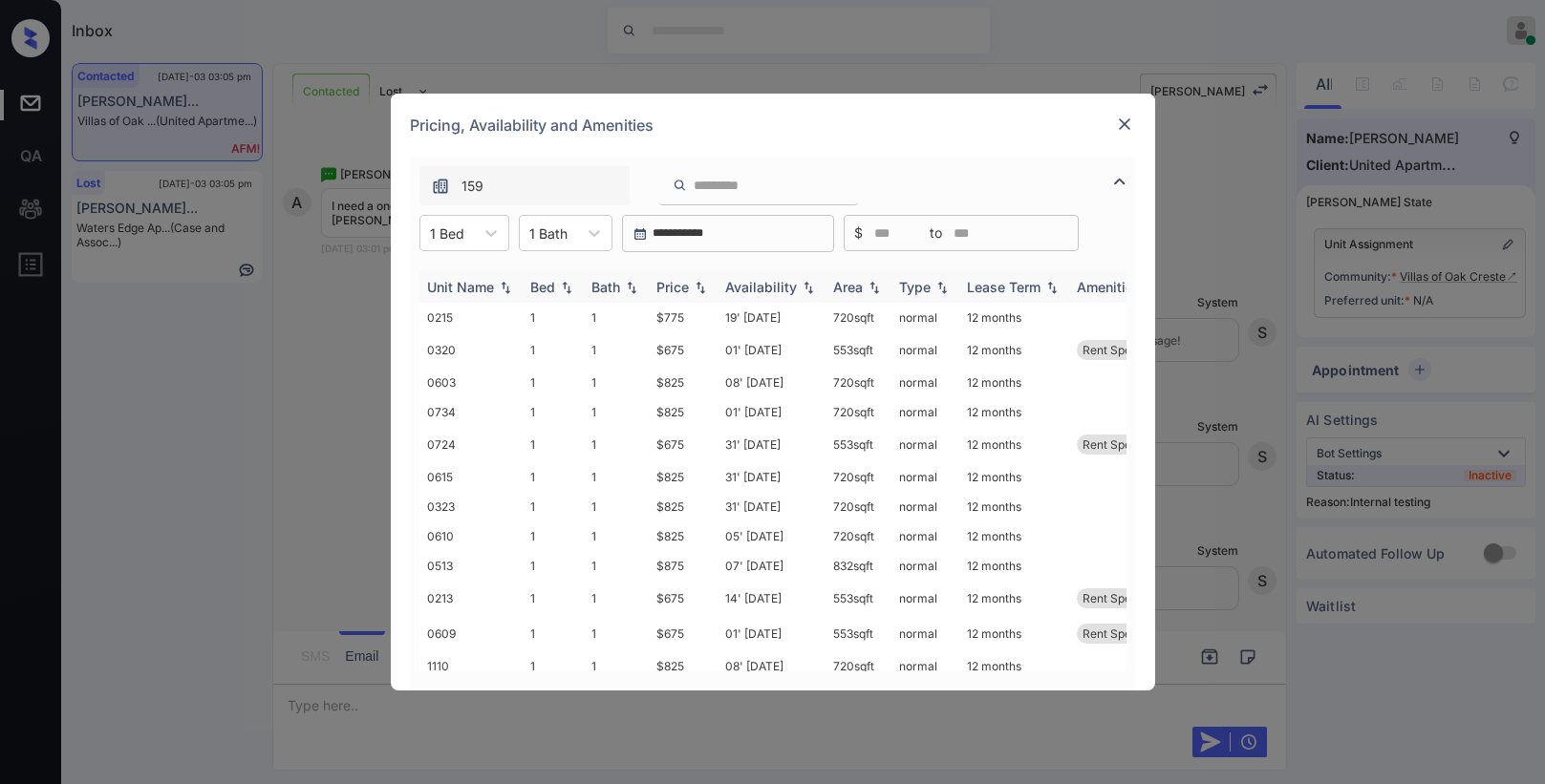 click on "Price" at bounding box center (673, 286) 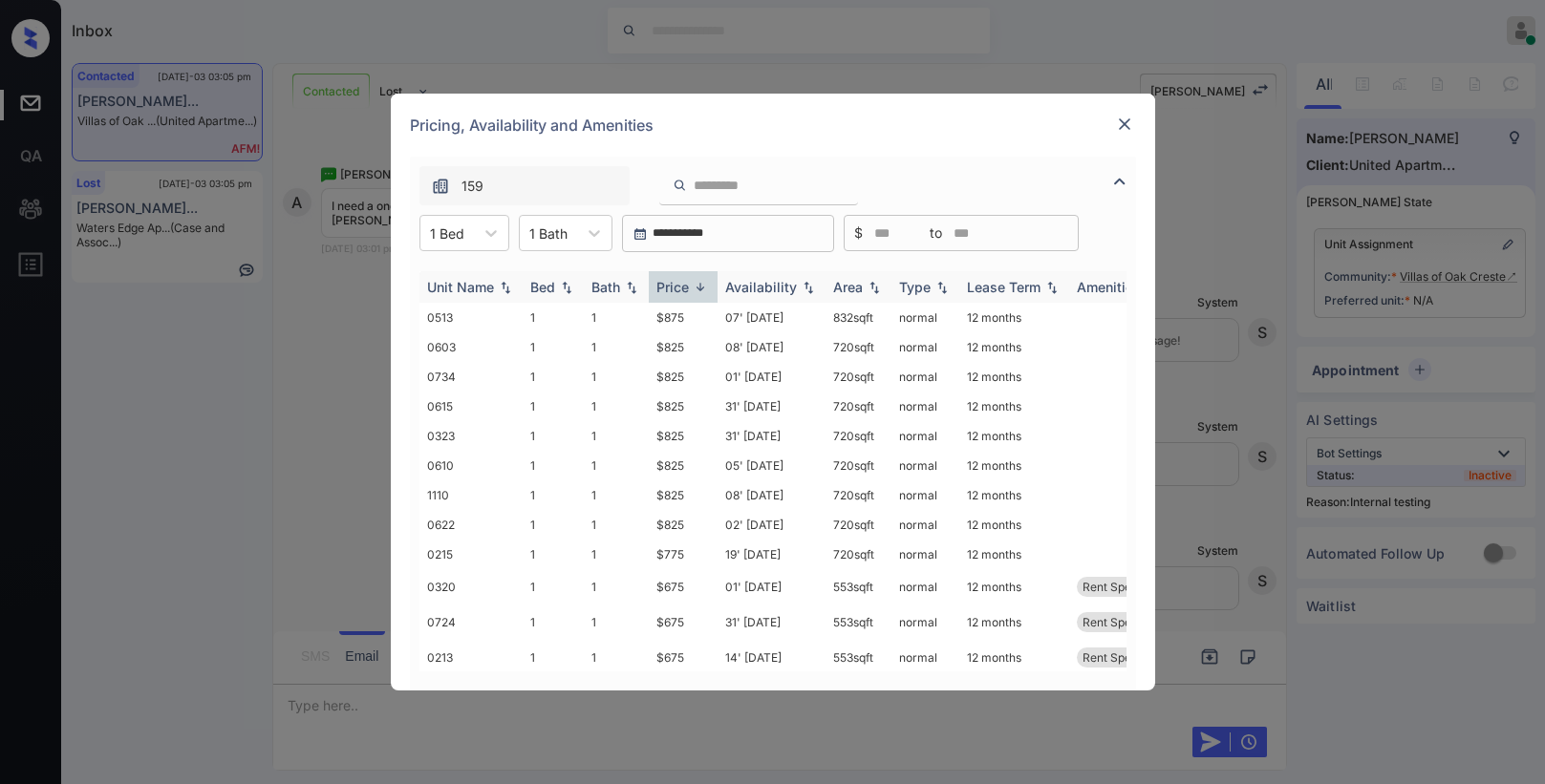 click on "Price" at bounding box center (673, 286) 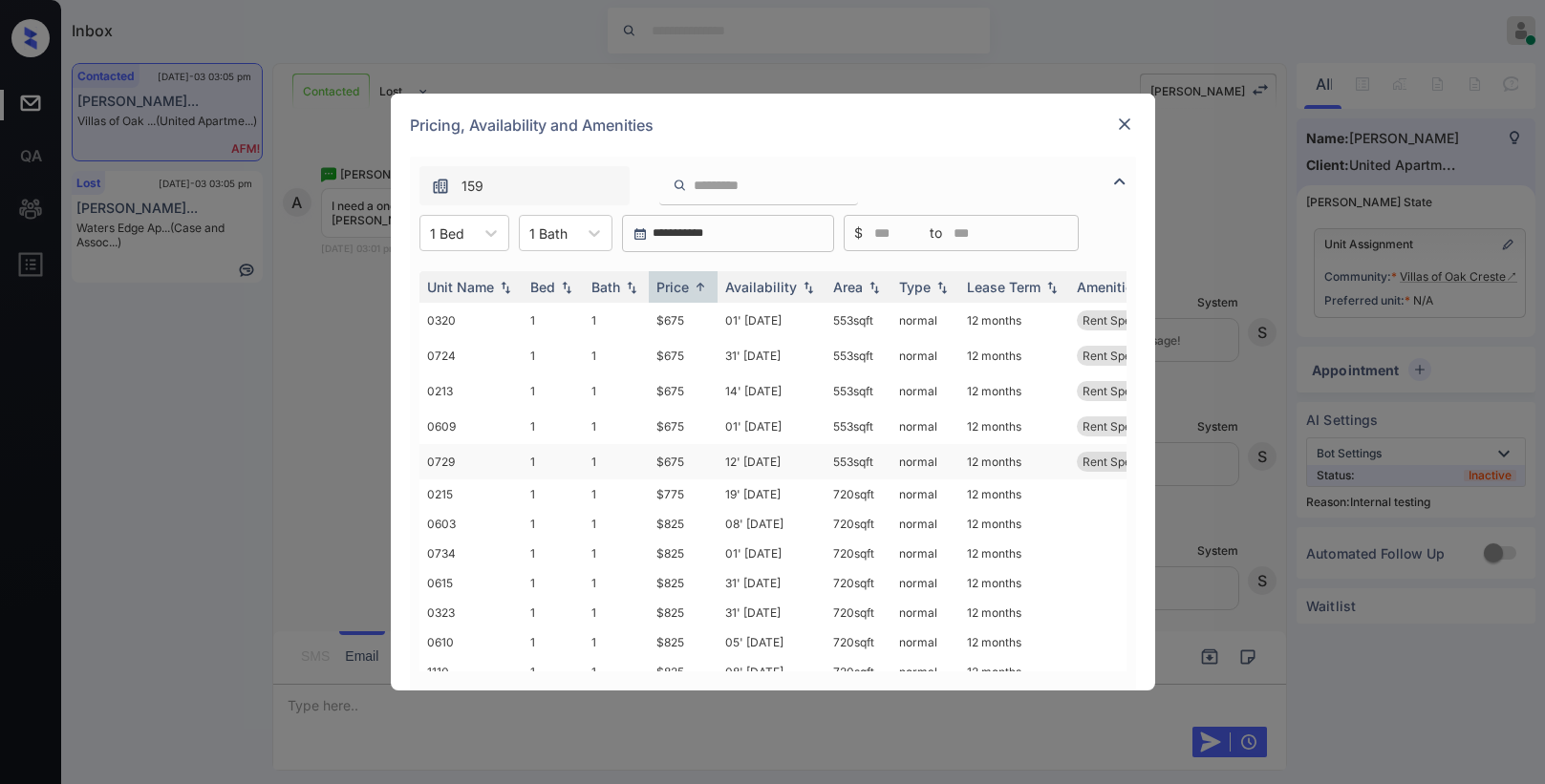 click on "$675" at bounding box center [683, 461] 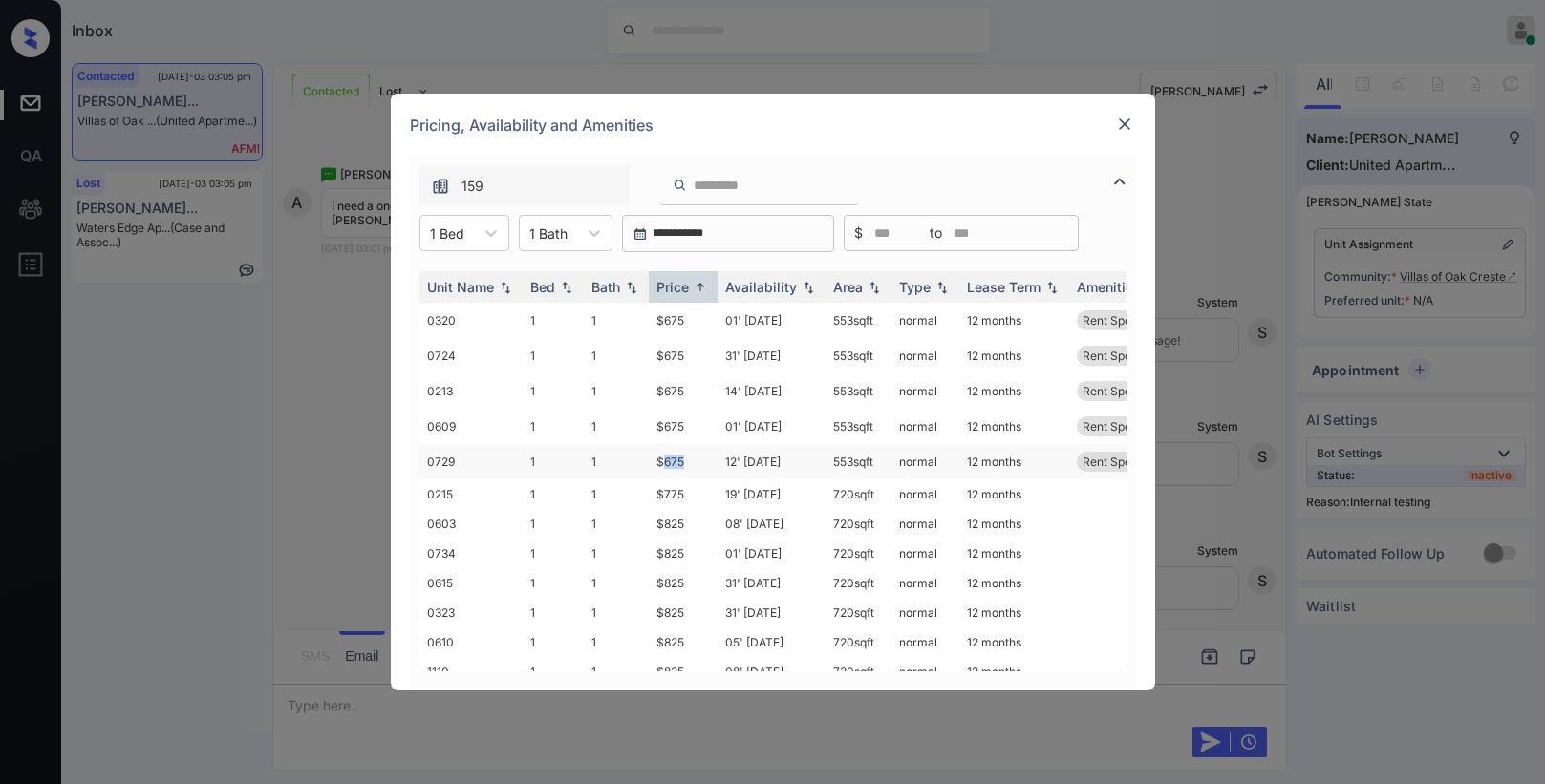 click on "$675" at bounding box center [683, 461] 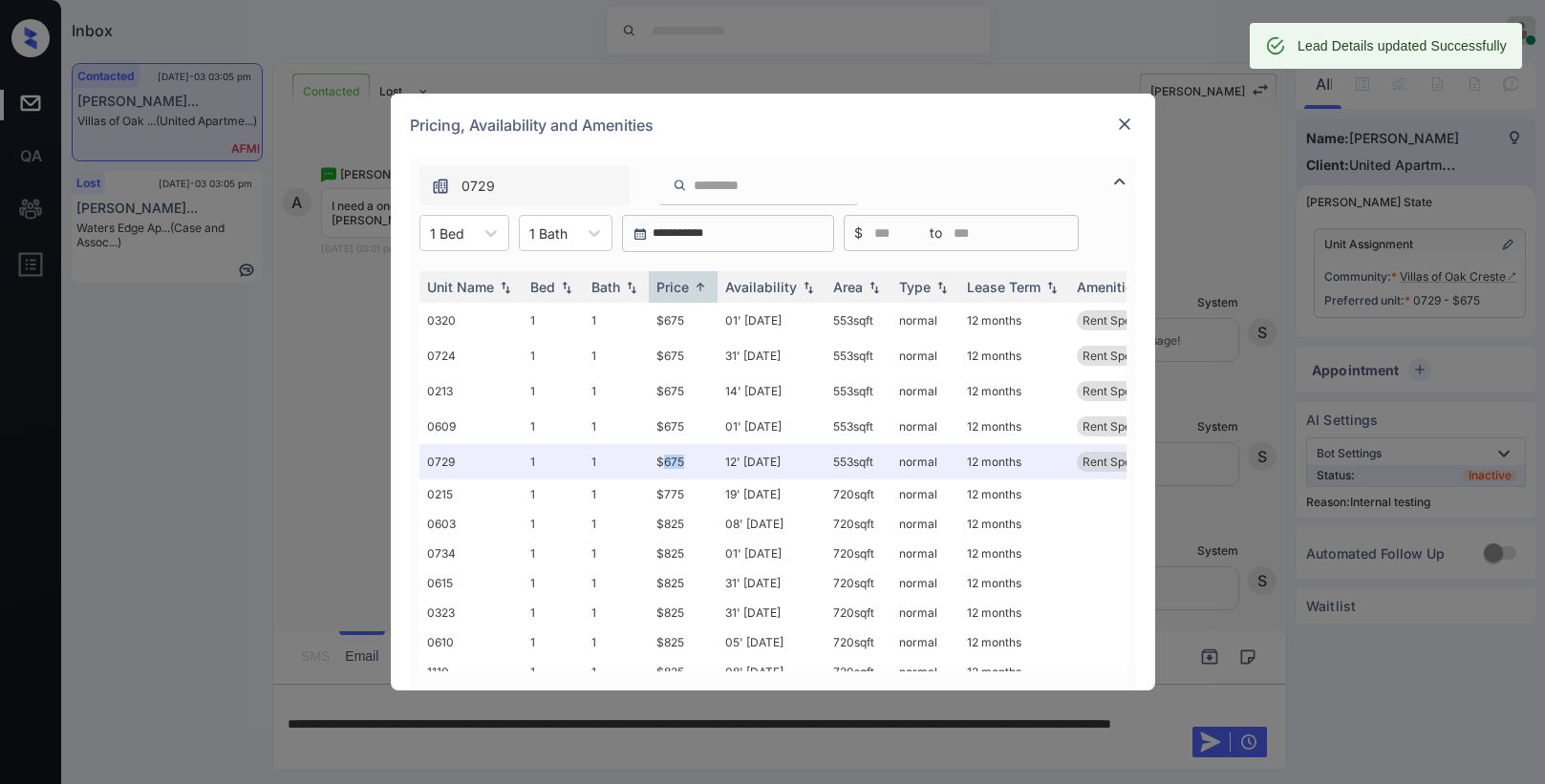 click at bounding box center [1125, 124] 